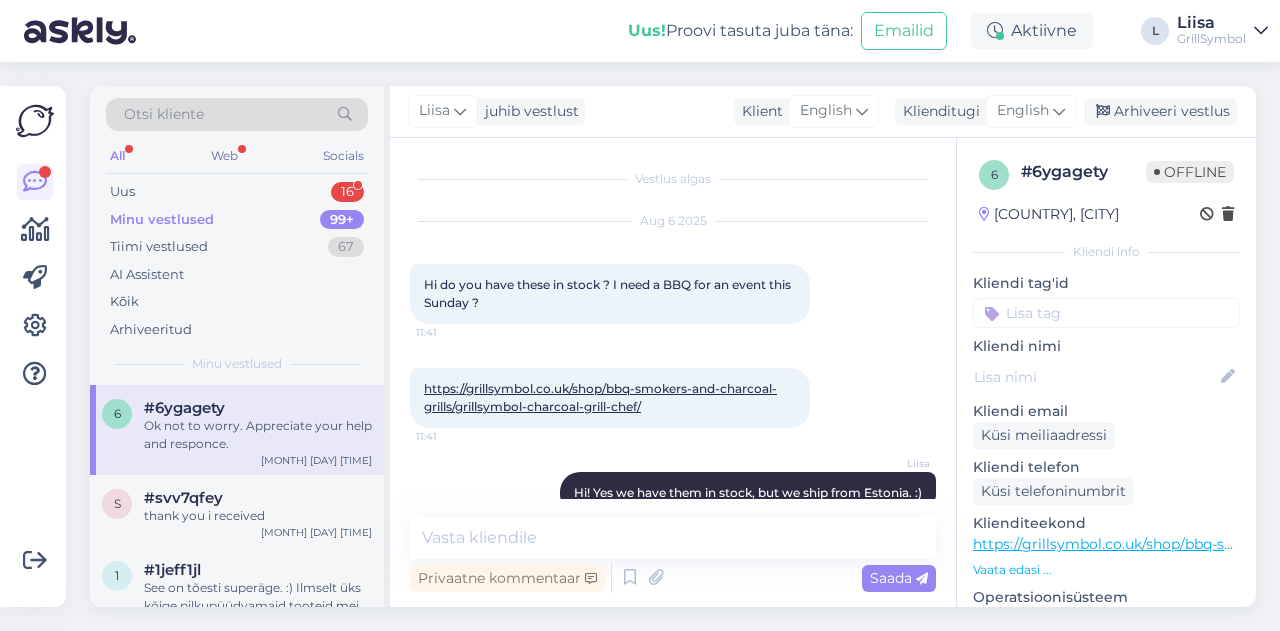 scroll, scrollTop: 0, scrollLeft: 0, axis: both 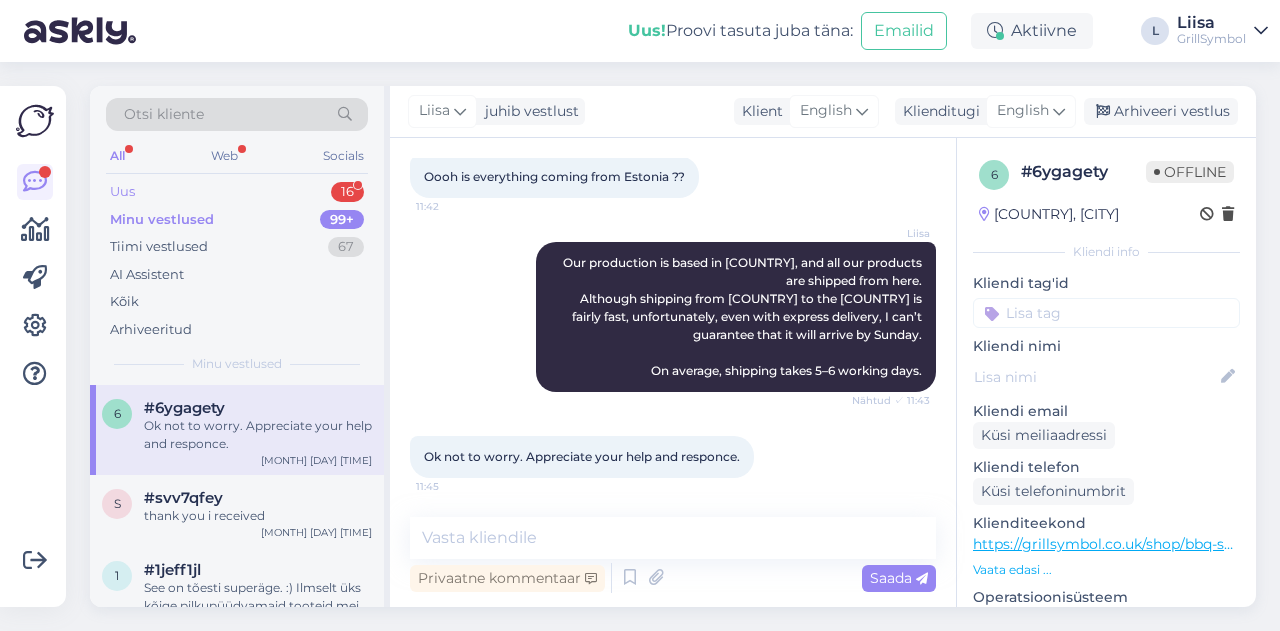 click on "Uus 16" at bounding box center [237, 192] 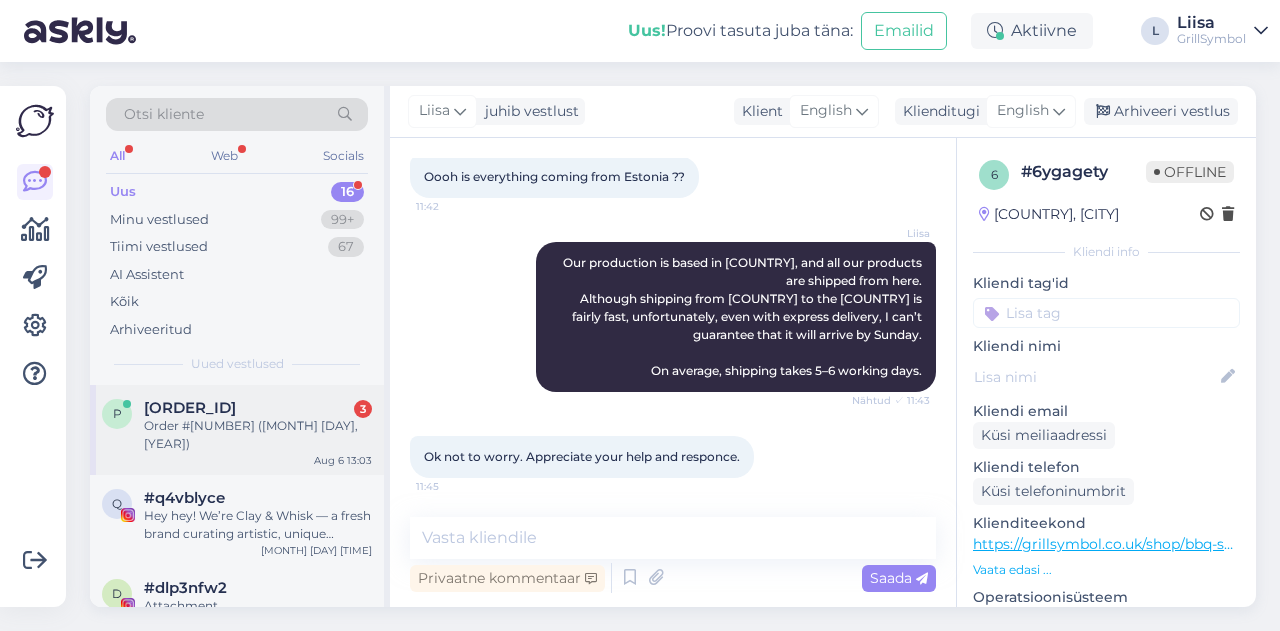 click on "Order #[NUMBER] ([MONTH] [DAY], [YEAR])" at bounding box center [258, 435] 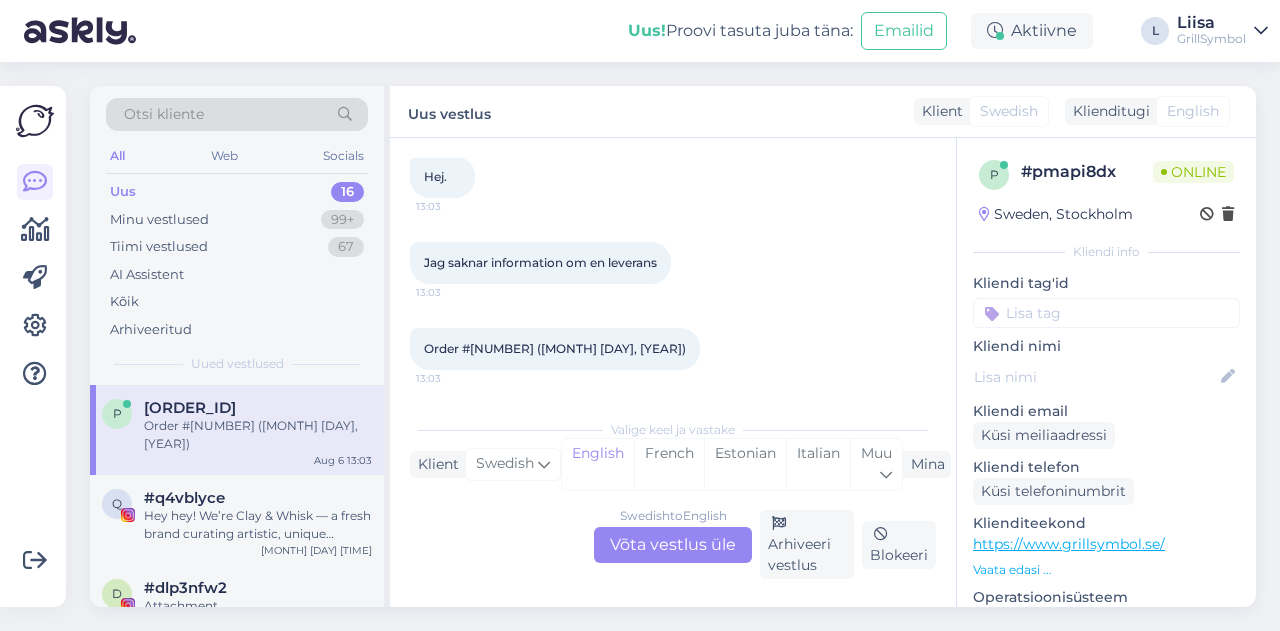 click on "Jag saknar information om en leverans" at bounding box center (540, 262) 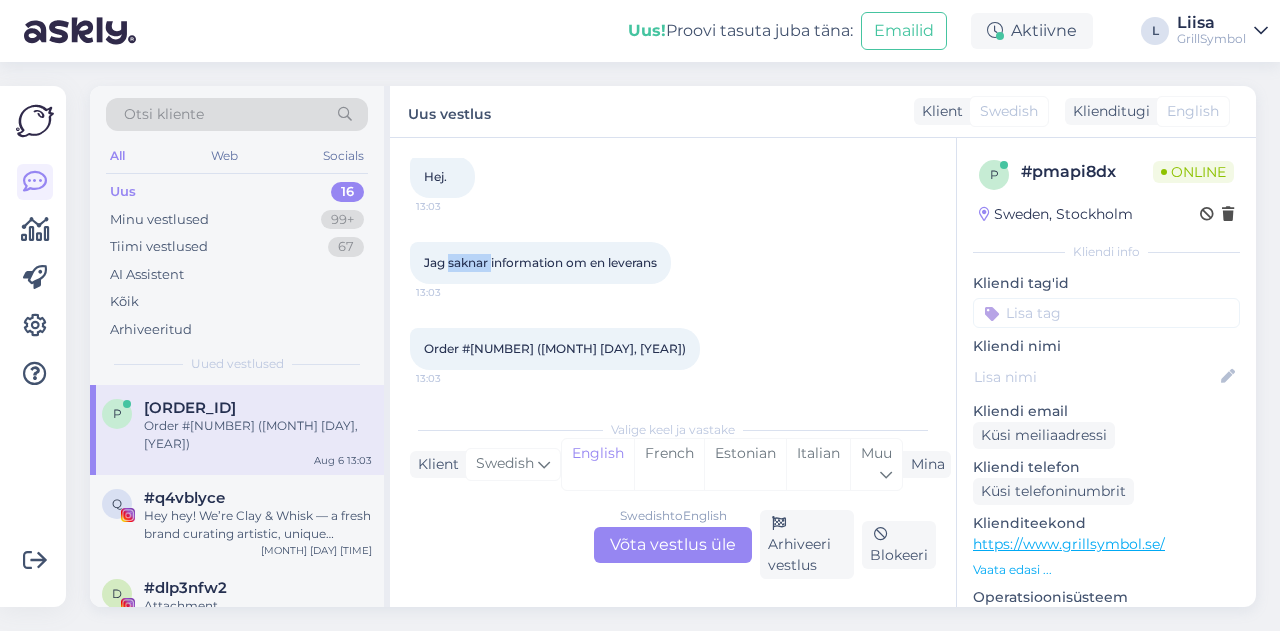 click on "Jag saknar information om en leverans" at bounding box center (540, 262) 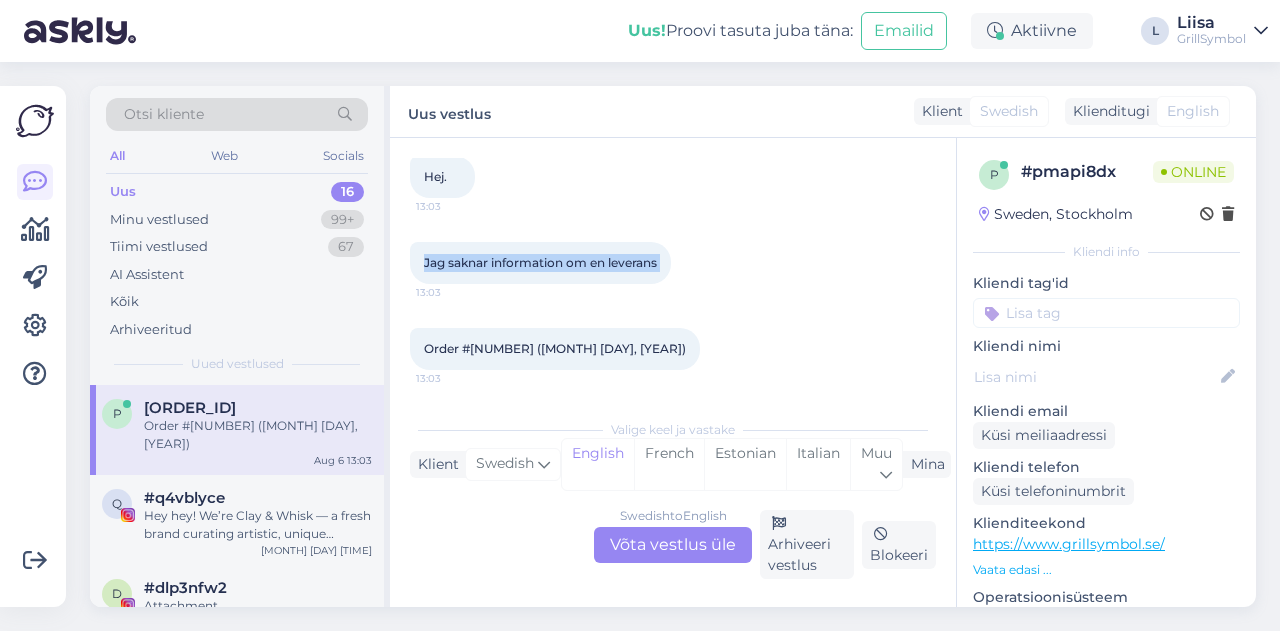 click on "Jag saknar information om en leverans" at bounding box center [540, 262] 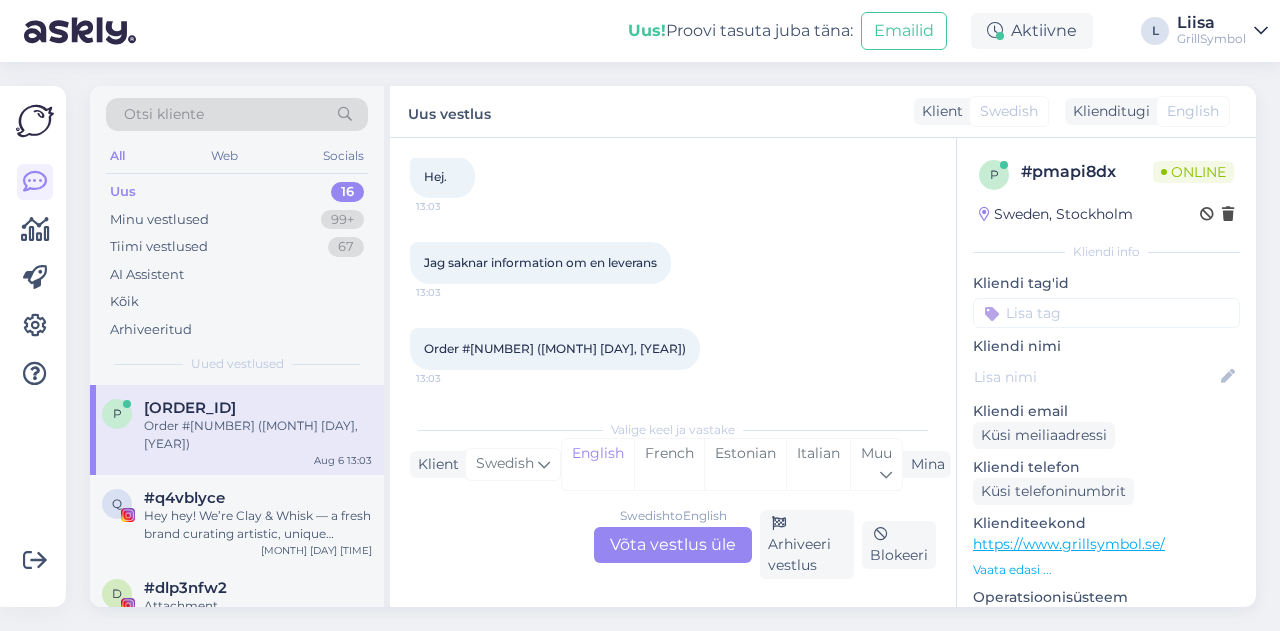 click on "Swedish  to  English Võta vestlus üle" at bounding box center [673, 545] 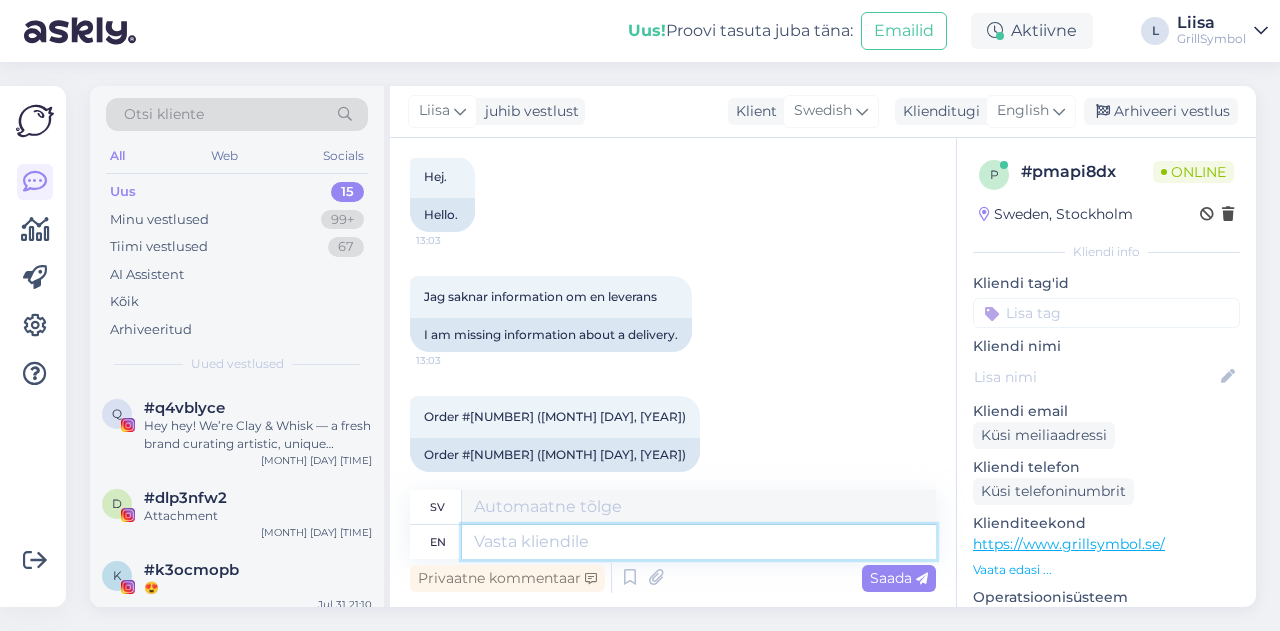 click at bounding box center [699, 542] 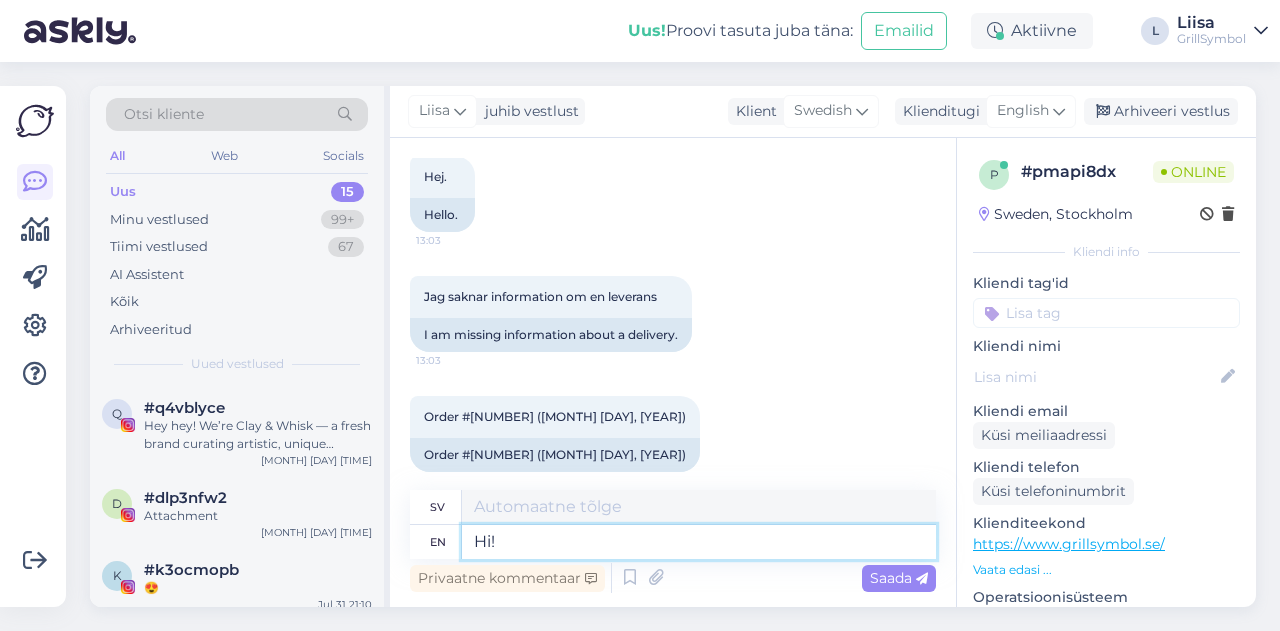type on "Hi!" 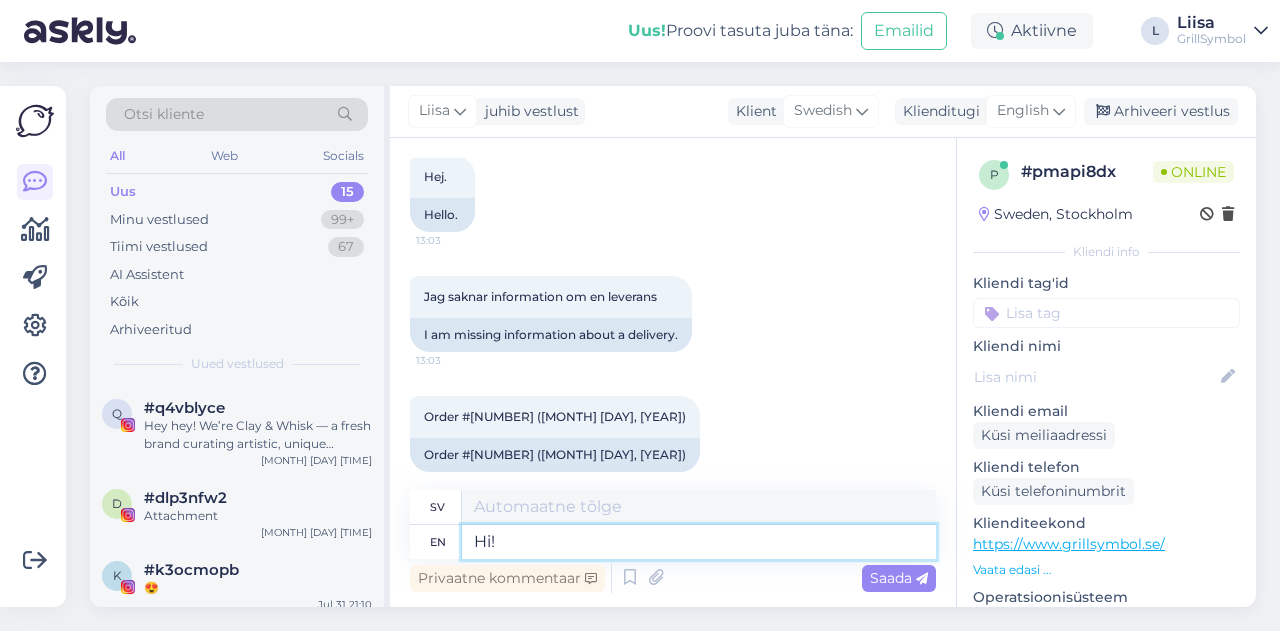 type on "Hej!" 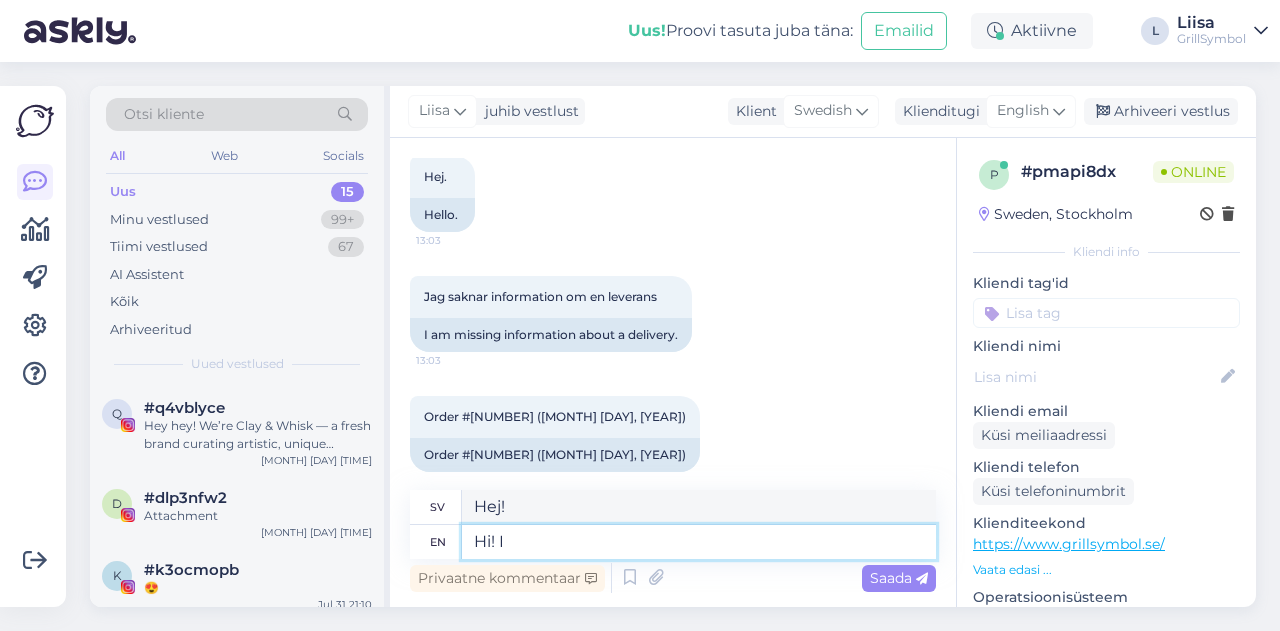 type on "Hi! I" 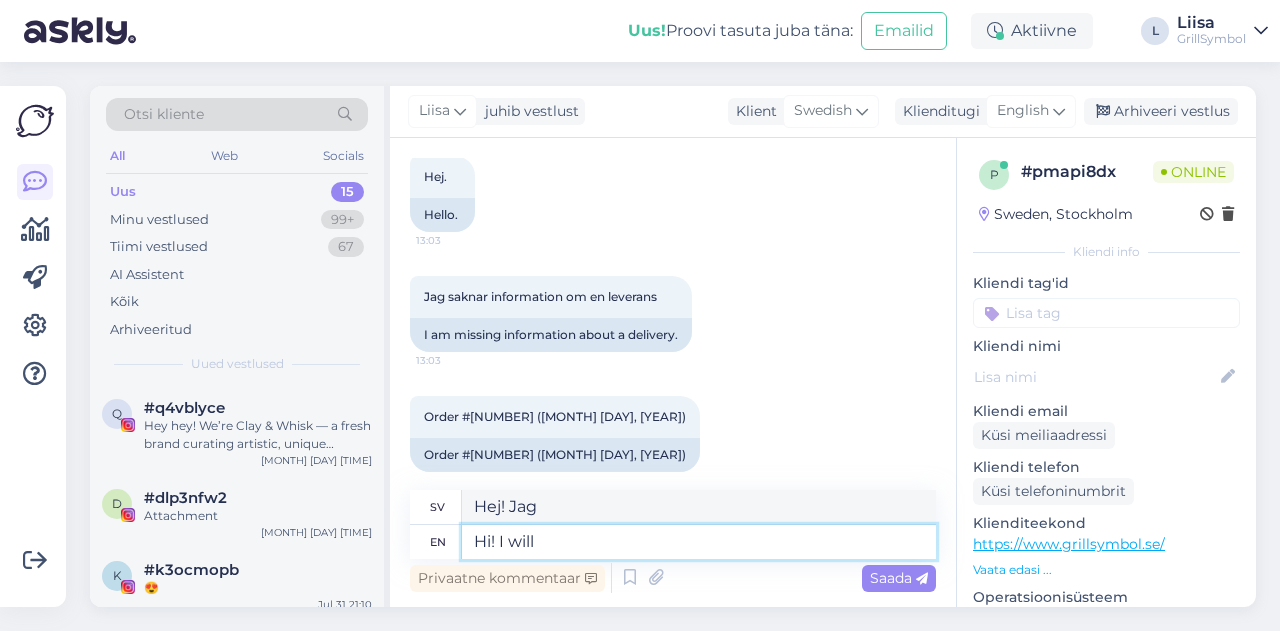type on "Hi! I will s" 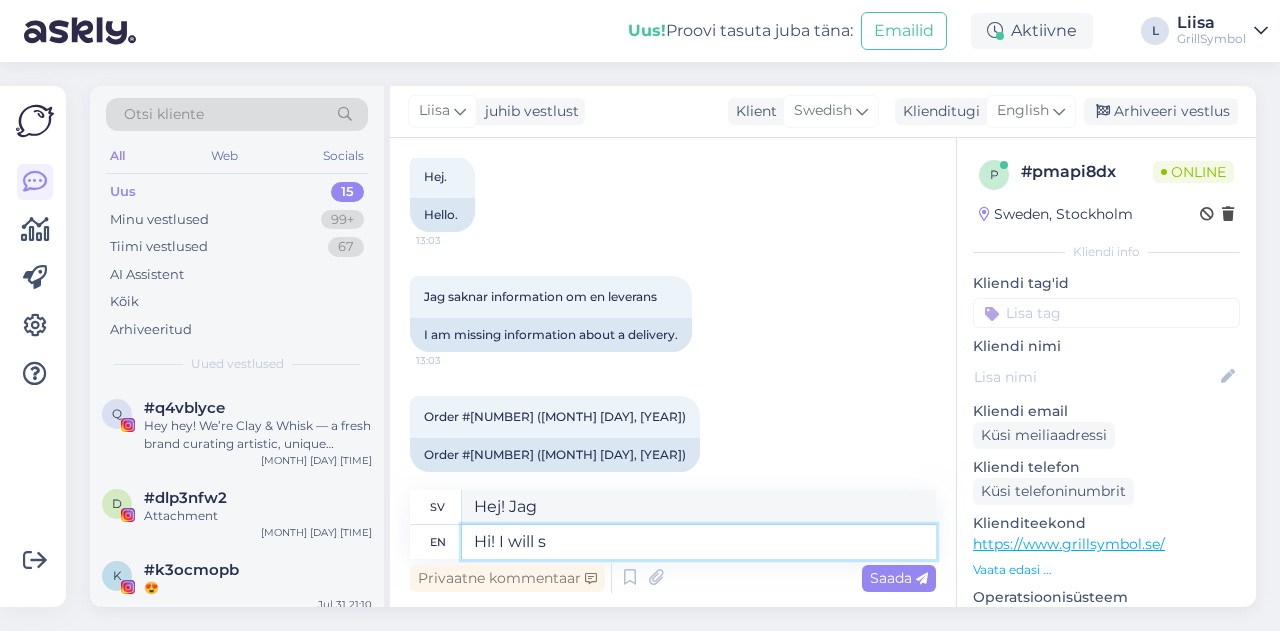 type on "Hej! Jag ska" 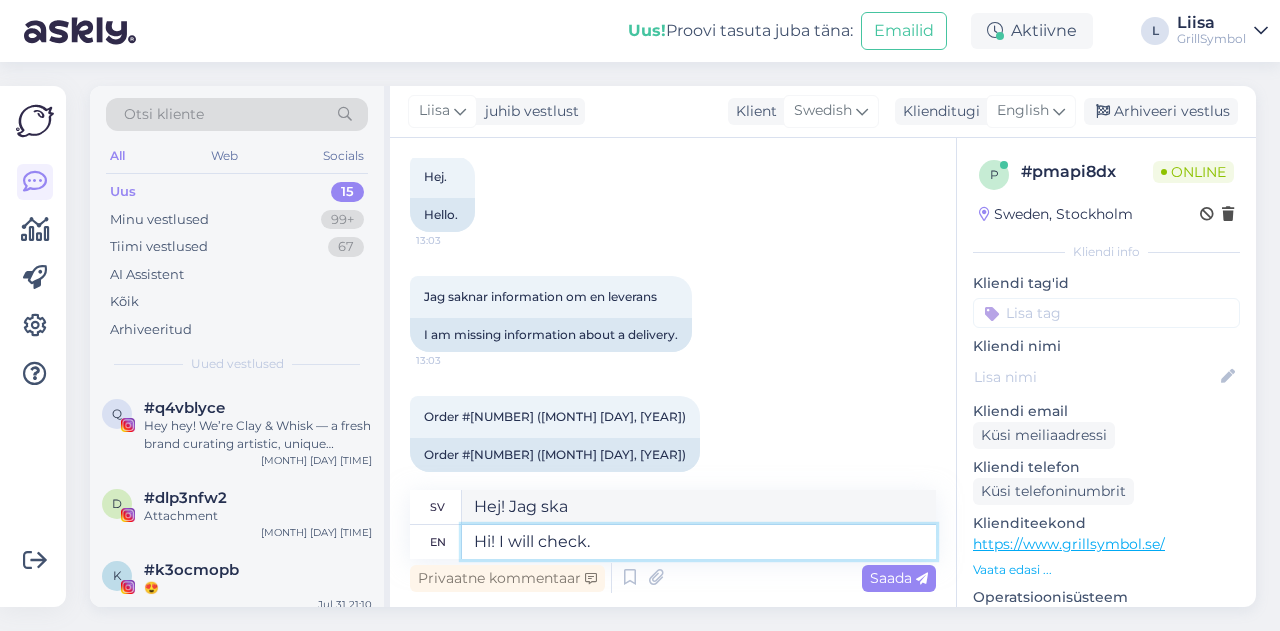 type on "Hi! I will check." 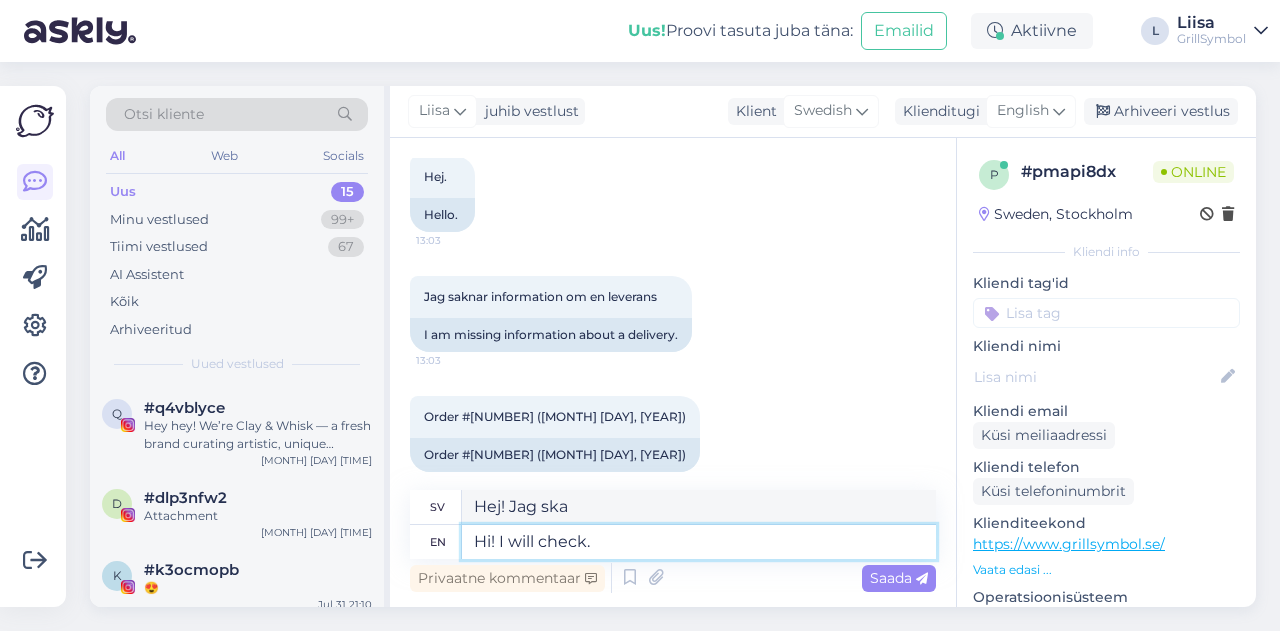 type on "Hej! Jag ska kolla." 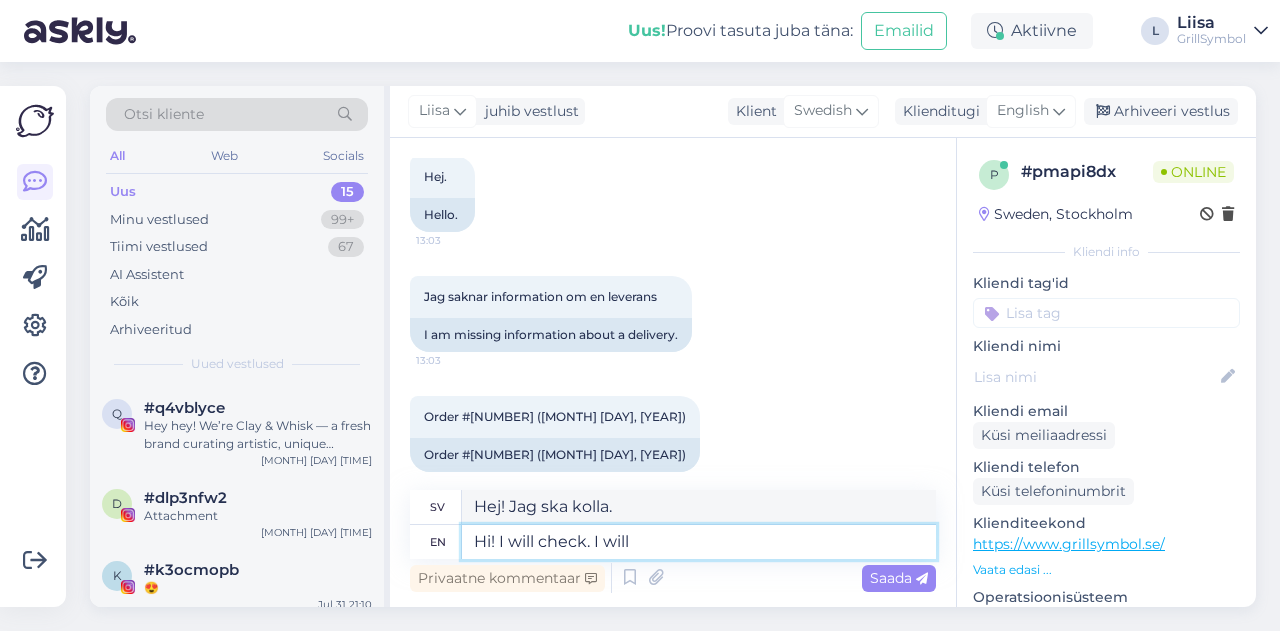 type on "Hi! I will check. I will be b" 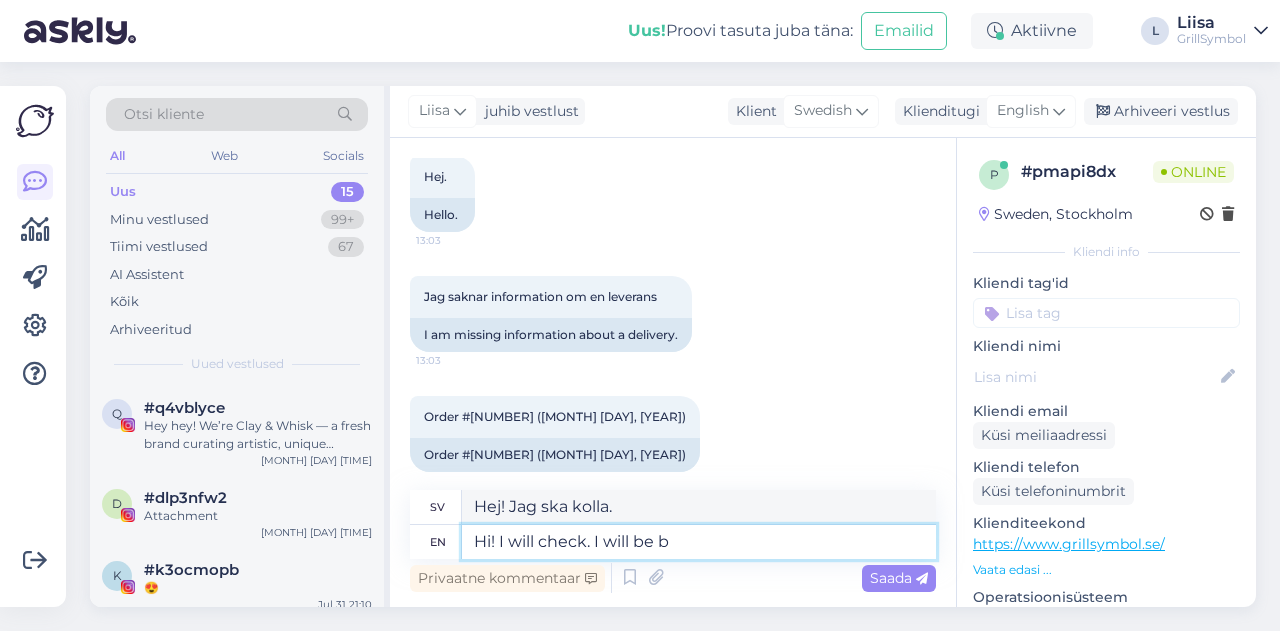 type on "Hej! Jag ska kolla. Jag ska" 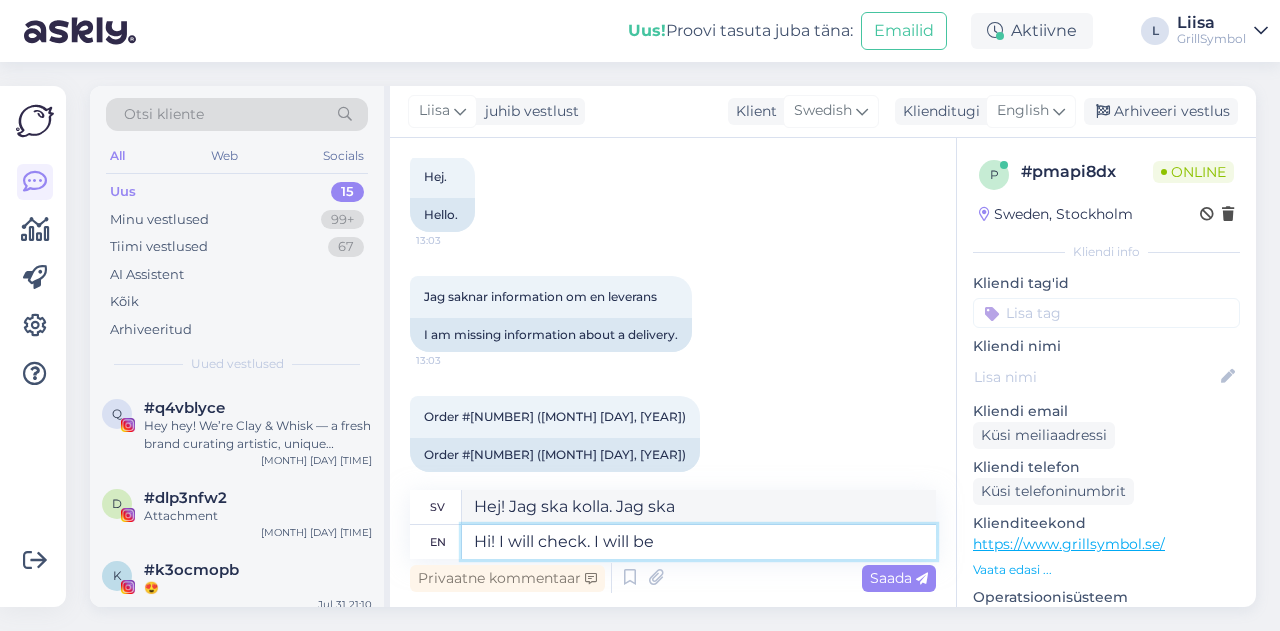 type on "Hi! I will check. I will be" 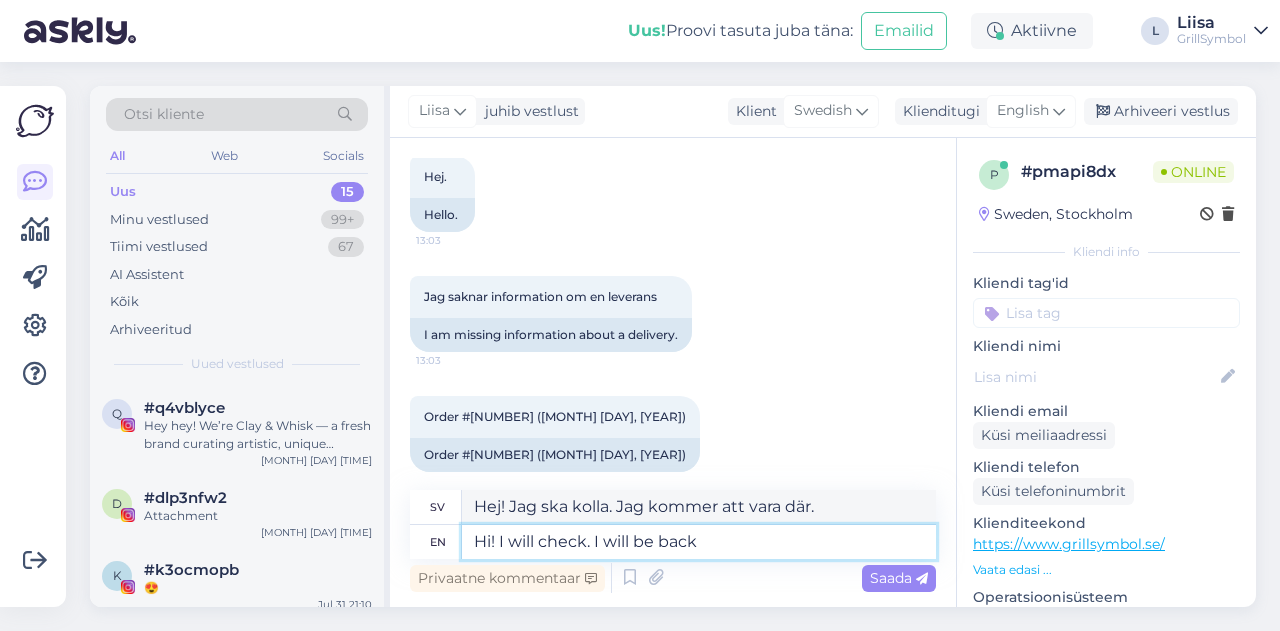 type on "Hi! I will check. I will be back" 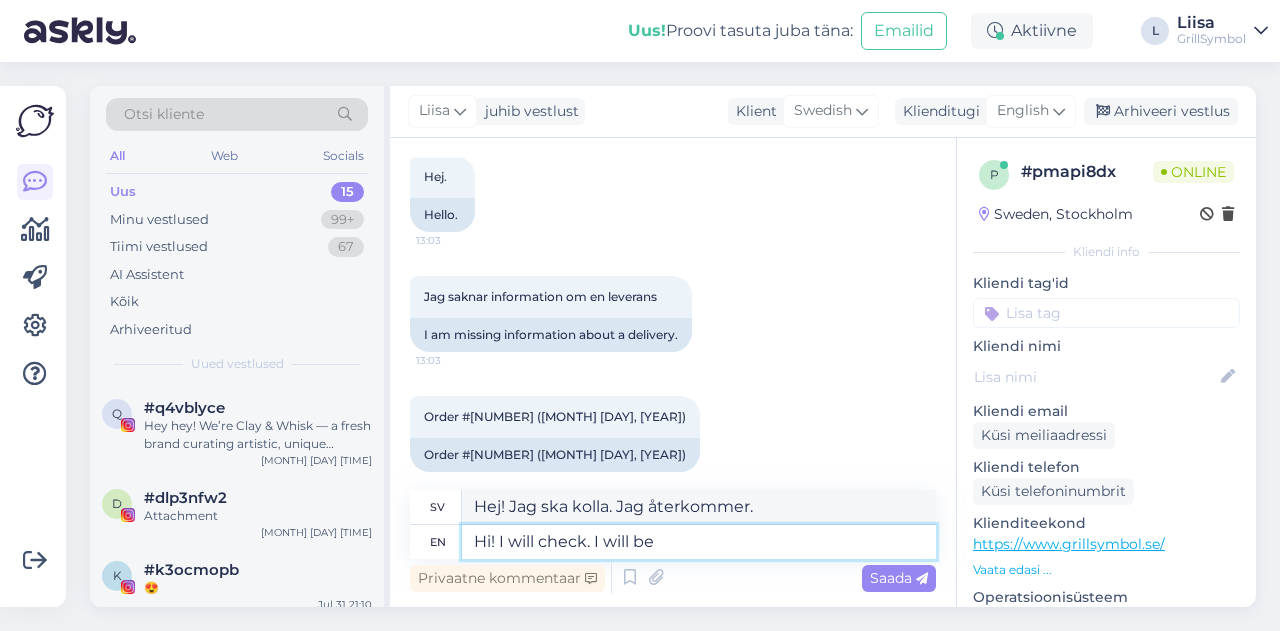 type on "Hi! I will check. I will be" 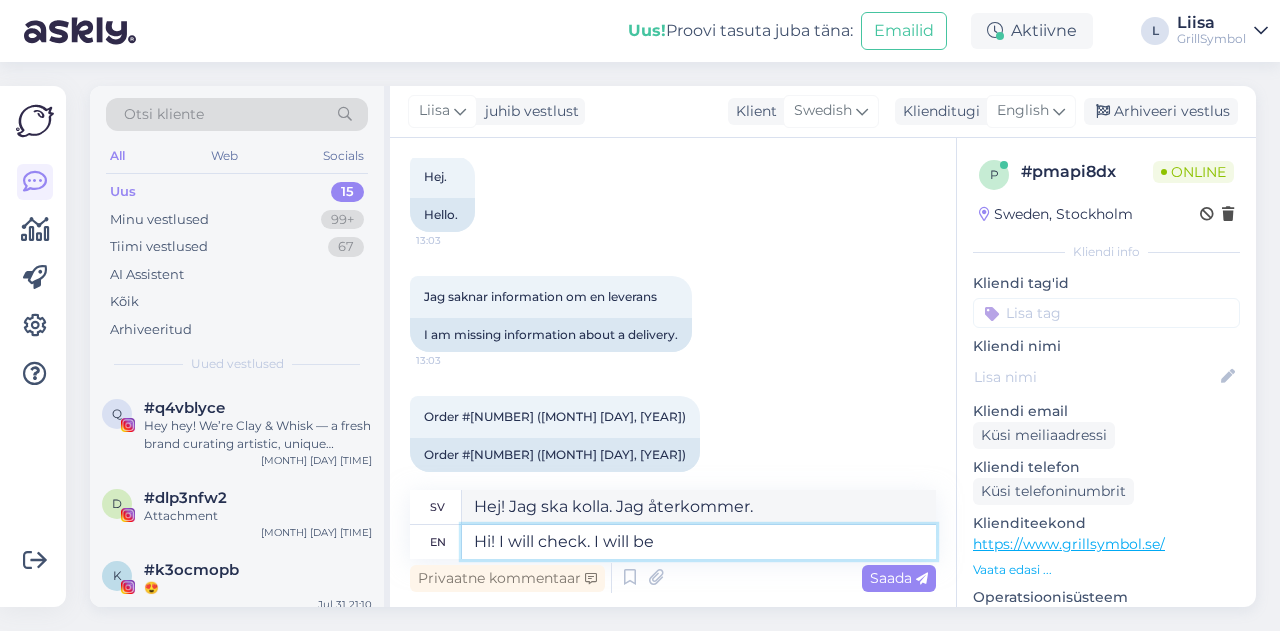 type on "Hej! Jag ska kolla. Jag kommer att vara där." 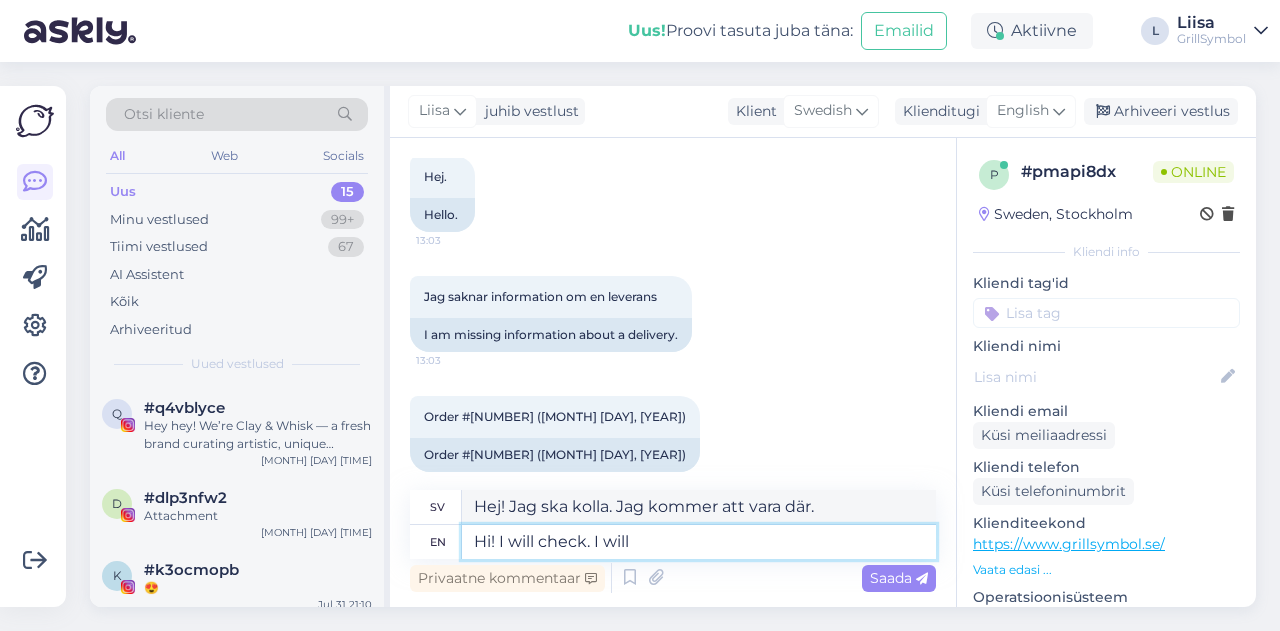 type on "Hi! I will check. I will" 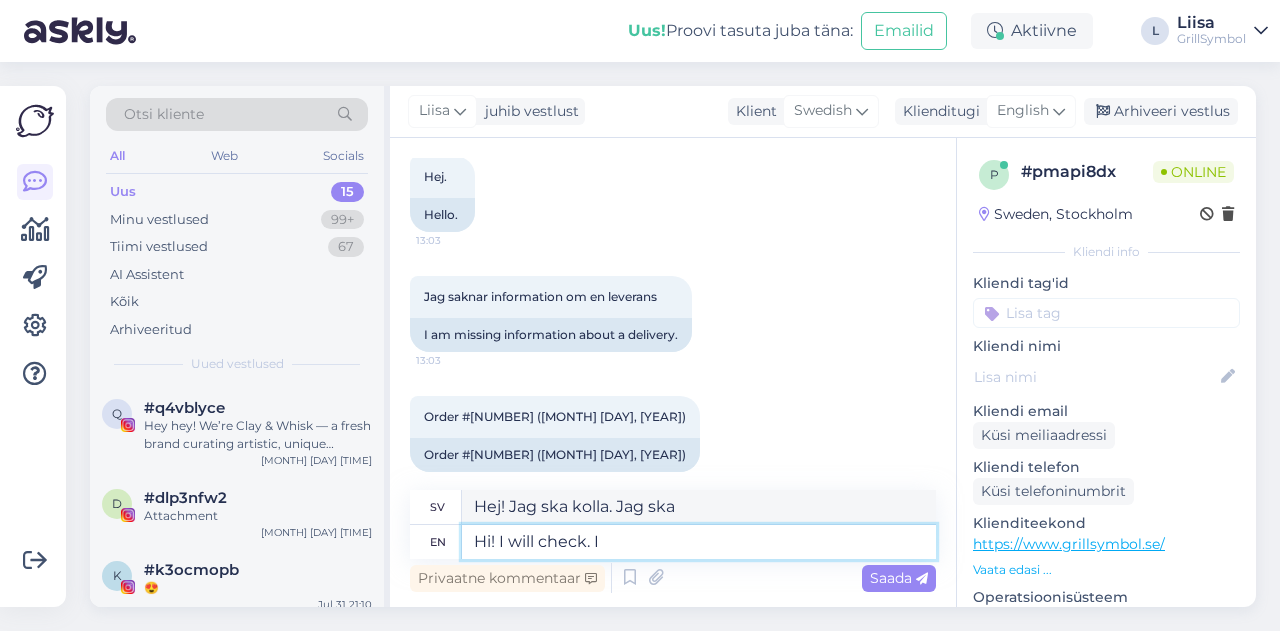 type on "Hi! I will check. I" 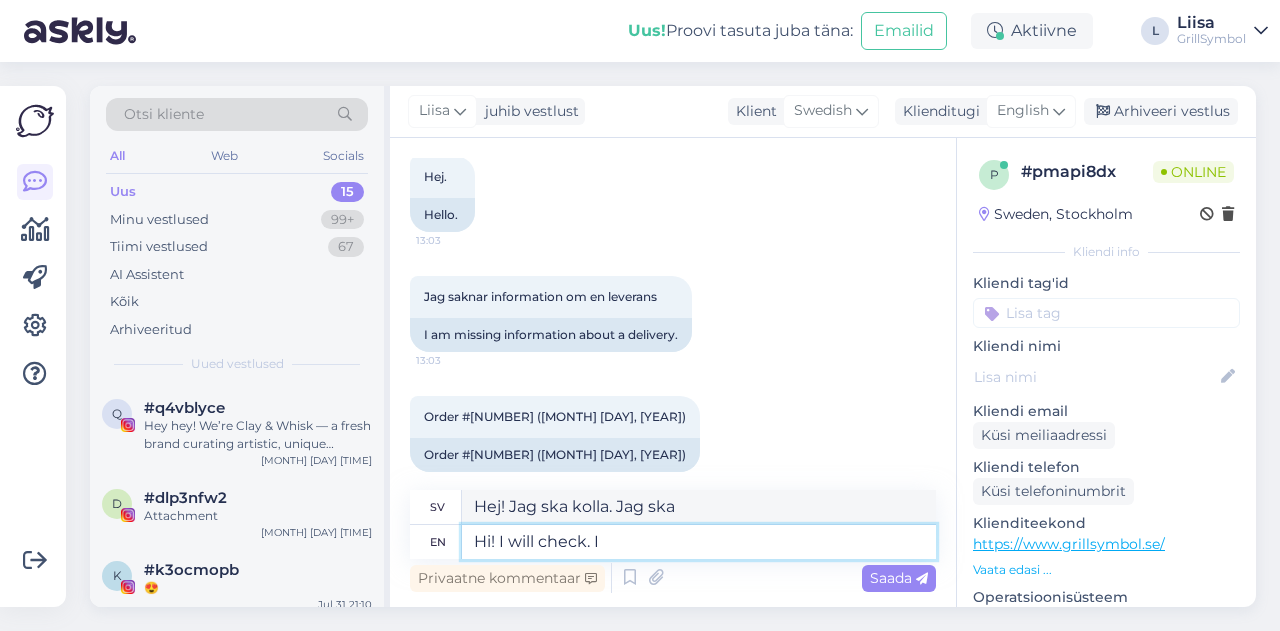 type on "Hej! Jag ska kolla." 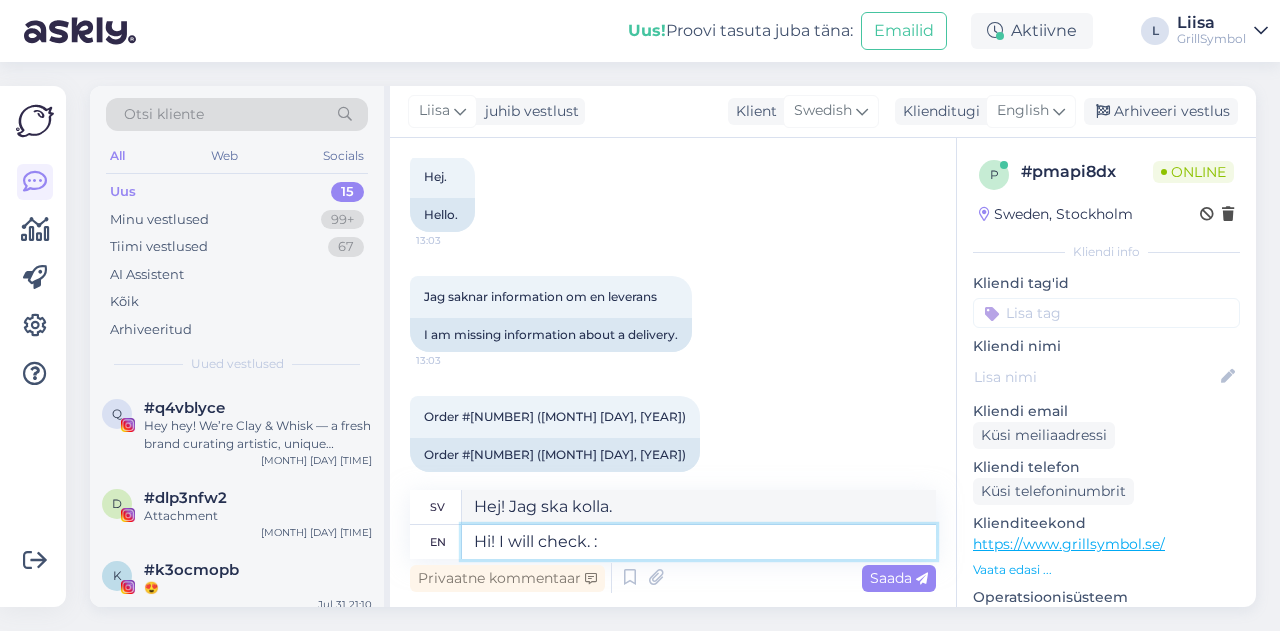 type on "Hej! Jag ska kolla. :)" 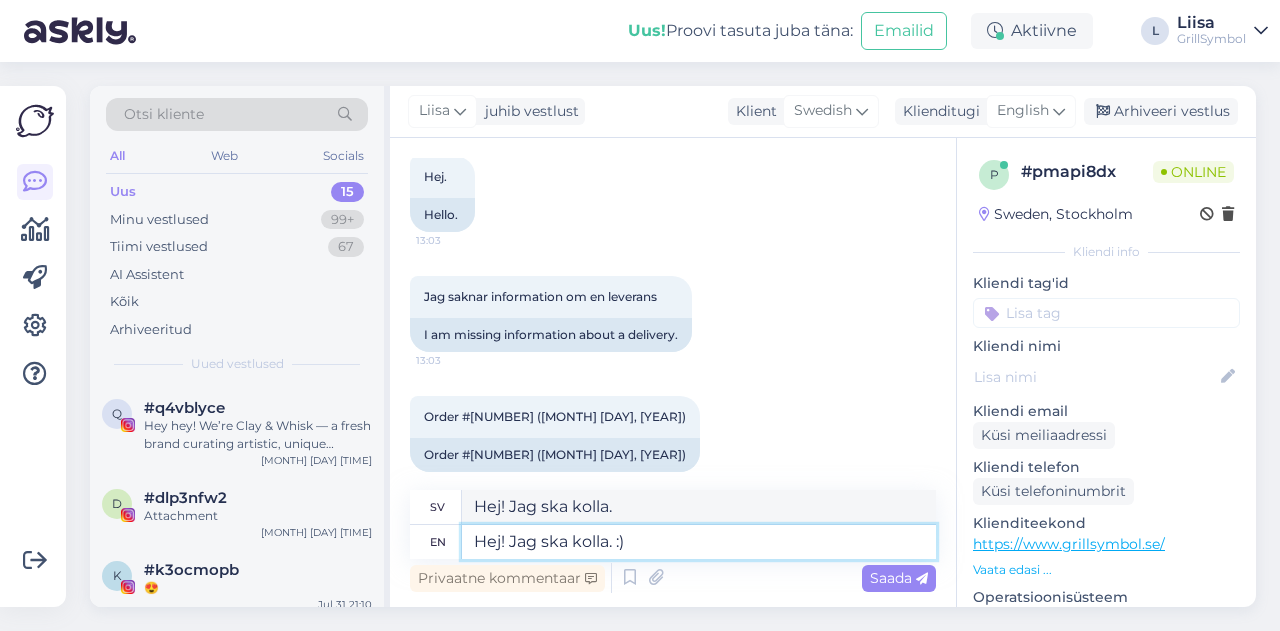 type on "Hej! Jag ska kolla. :)" 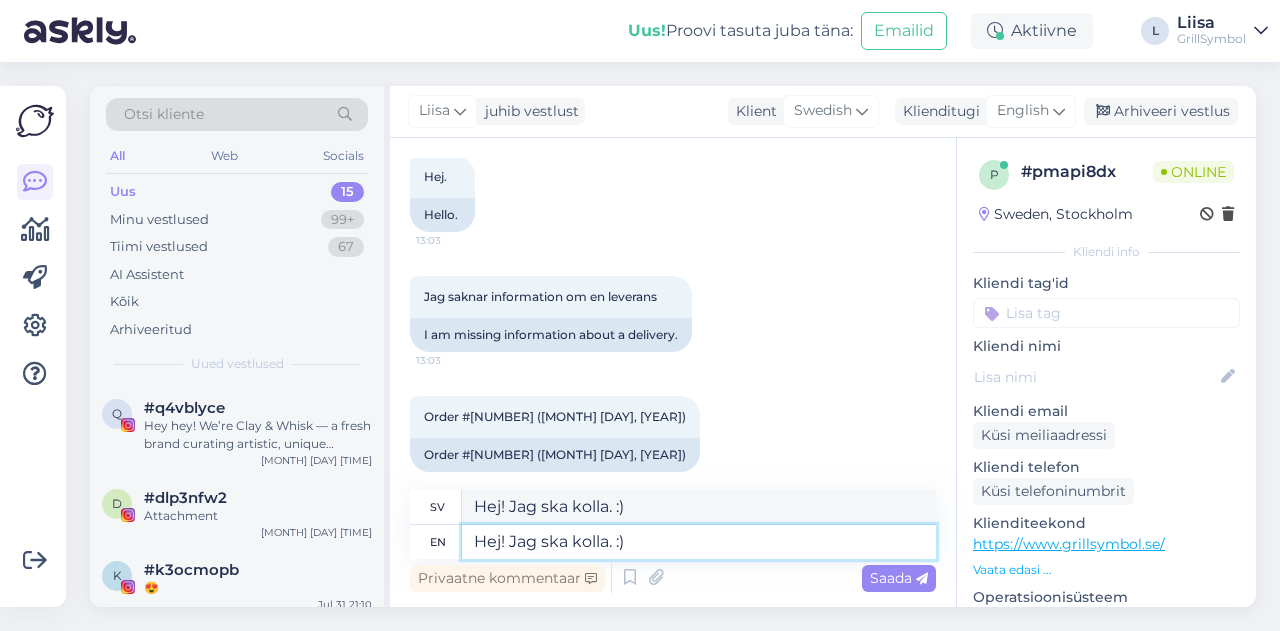 type 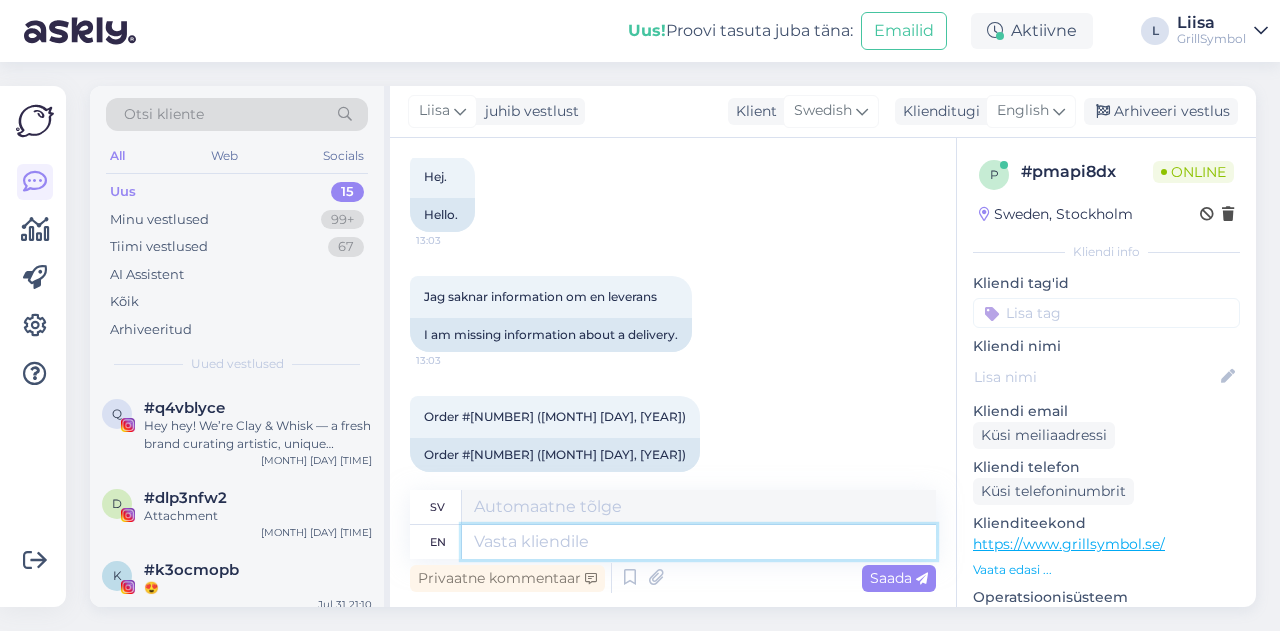scroll, scrollTop: 249, scrollLeft: 0, axis: vertical 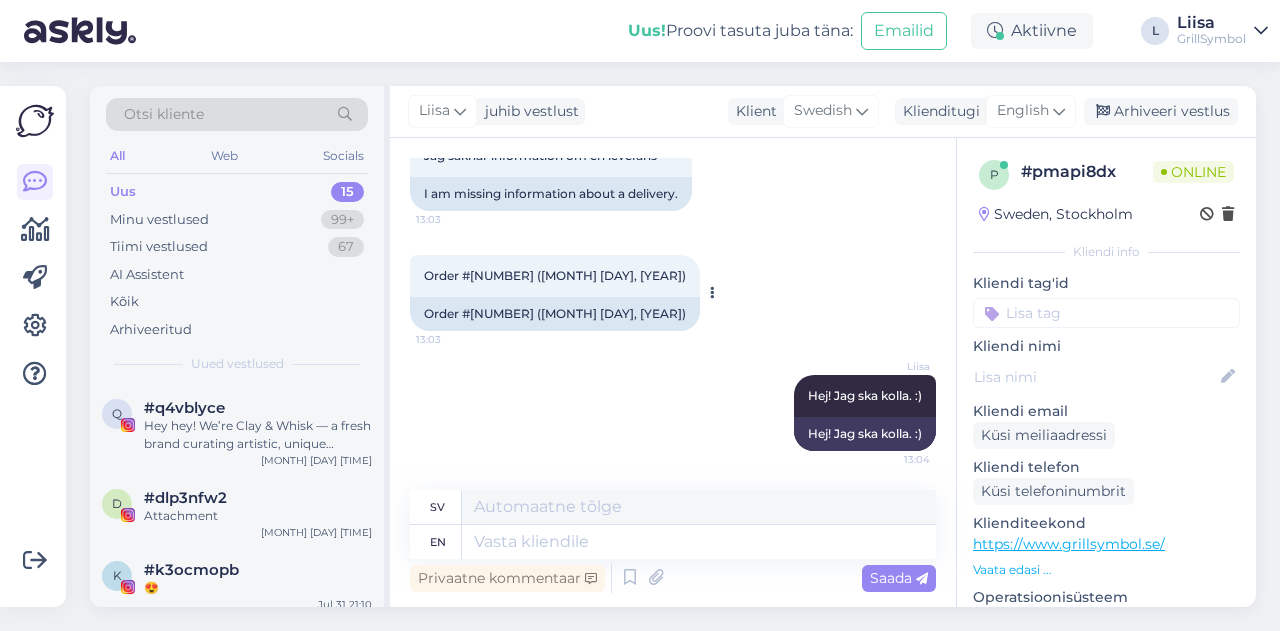 click on "Order #[NUMBER] ([MONTH] [DAY], [YEAR])" at bounding box center [555, 314] 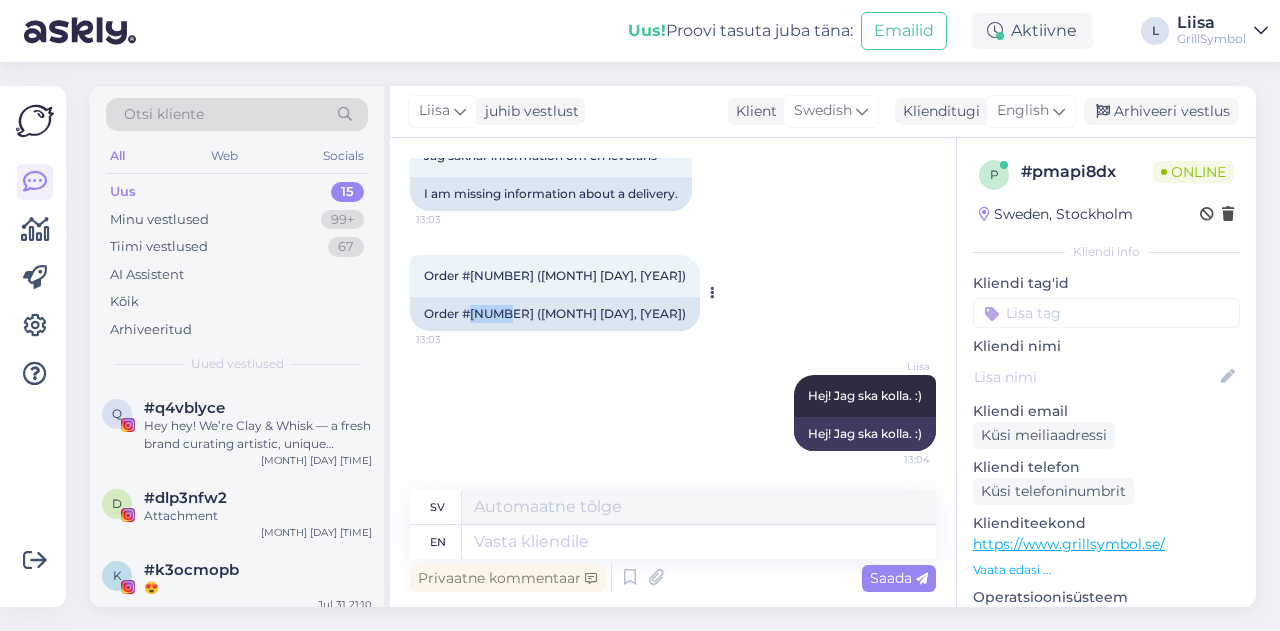 click on "Order #[NUMBER] ([MONTH] [DAY], [YEAR])" at bounding box center (555, 314) 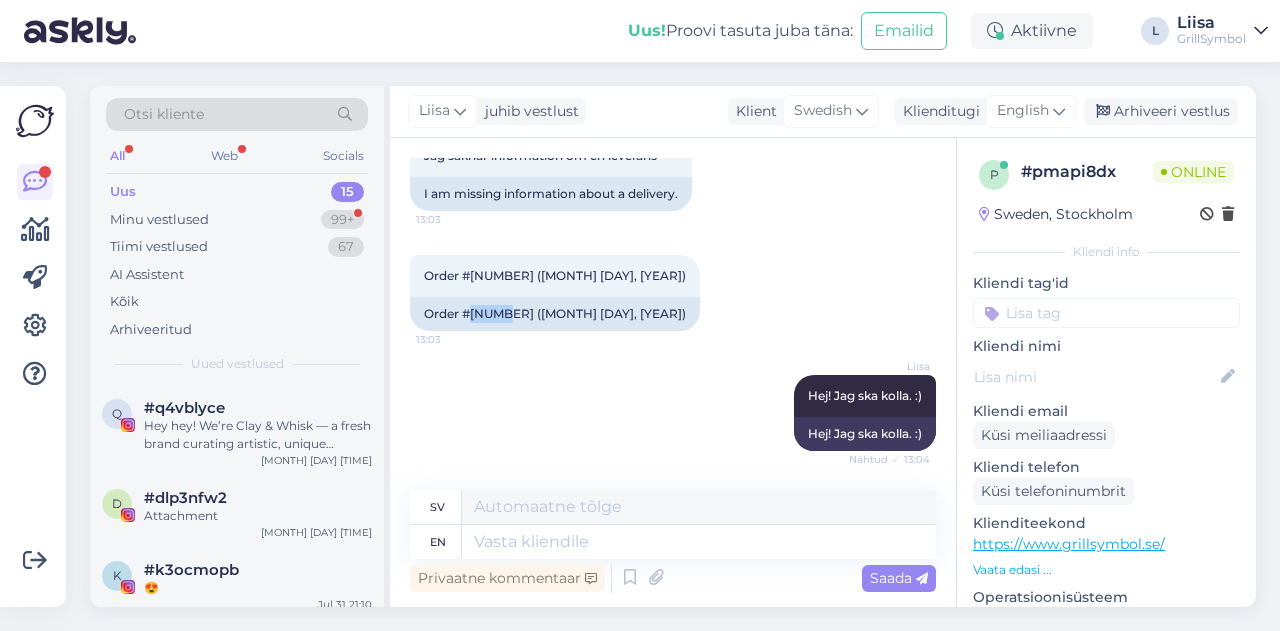 scroll, scrollTop: 369, scrollLeft: 0, axis: vertical 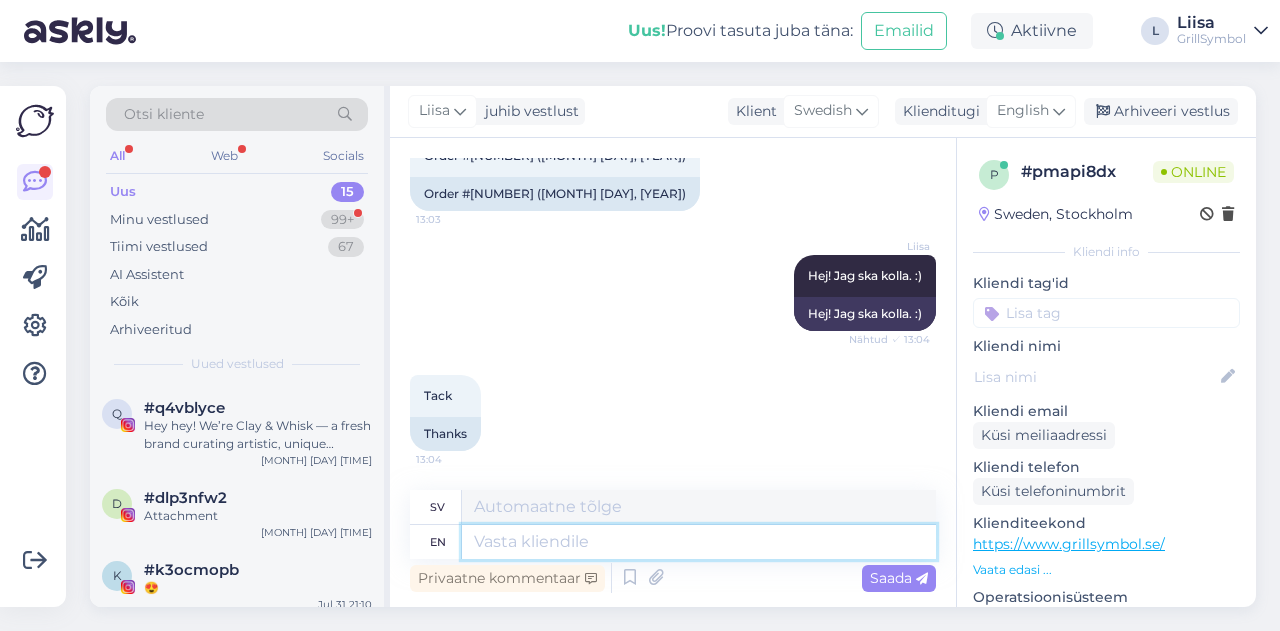 click at bounding box center [699, 542] 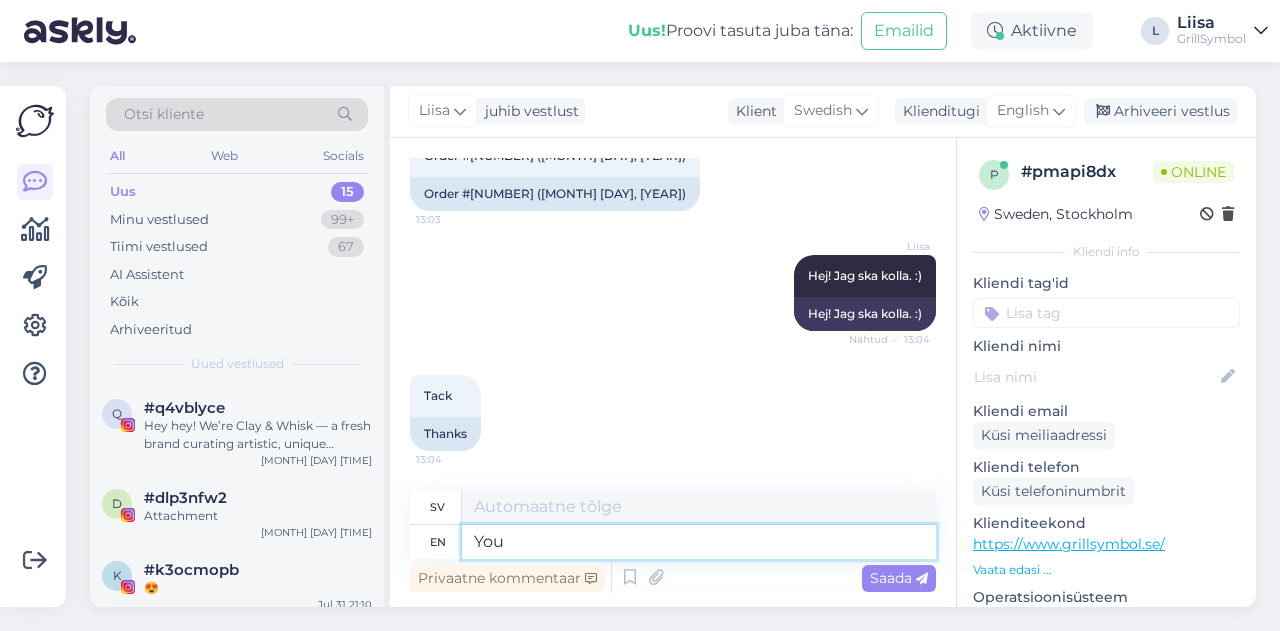 type on "You" 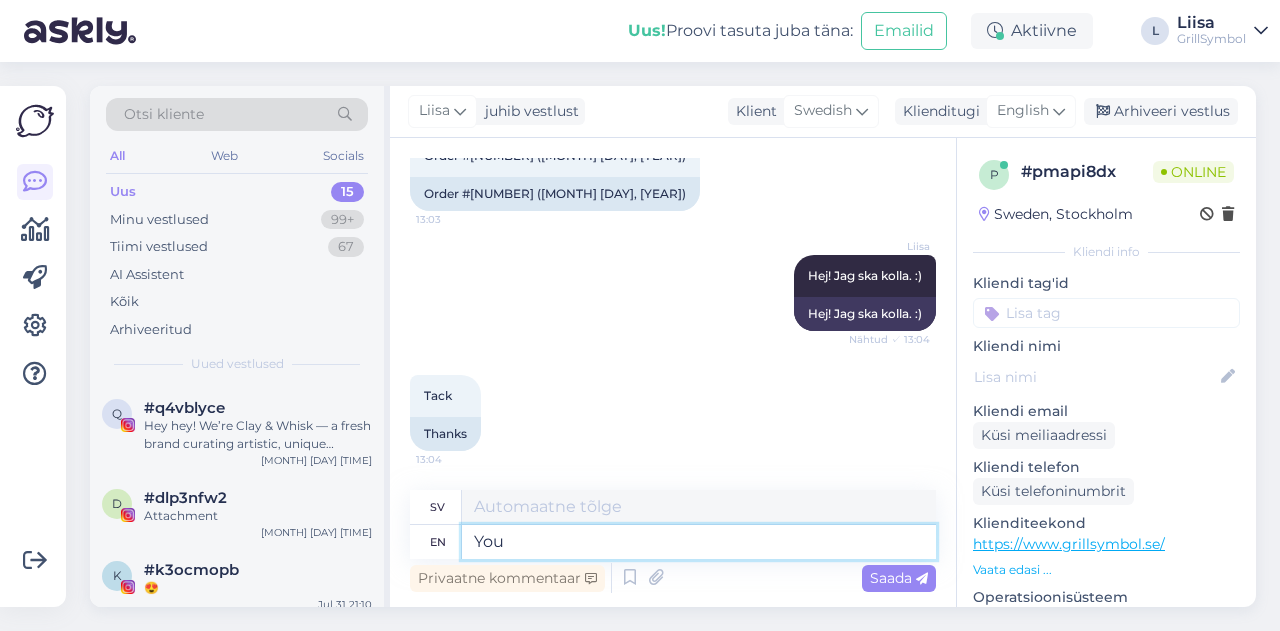 type on "Du" 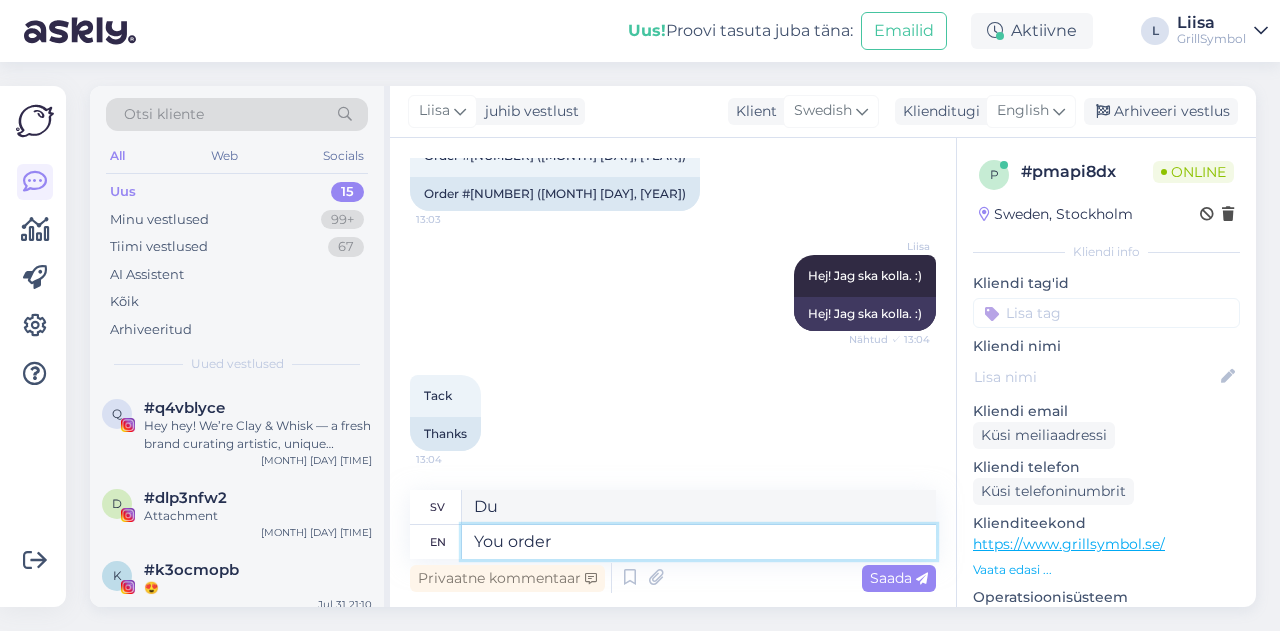 type on "You order" 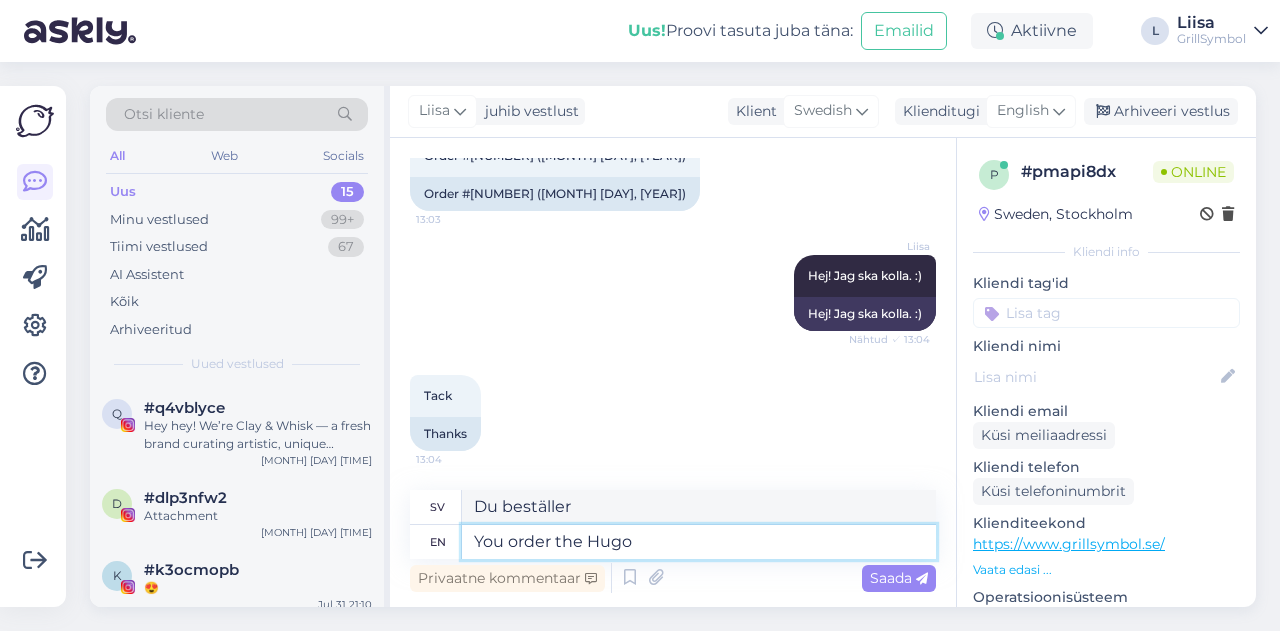 type on "You order the Hugo?" 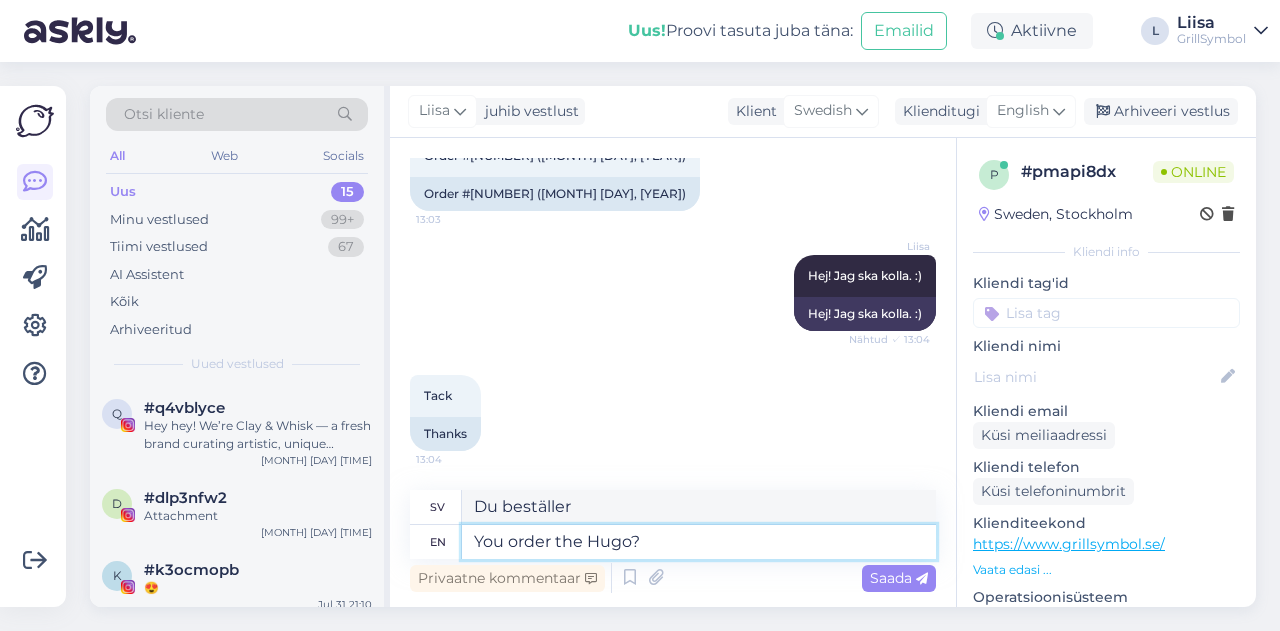 type on "Du beställer Hugo" 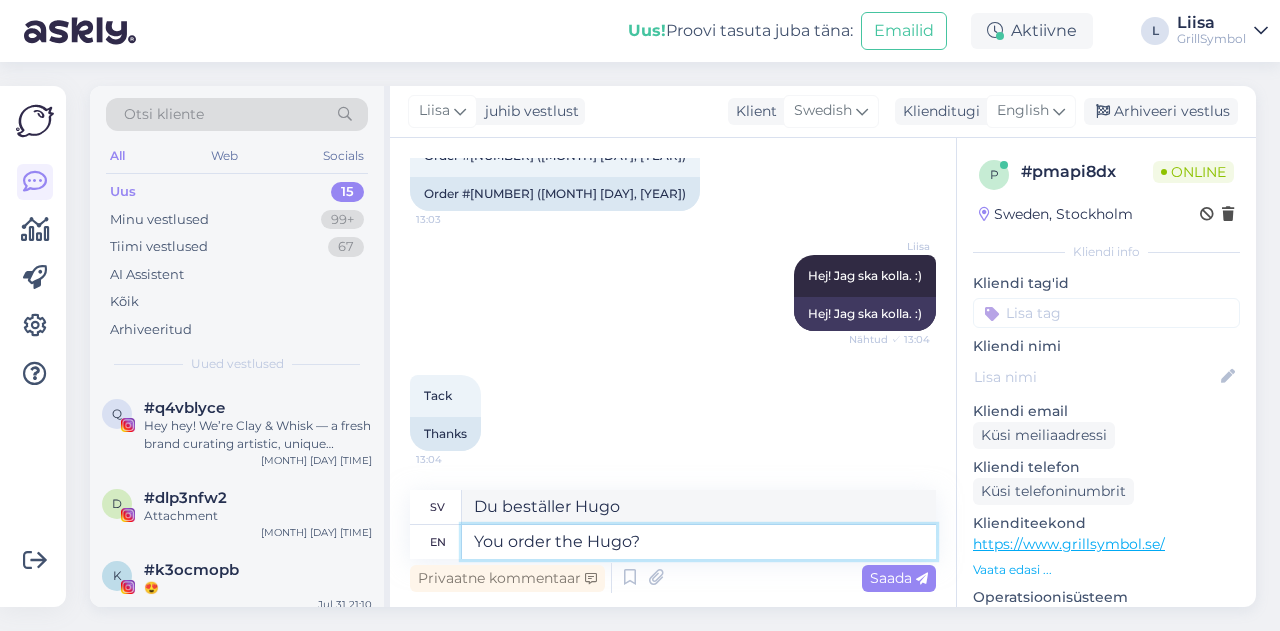 type on "You order the Hugo?" 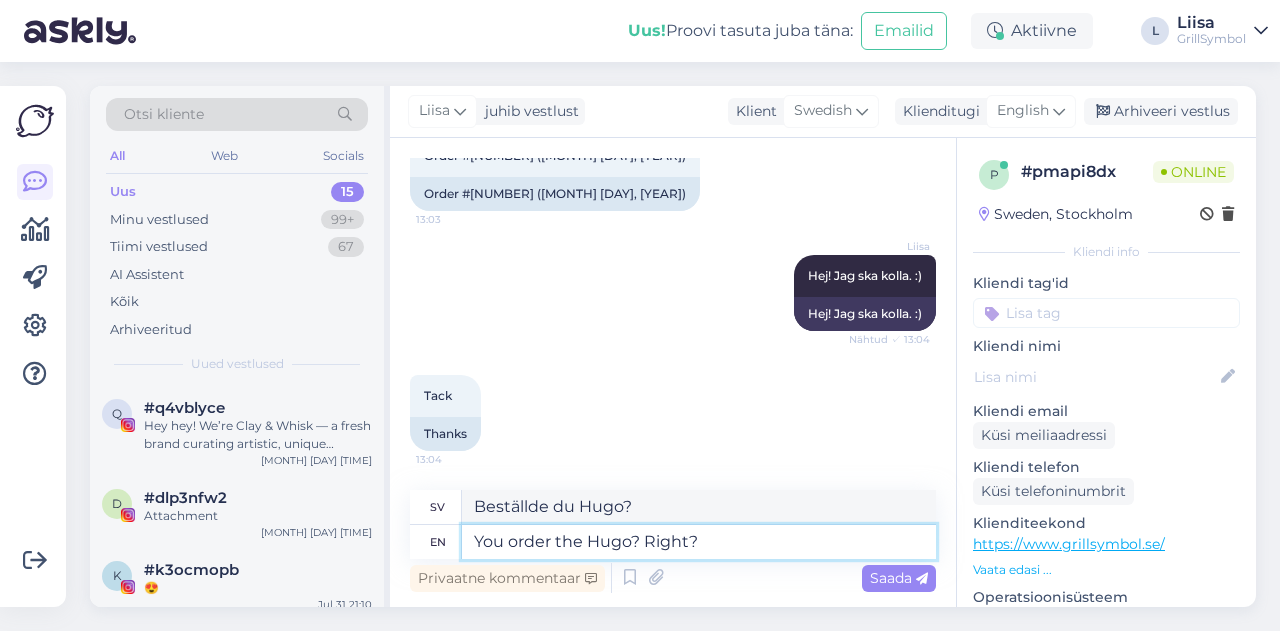 type on "You order the Hugo? Right?" 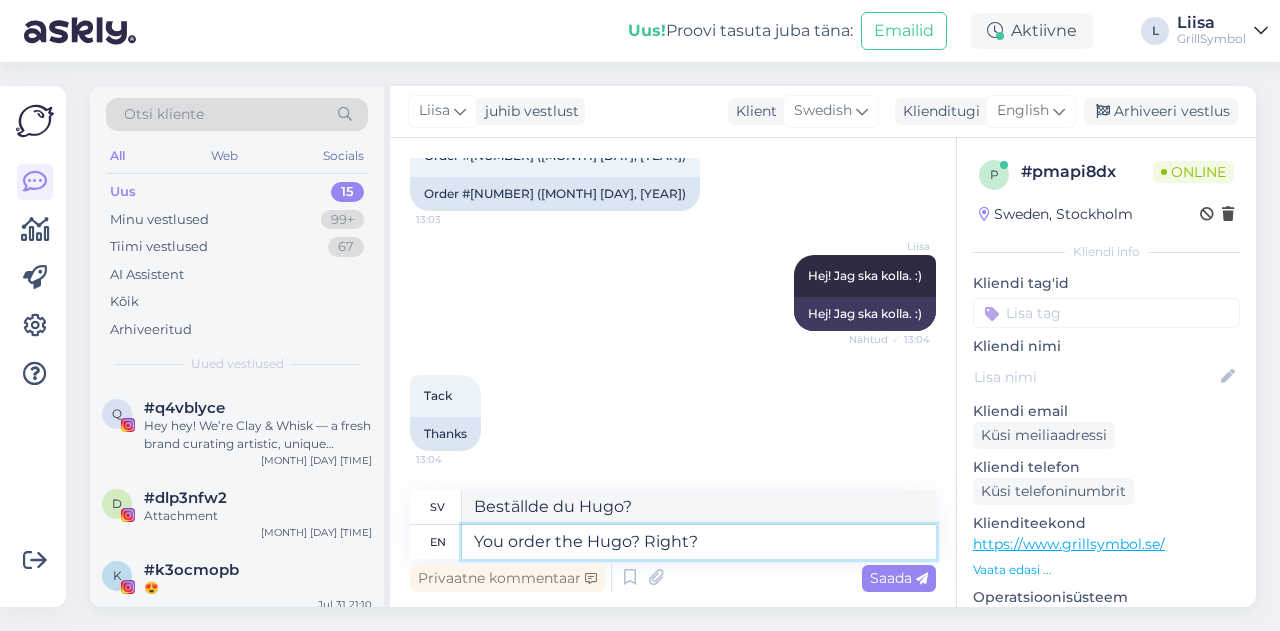 type on "Du beställde Hugo? Eller hur?" 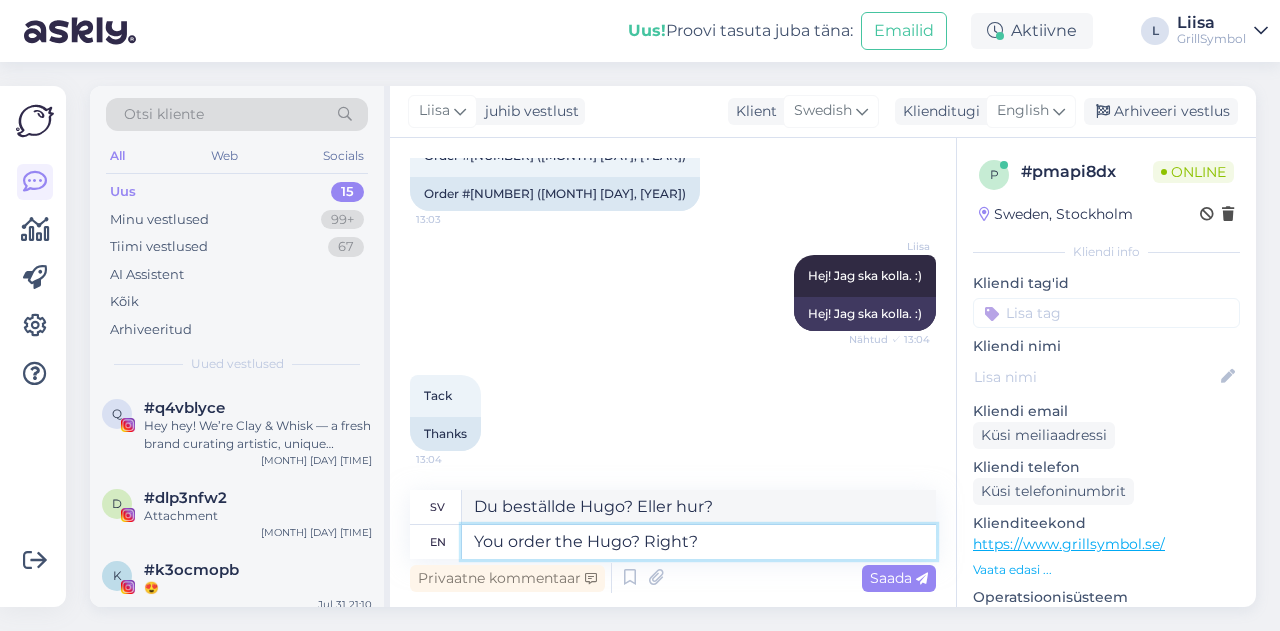 type 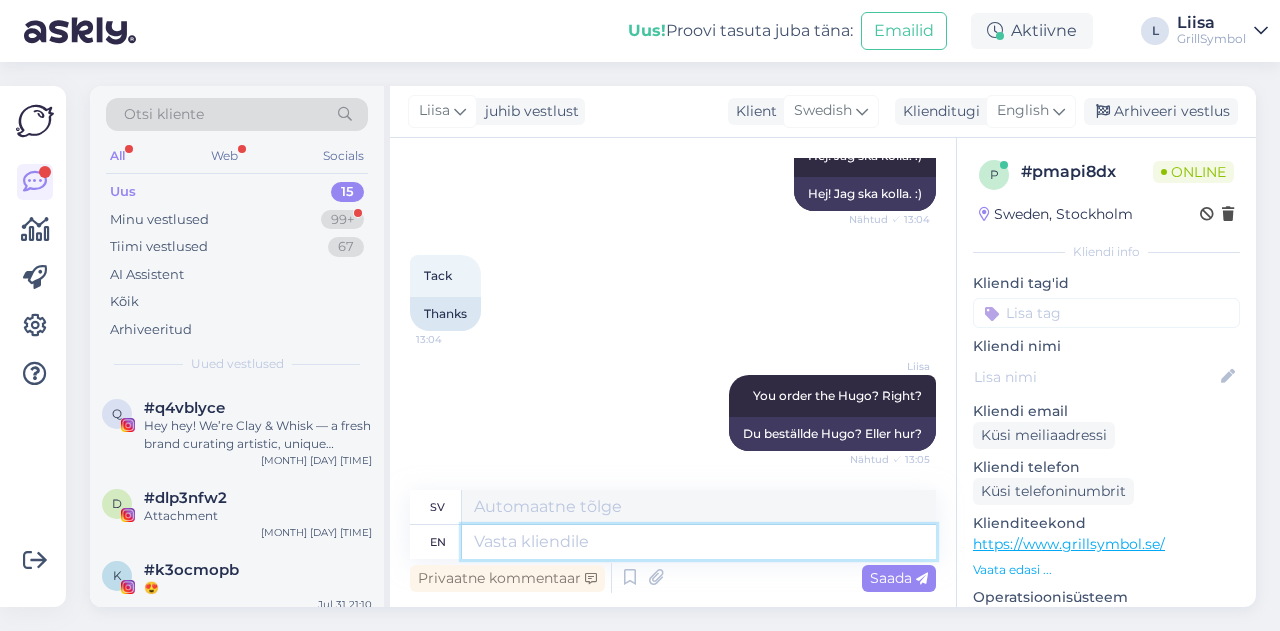 scroll, scrollTop: 609, scrollLeft: 0, axis: vertical 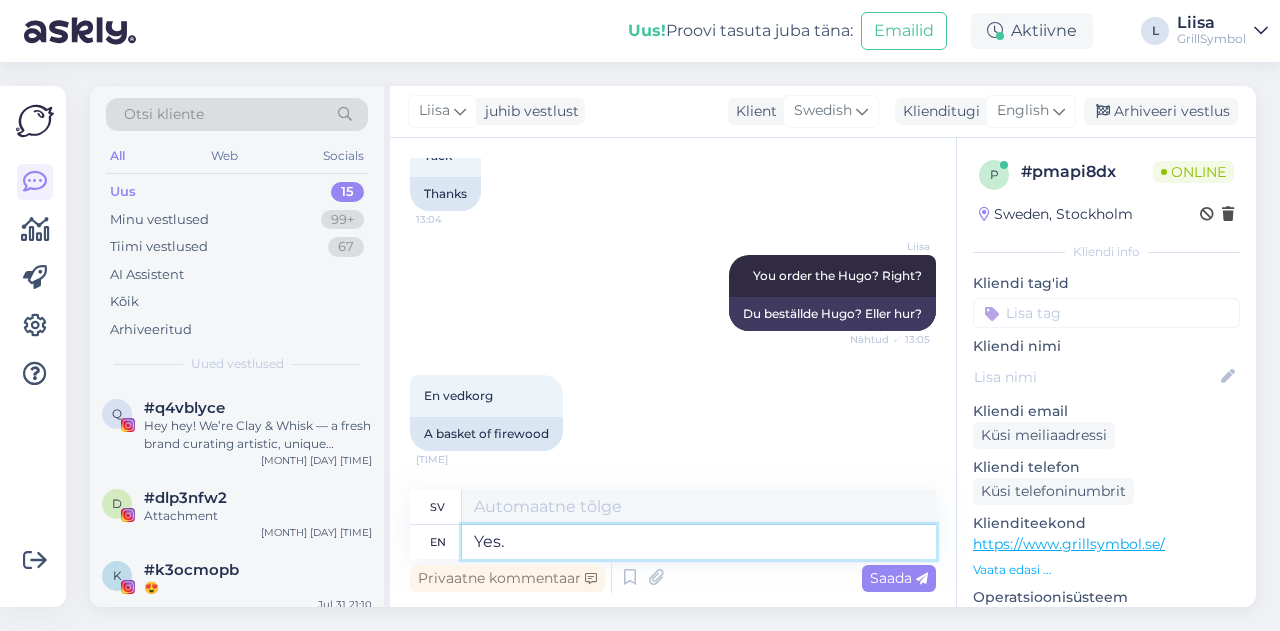 type on "Yes." 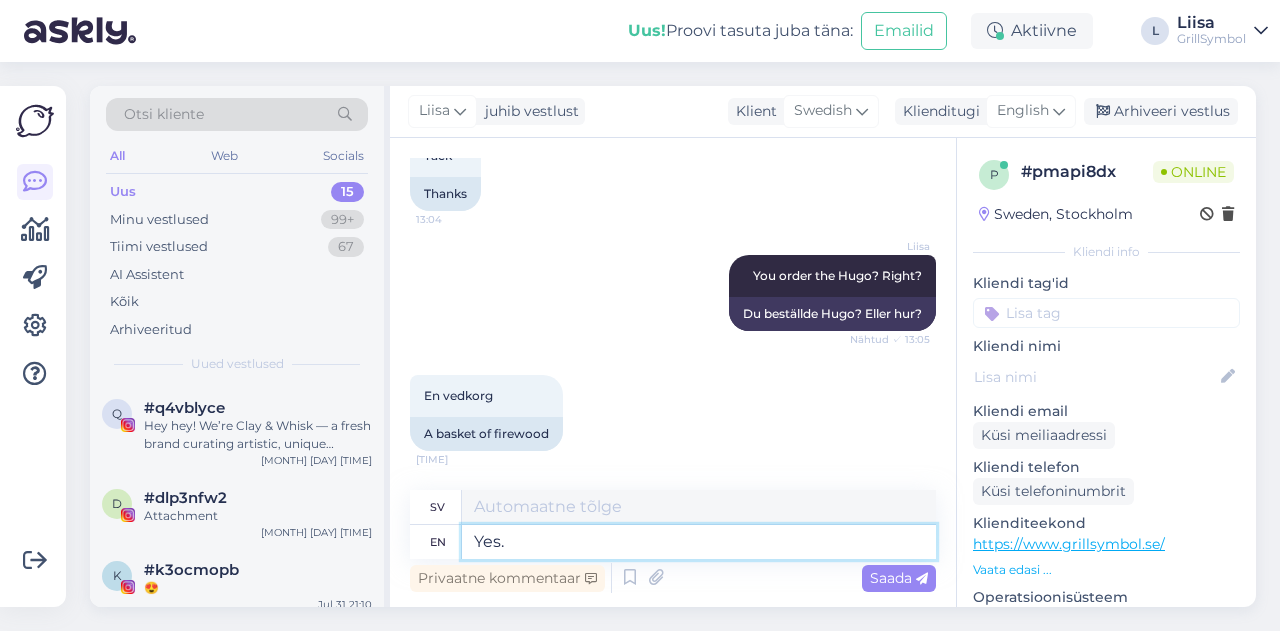 type on "Ja." 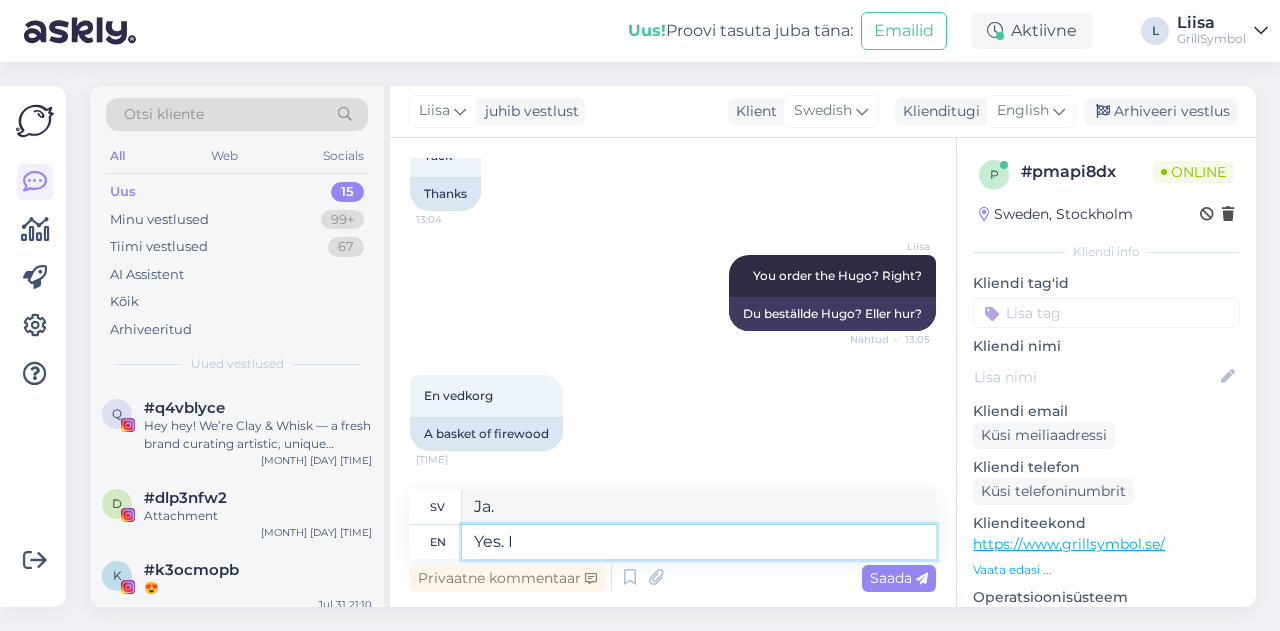 type on "Yes. I h" 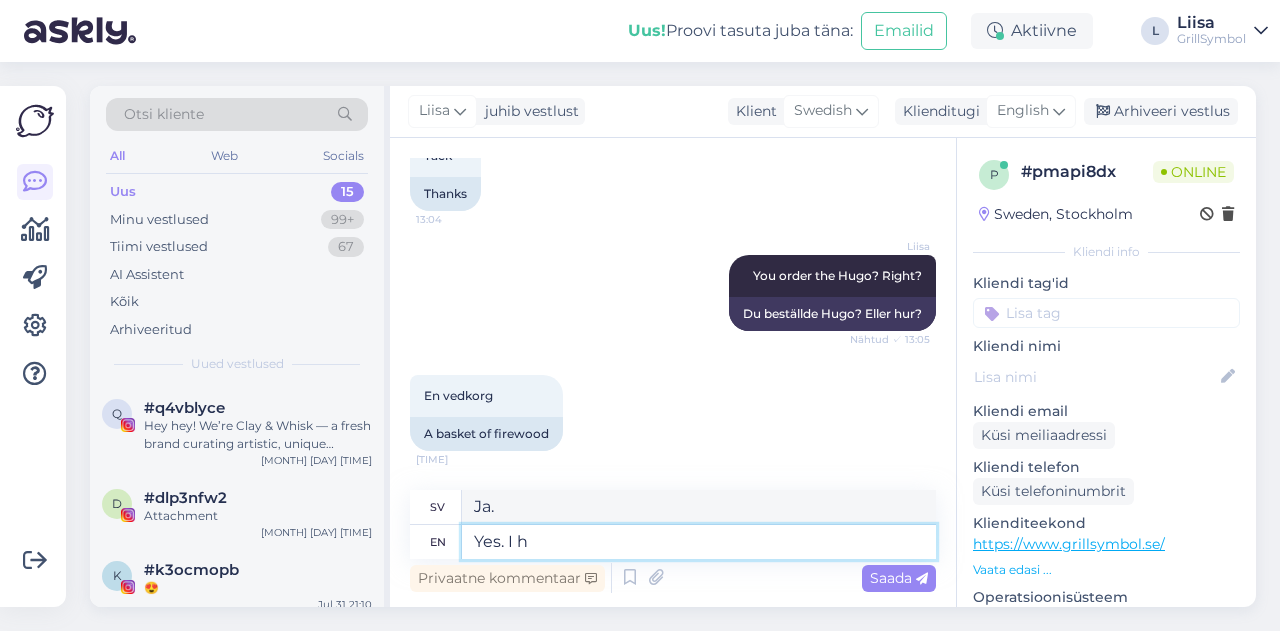 type on "Ja. Jag" 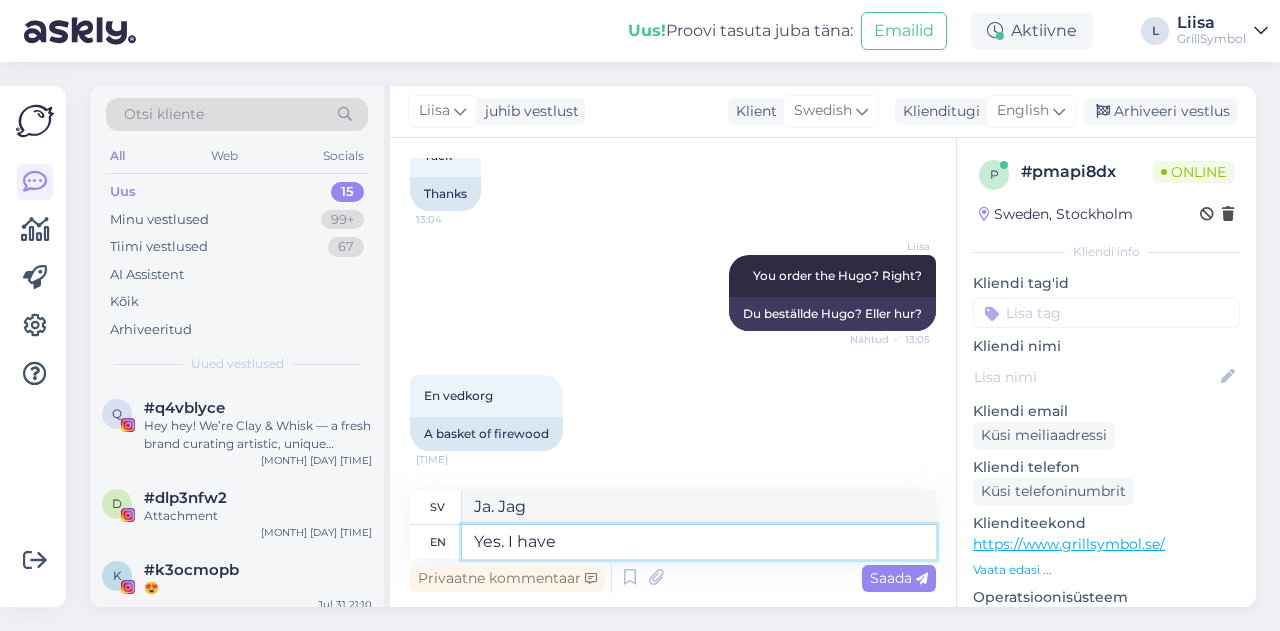 type on "Yes. I have" 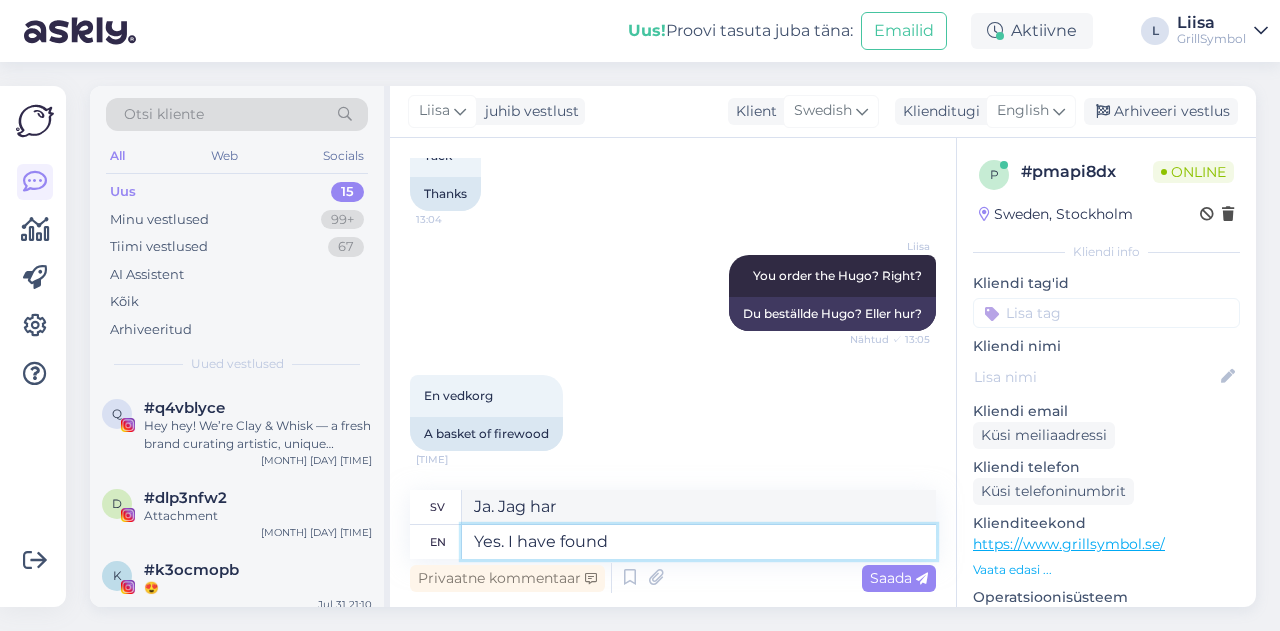 type on "Yes. I have found y" 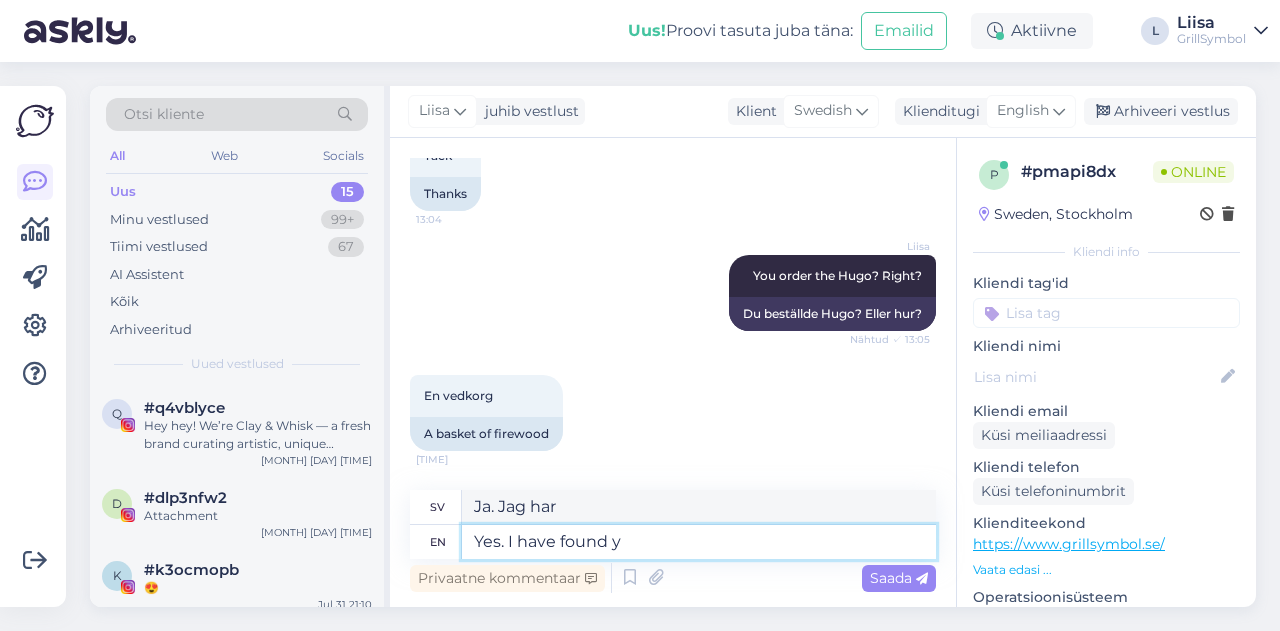 type on "Ja. Jag har hittat" 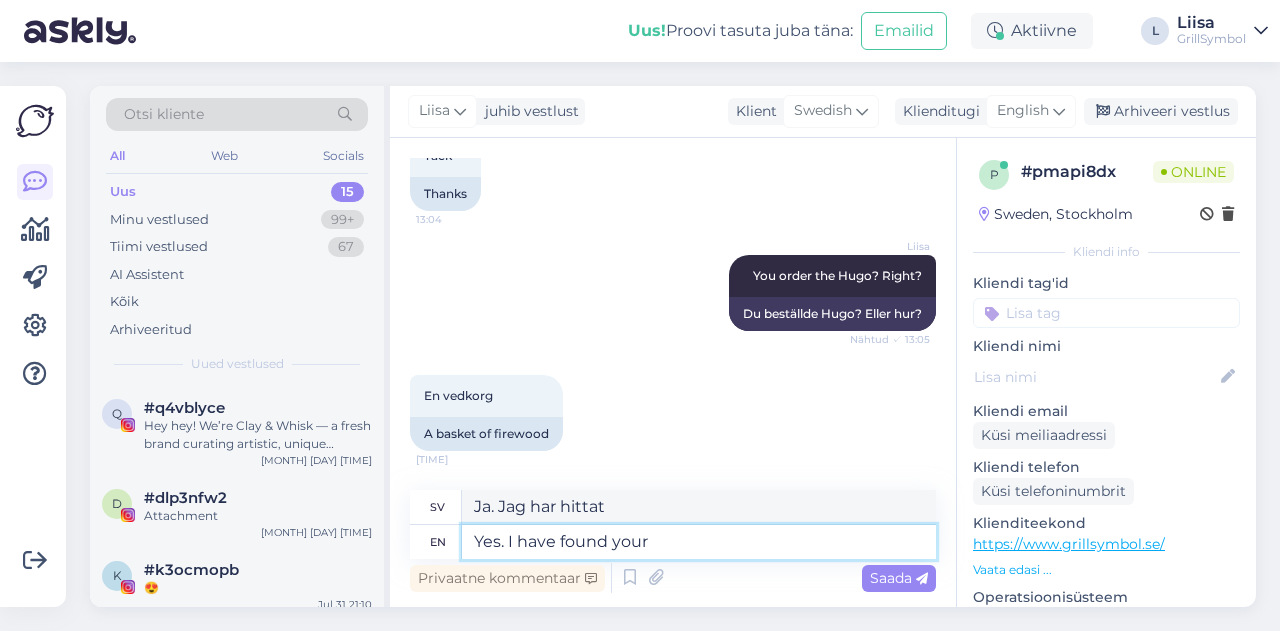 type on "Yes. I have found your o" 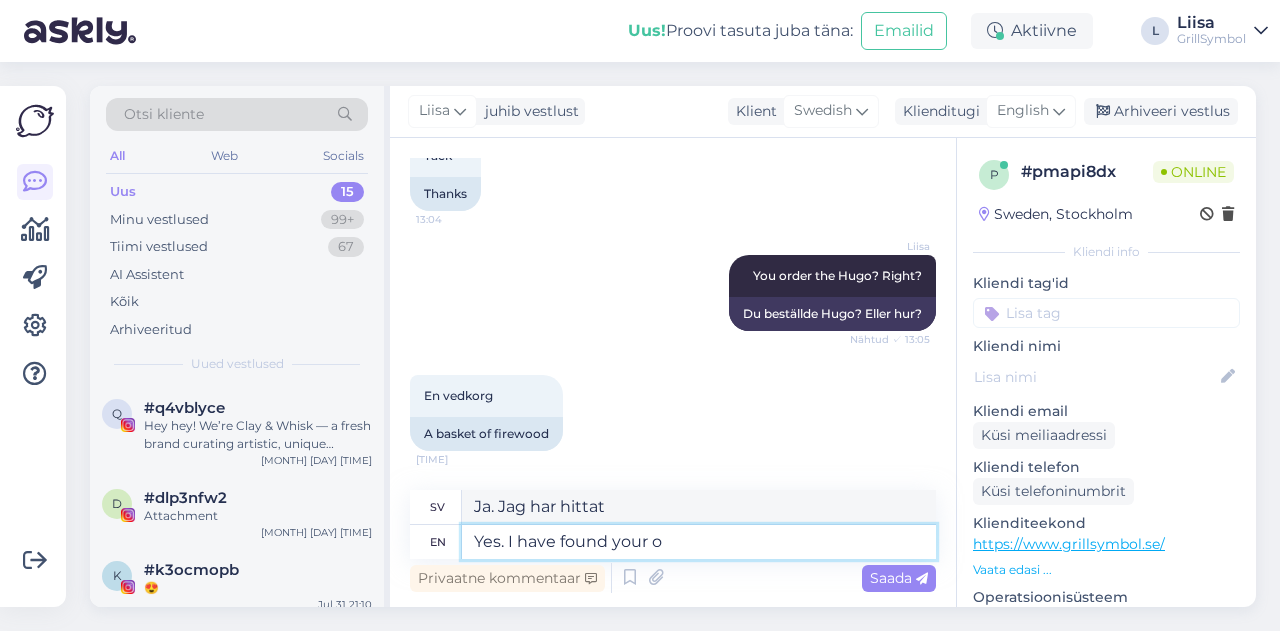 type on "Ja. Jag har hittat din" 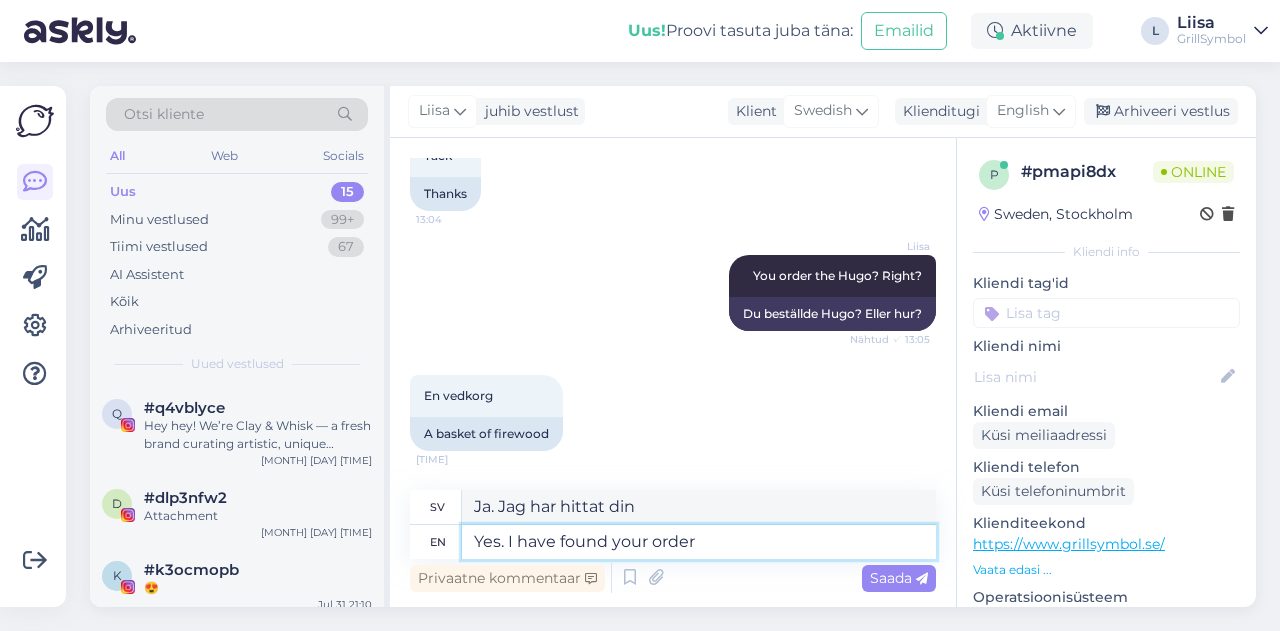 type on "Yes. I have found your order a" 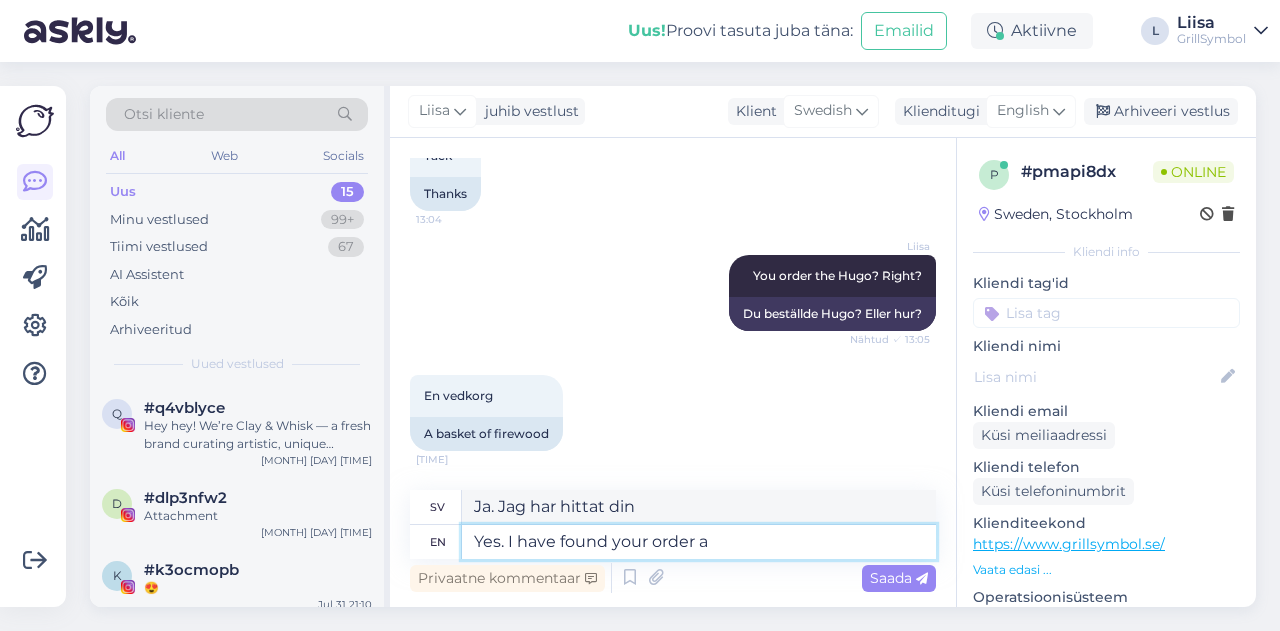 type on "Ja. Jag har hittat din beställning." 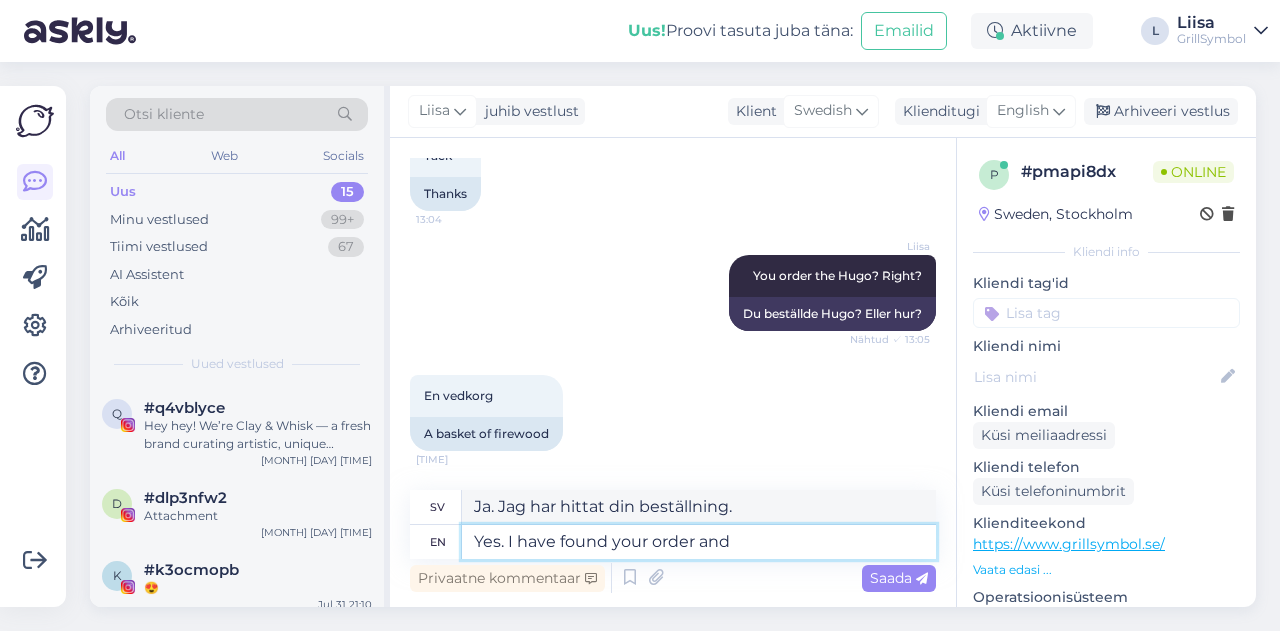 type on "Yes. I have found your order and w" 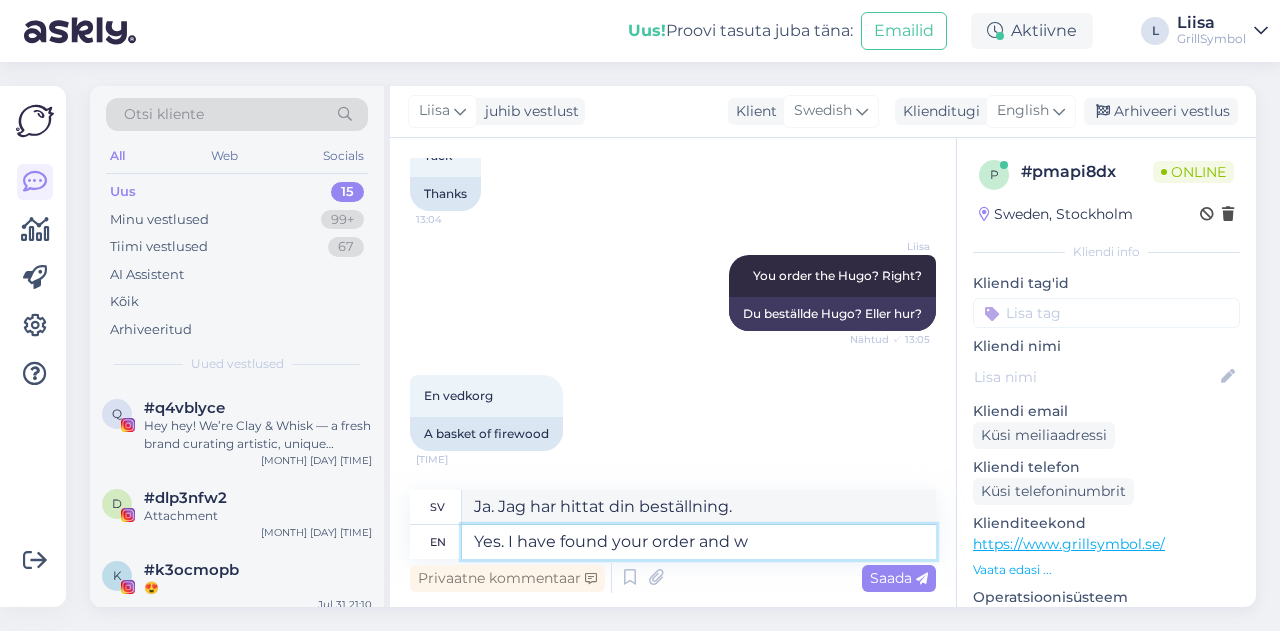 type on "Ja. Jag har hittat din beställning och" 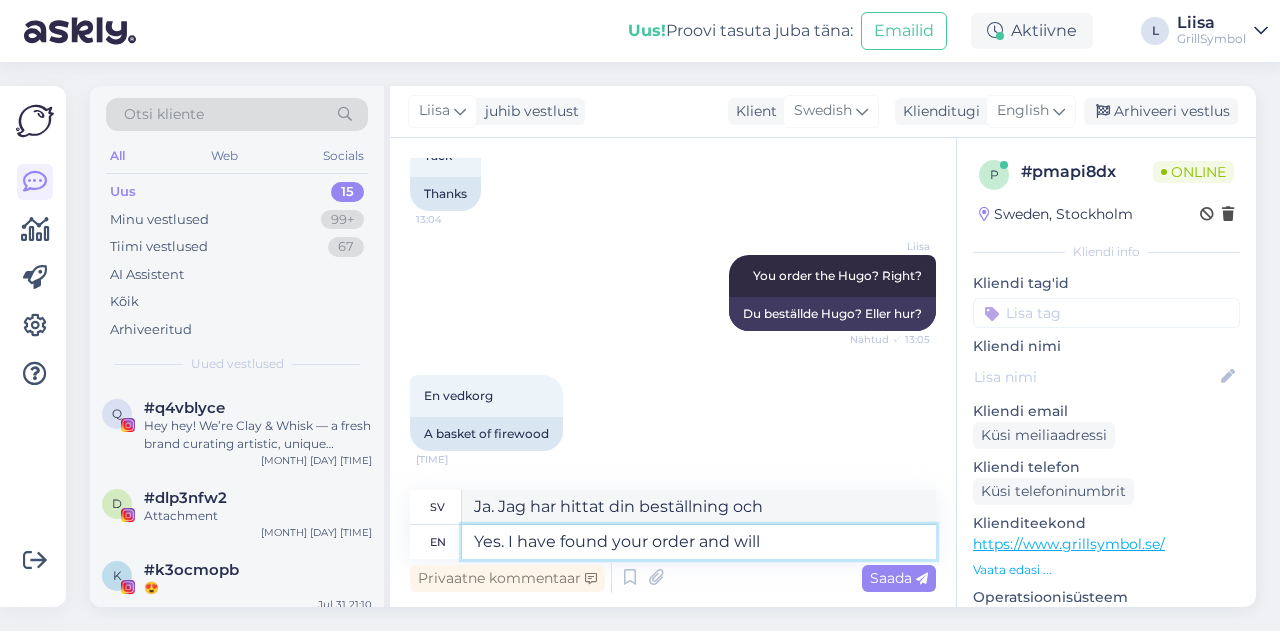 type on "Yes. I have found your order and will t" 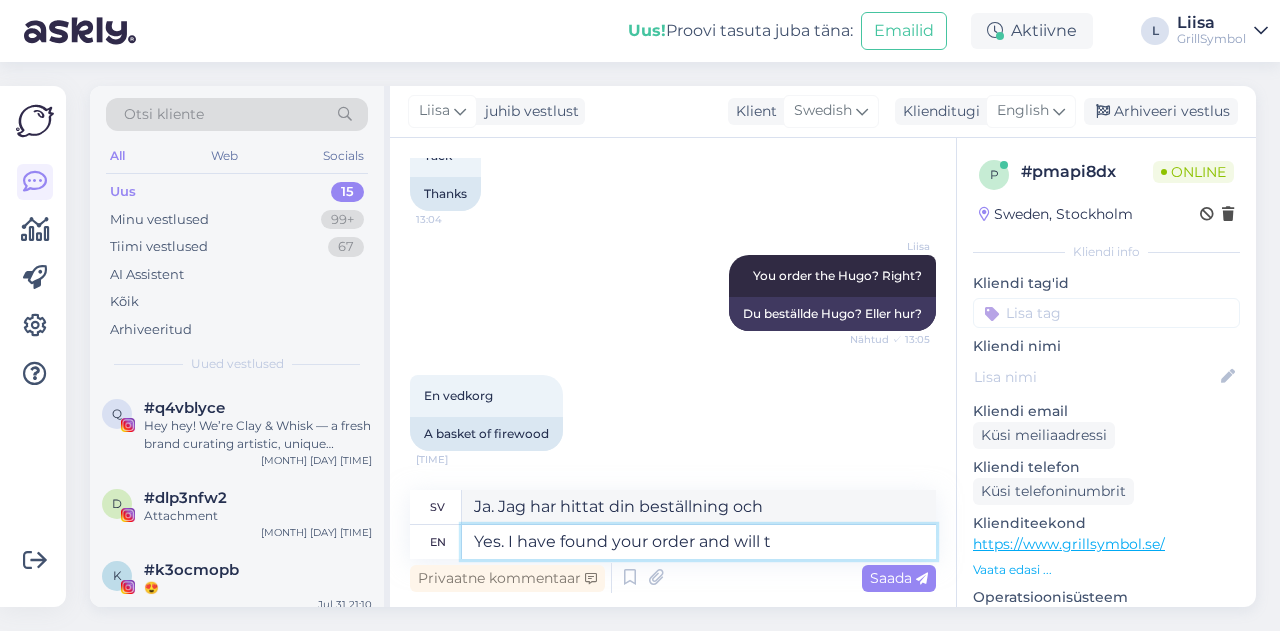 type on "Ja. Jag har hittat din beställning och kommer att göra det." 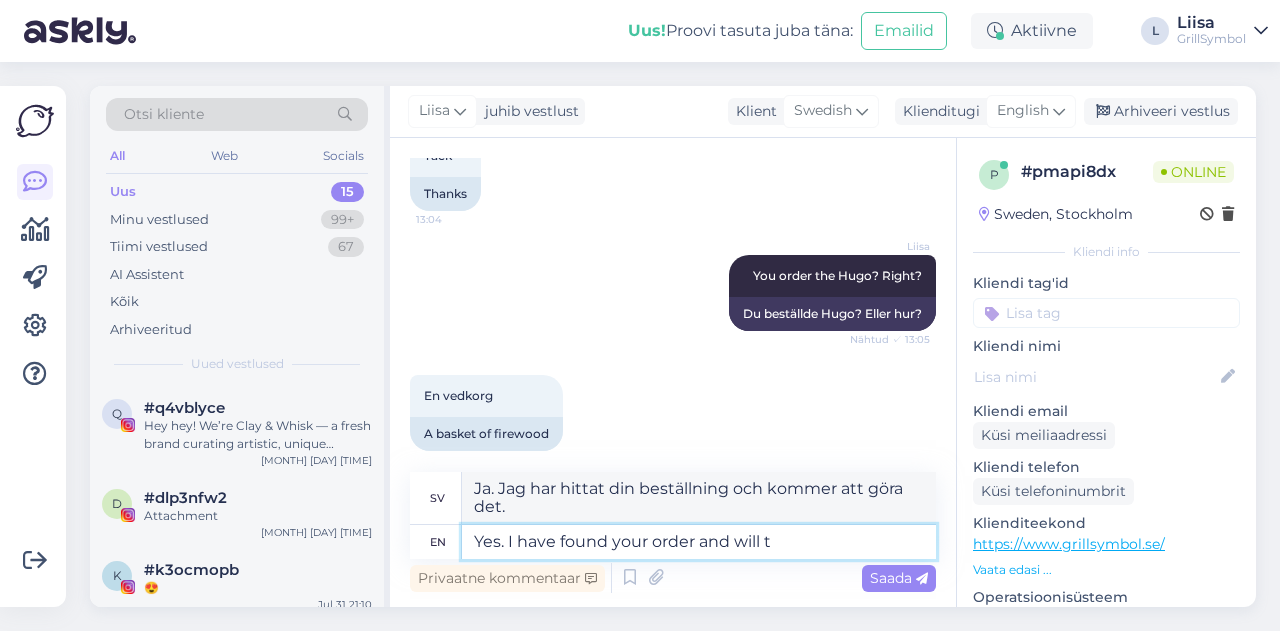 scroll, scrollTop: 627, scrollLeft: 0, axis: vertical 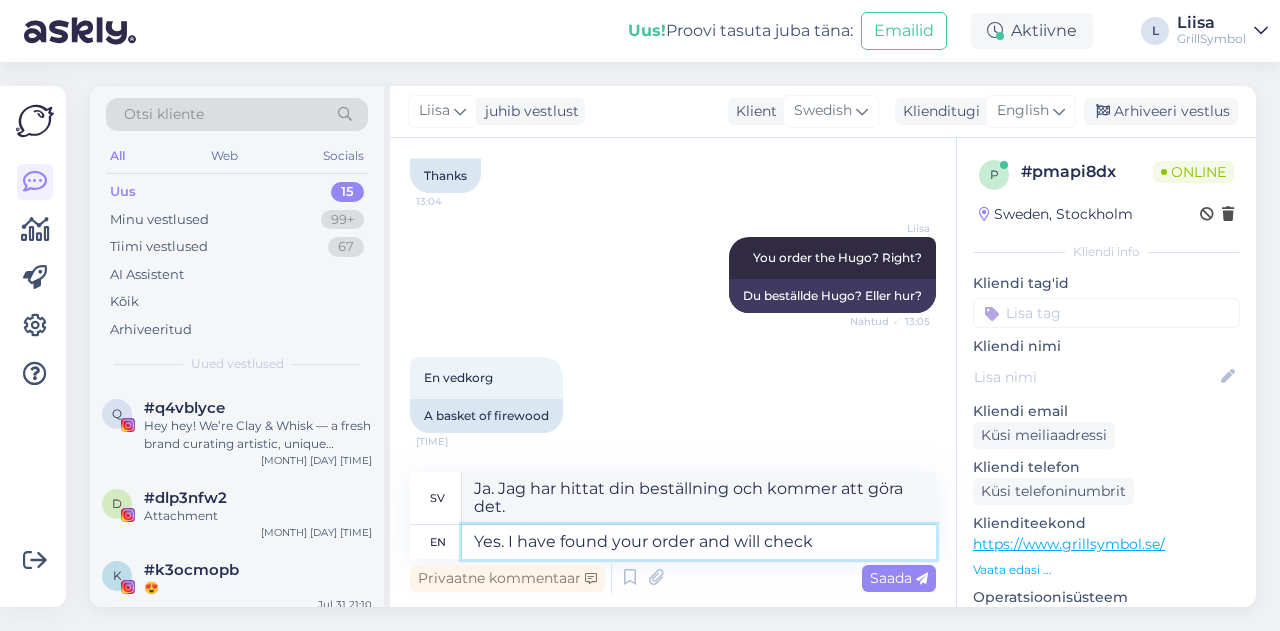 type on "Yes. I have found your order and will check" 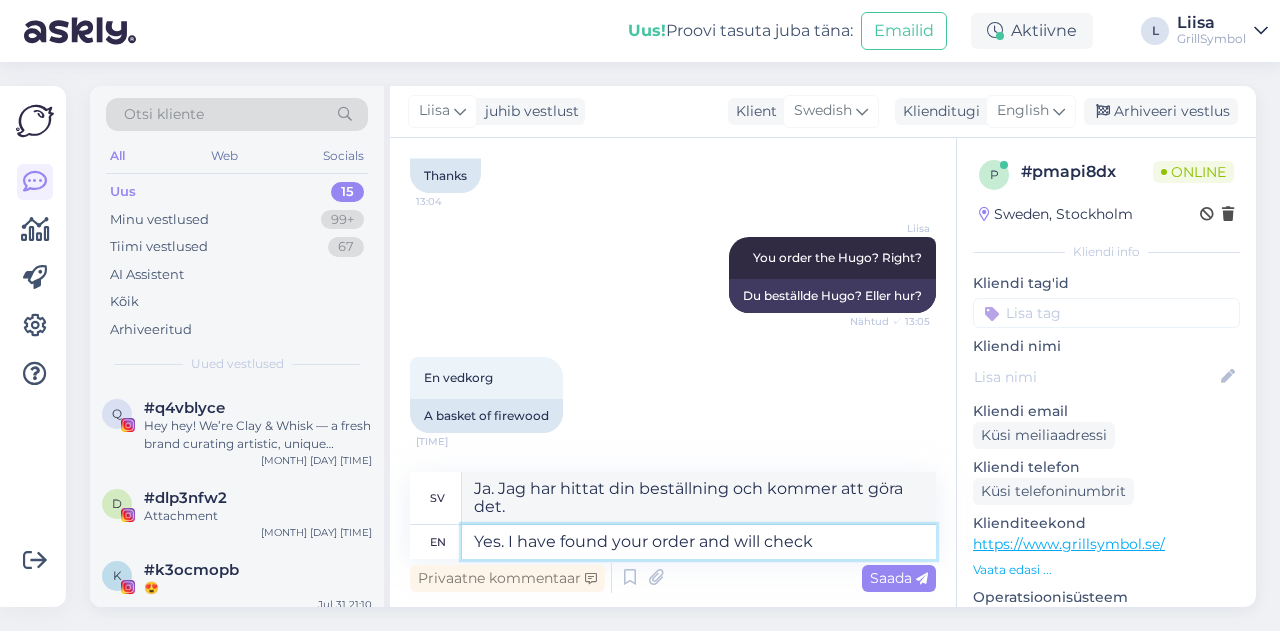 type on "Ja. Jag har hittat din beställning och ska kontrollera den." 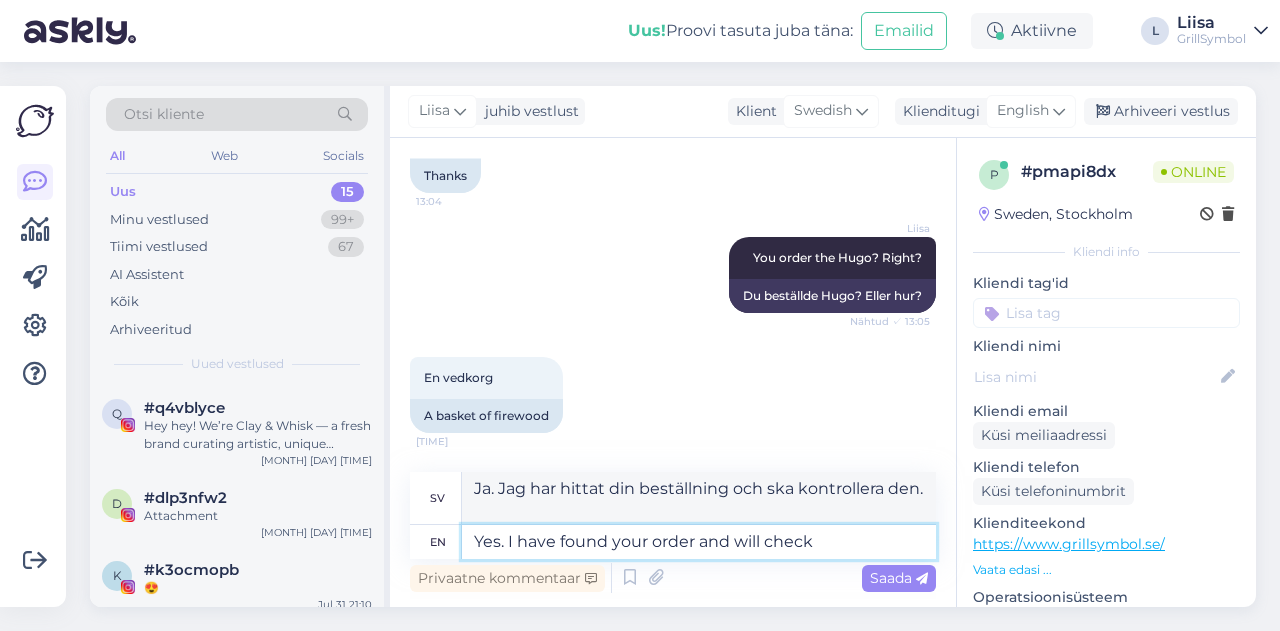 scroll, scrollTop: 609, scrollLeft: 0, axis: vertical 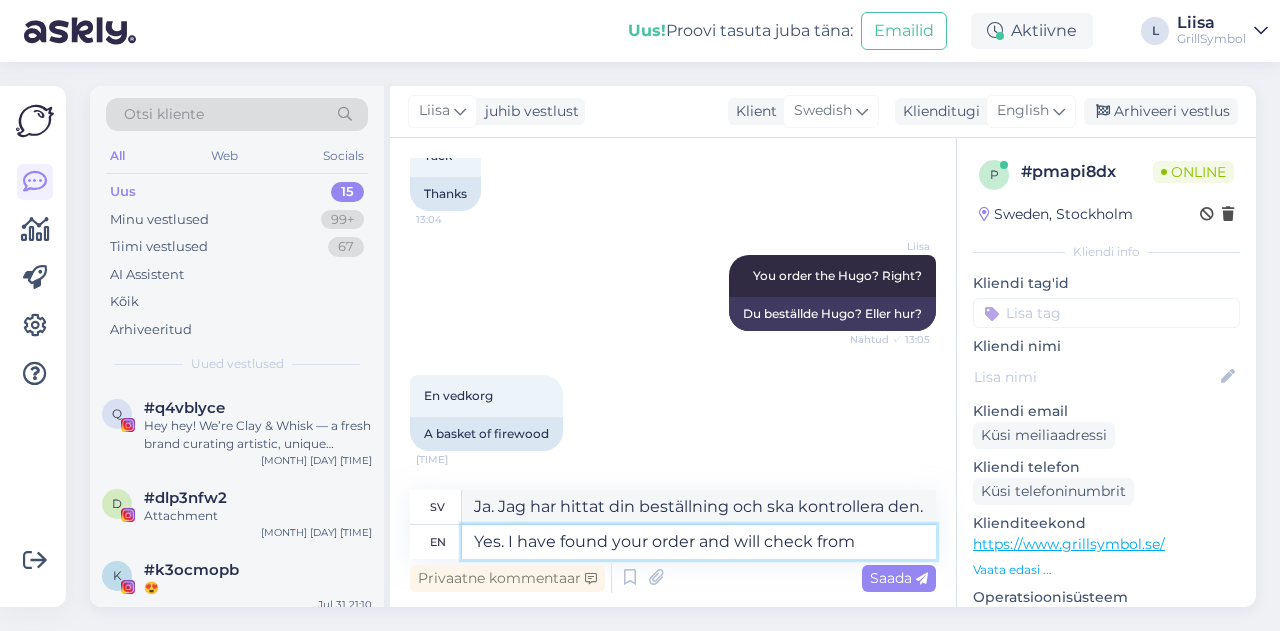 type on "Yes. I have found your order and will check from" 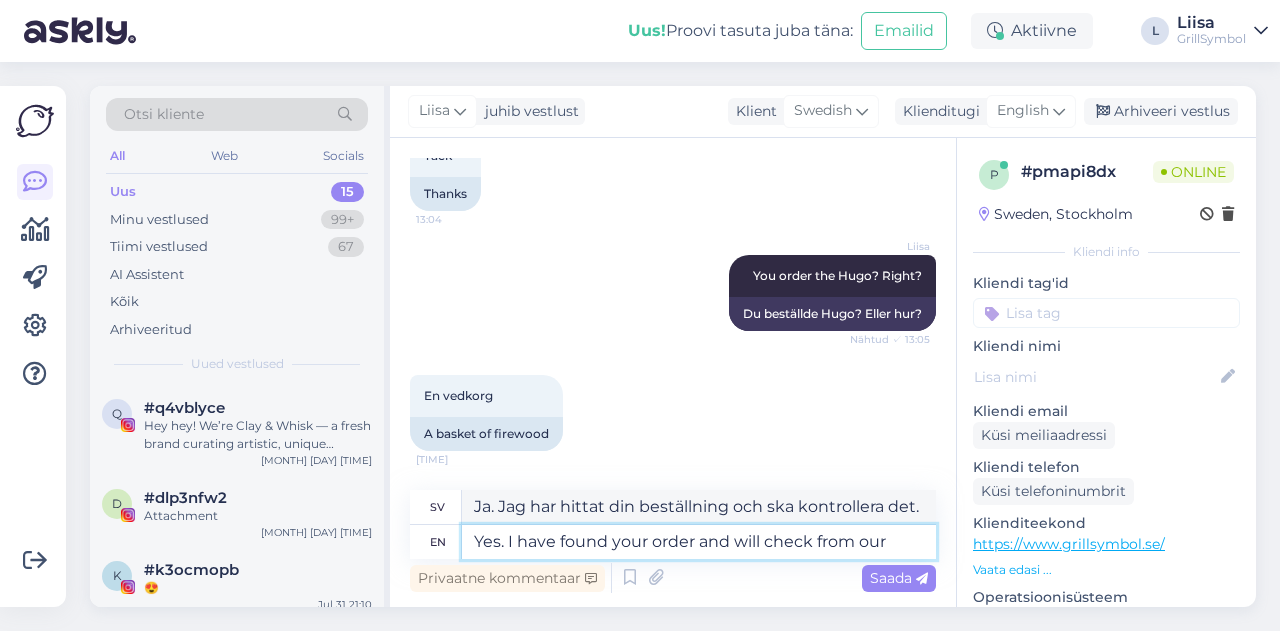 type on "Yes. I have found your order and will check from our" 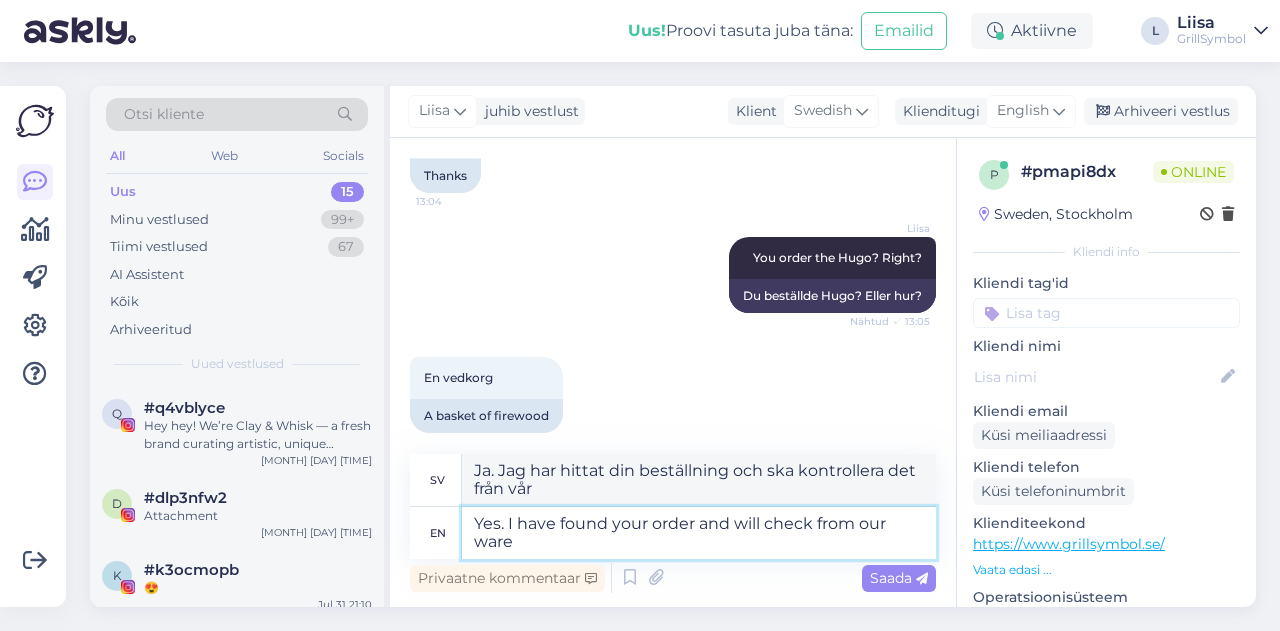 scroll, scrollTop: 630, scrollLeft: 0, axis: vertical 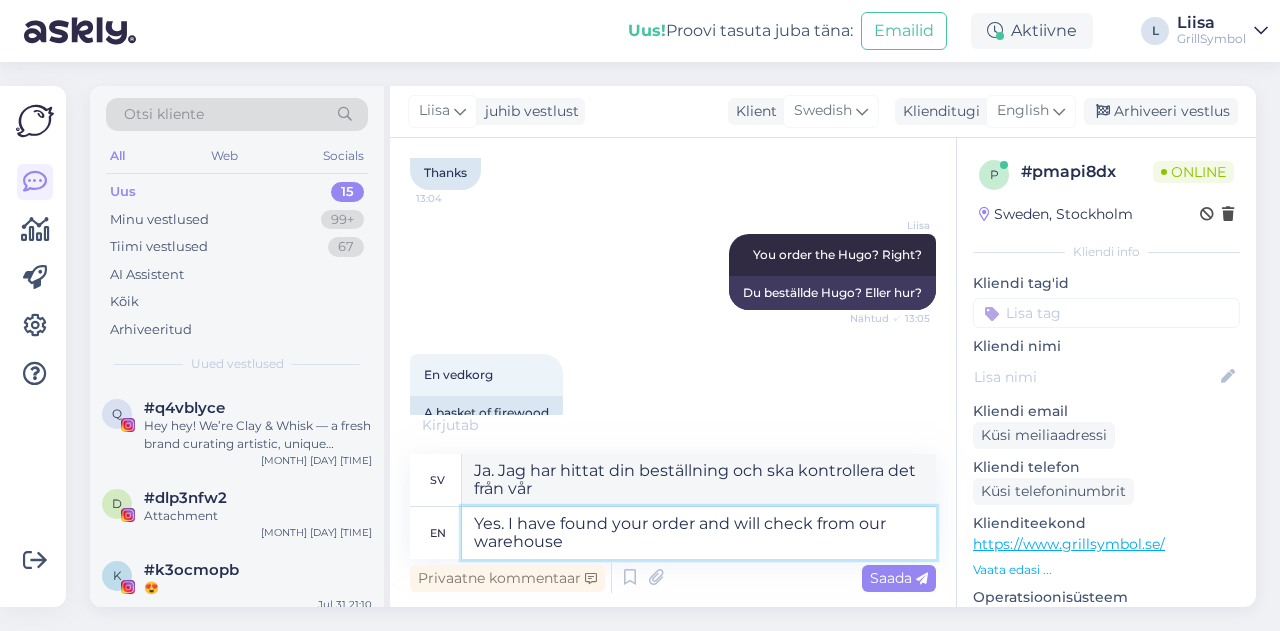 type on "Yes. I have found your order and will check from our warehouse :" 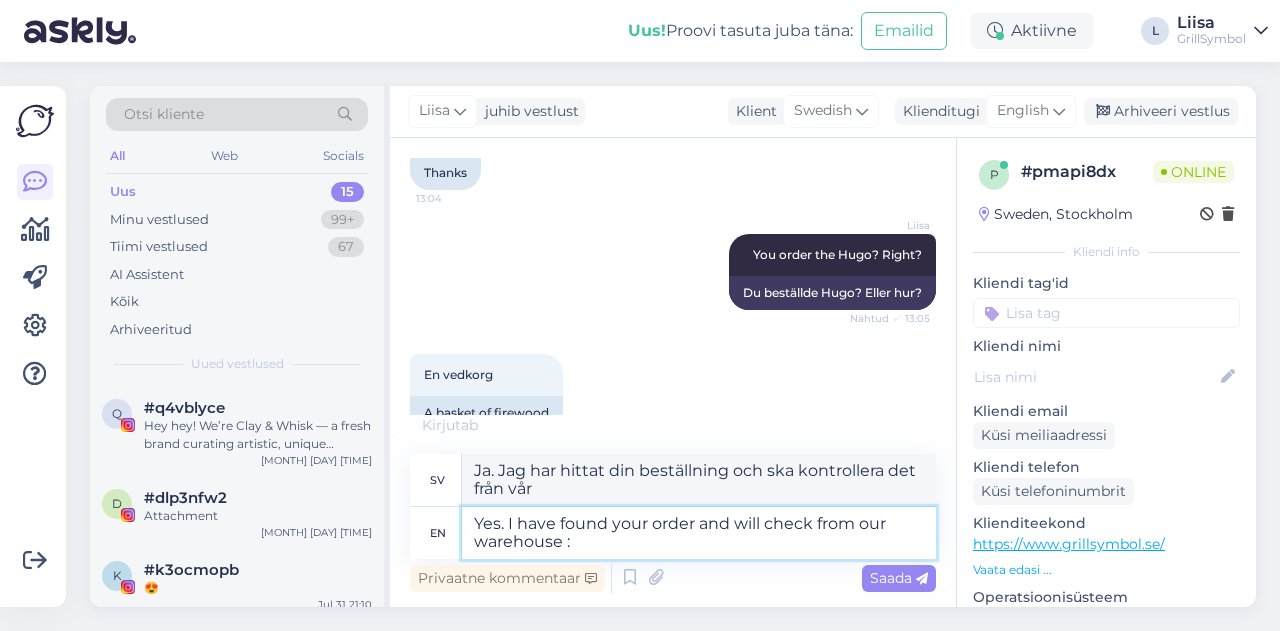 type on "Ja. Jag har hittat din beställning och kommer att kontrollera det från vårt lager." 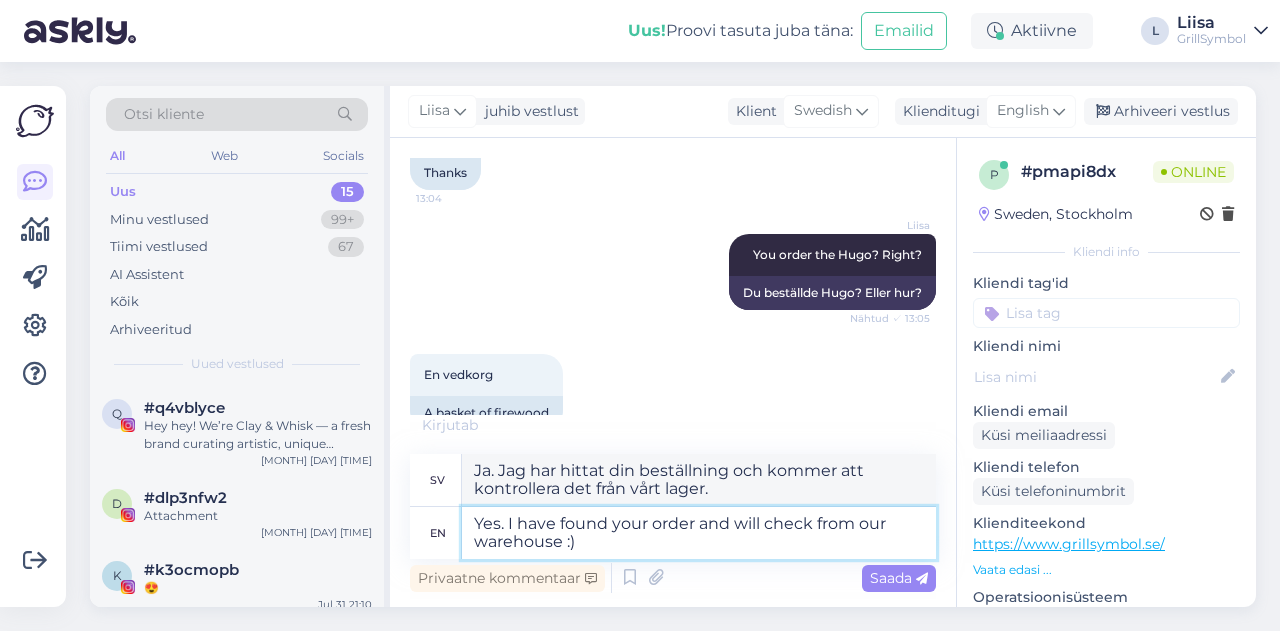 type on "Yes. I have found your order and will check from our warehouse :)" 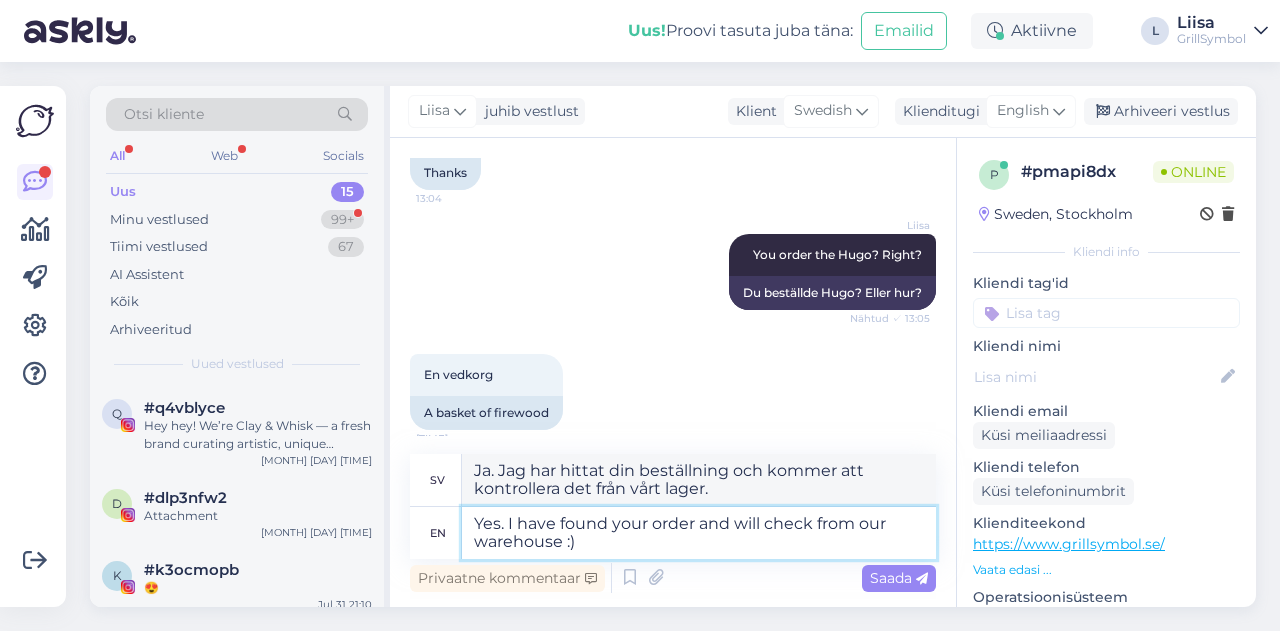 scroll, scrollTop: 765, scrollLeft: 0, axis: vertical 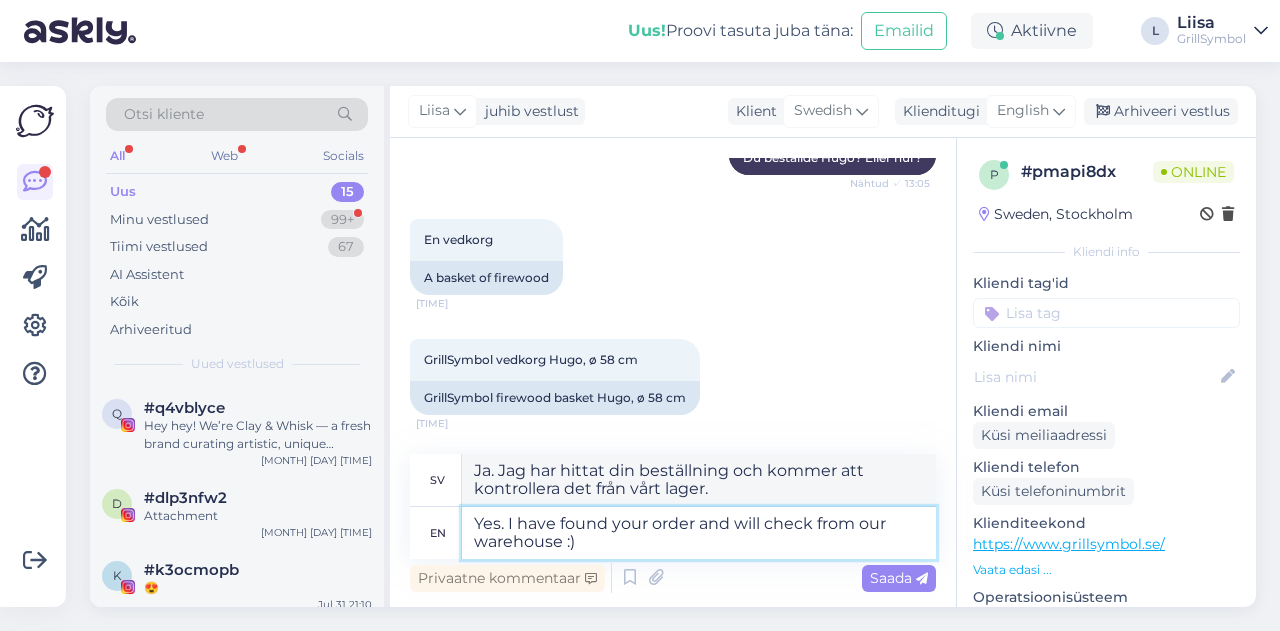 type on "Ja. Jag har hittat din beställning och ska kontrollera det i vårt lager :)" 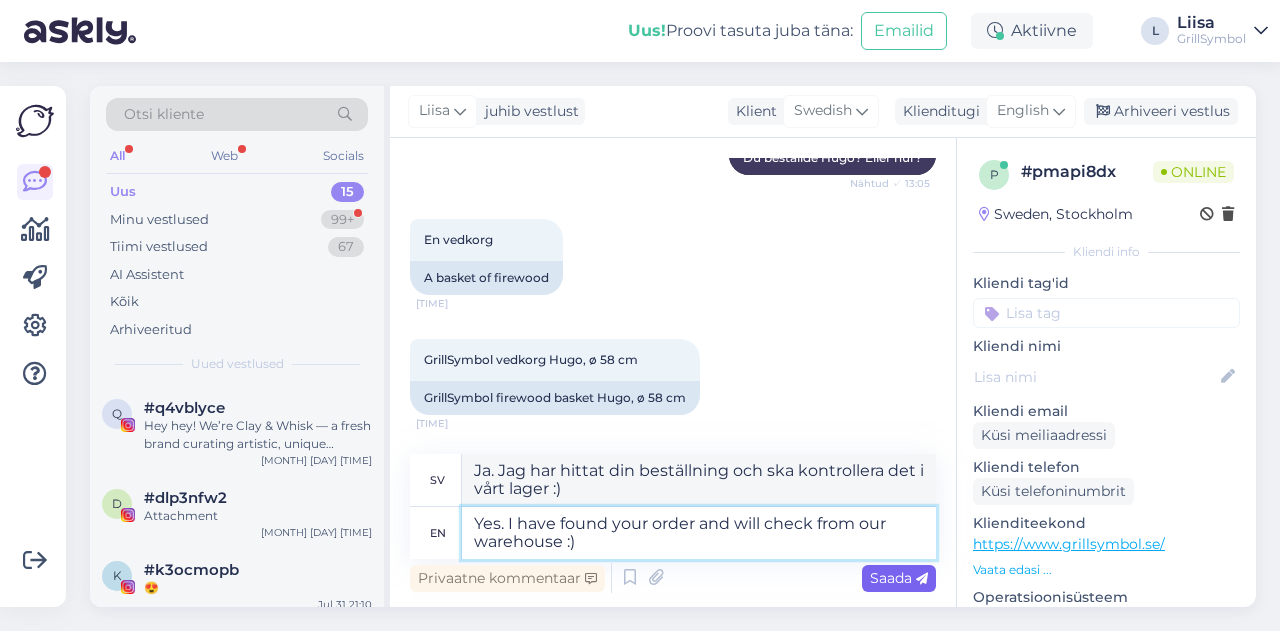 type on "Yes. I have found your order and will check from our warehouse :)" 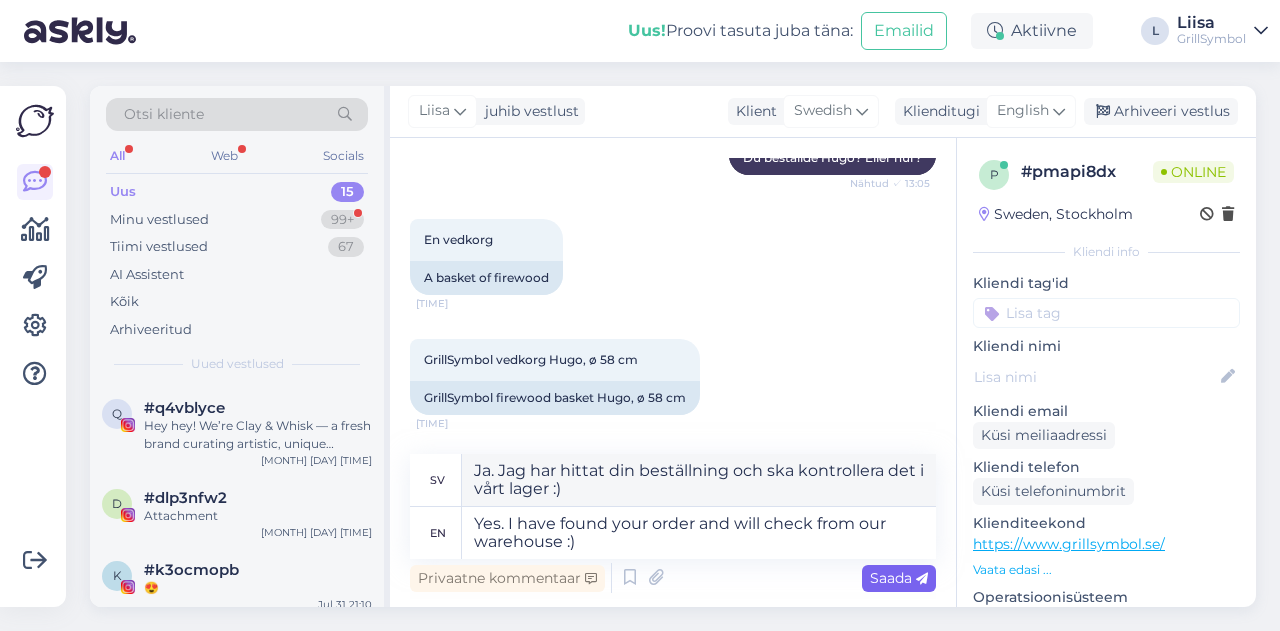 click on "Saada" at bounding box center [899, 578] 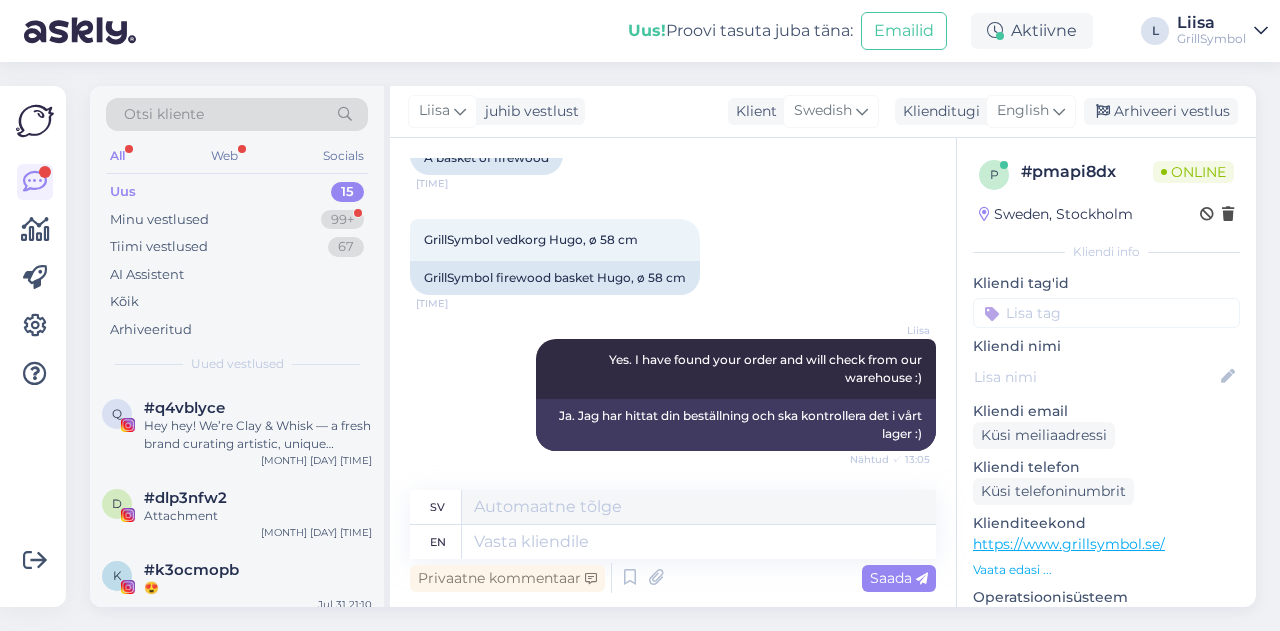 scroll, scrollTop: 0, scrollLeft: 0, axis: both 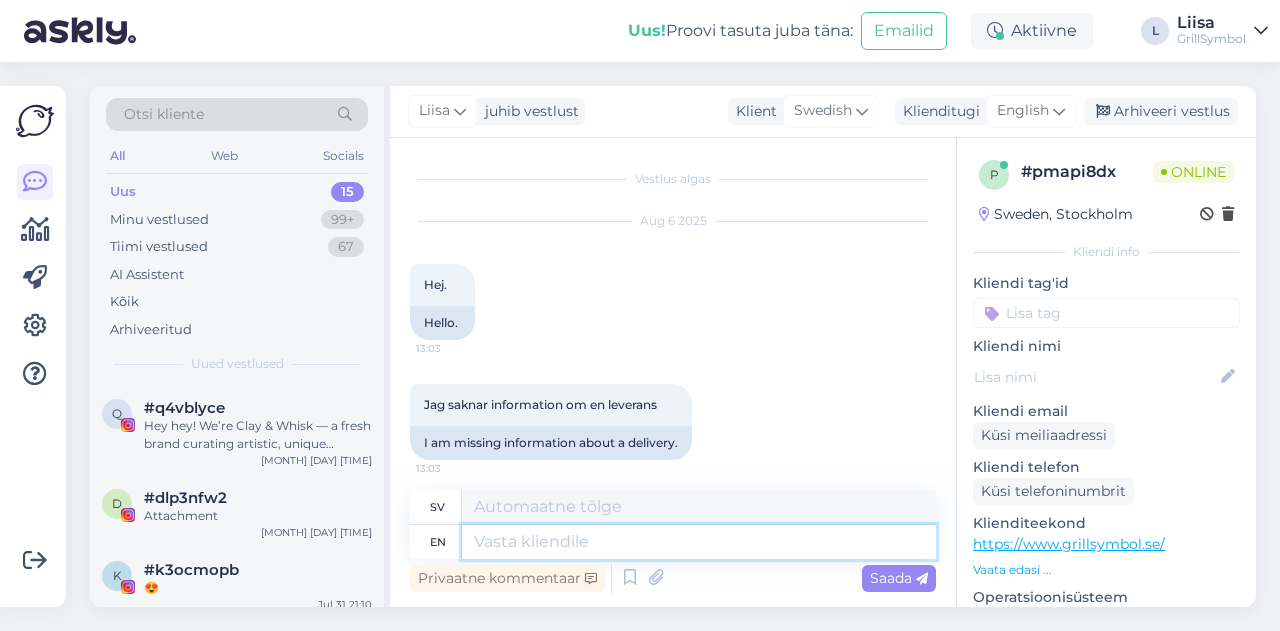 click at bounding box center (699, 542) 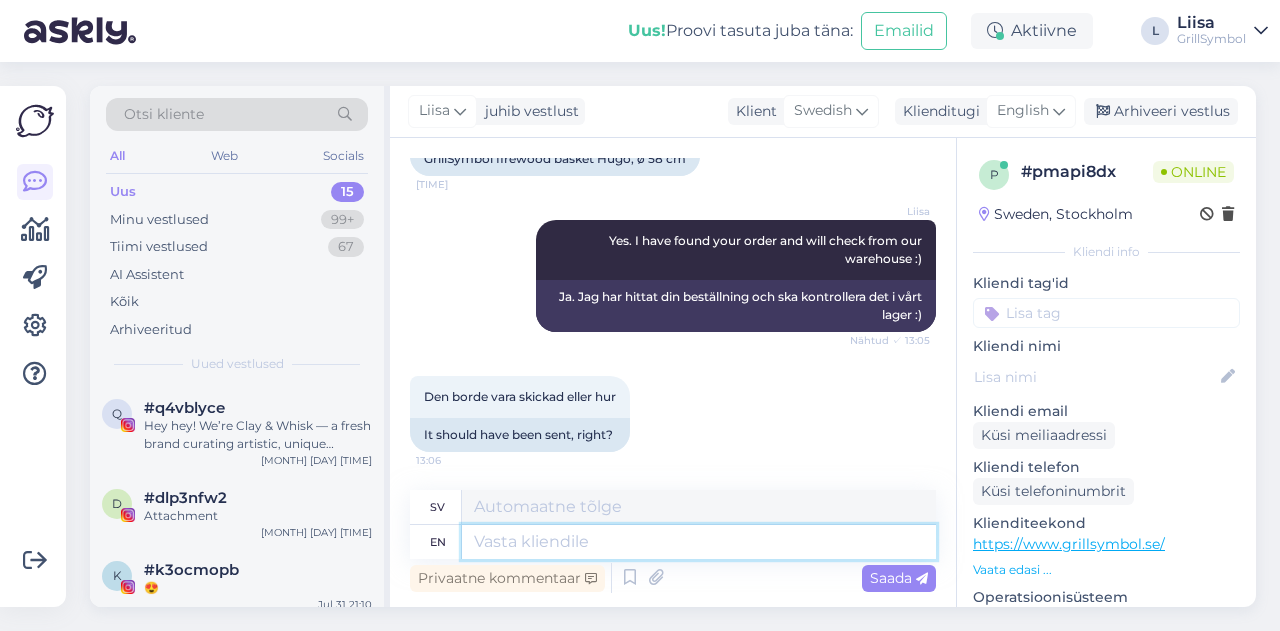 scroll, scrollTop: 1005, scrollLeft: 0, axis: vertical 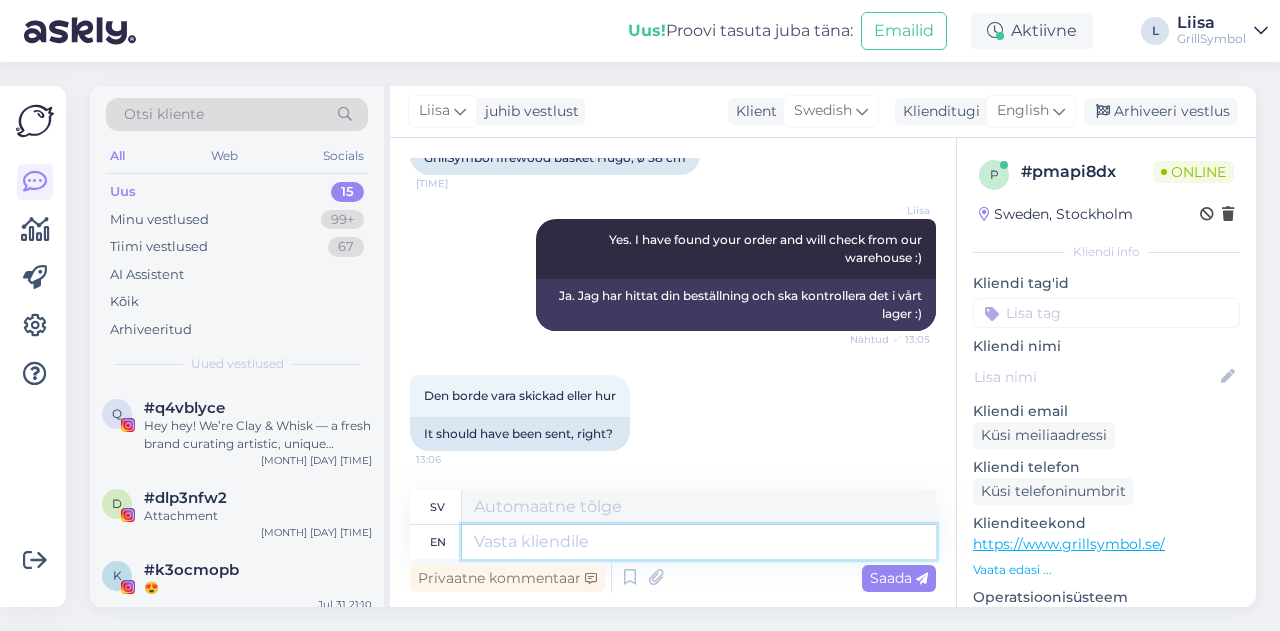 click at bounding box center [699, 542] 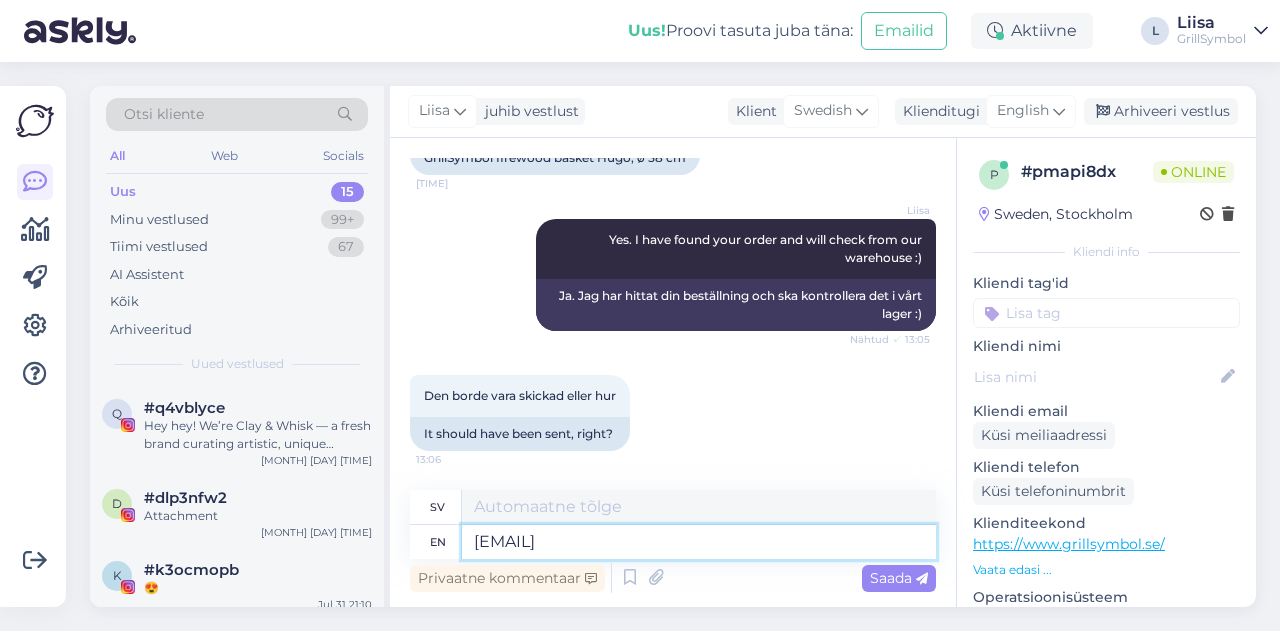 type on "[EMAIL]" 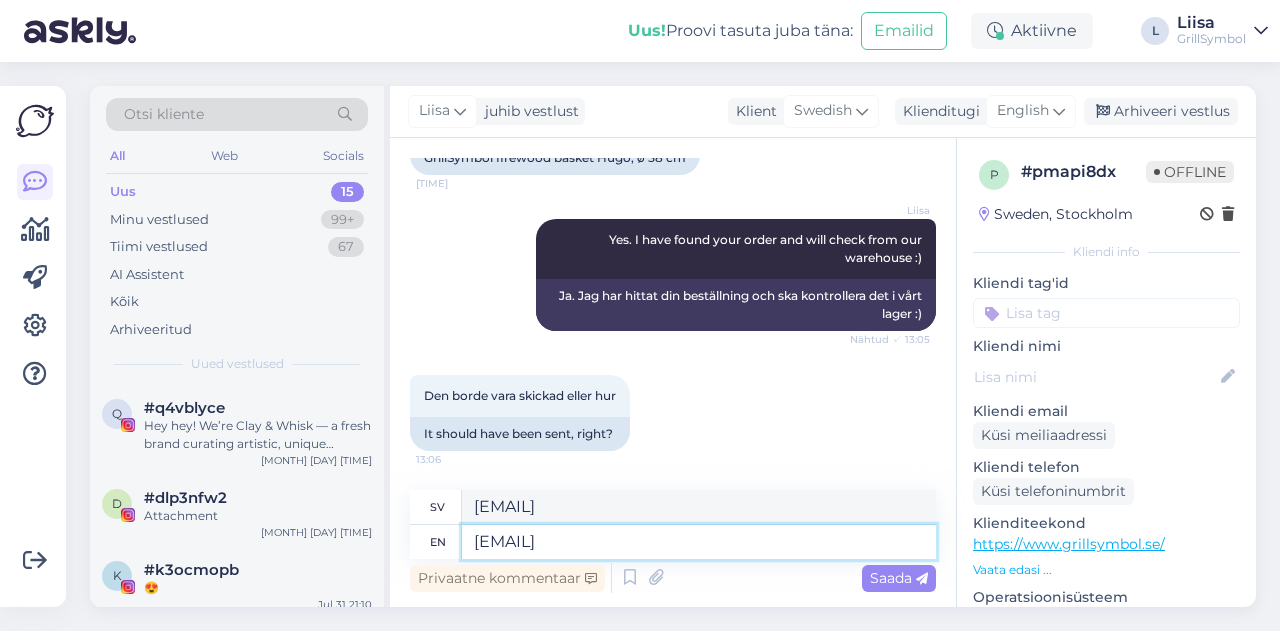 click on "[EMAIL]" at bounding box center [699, 542] 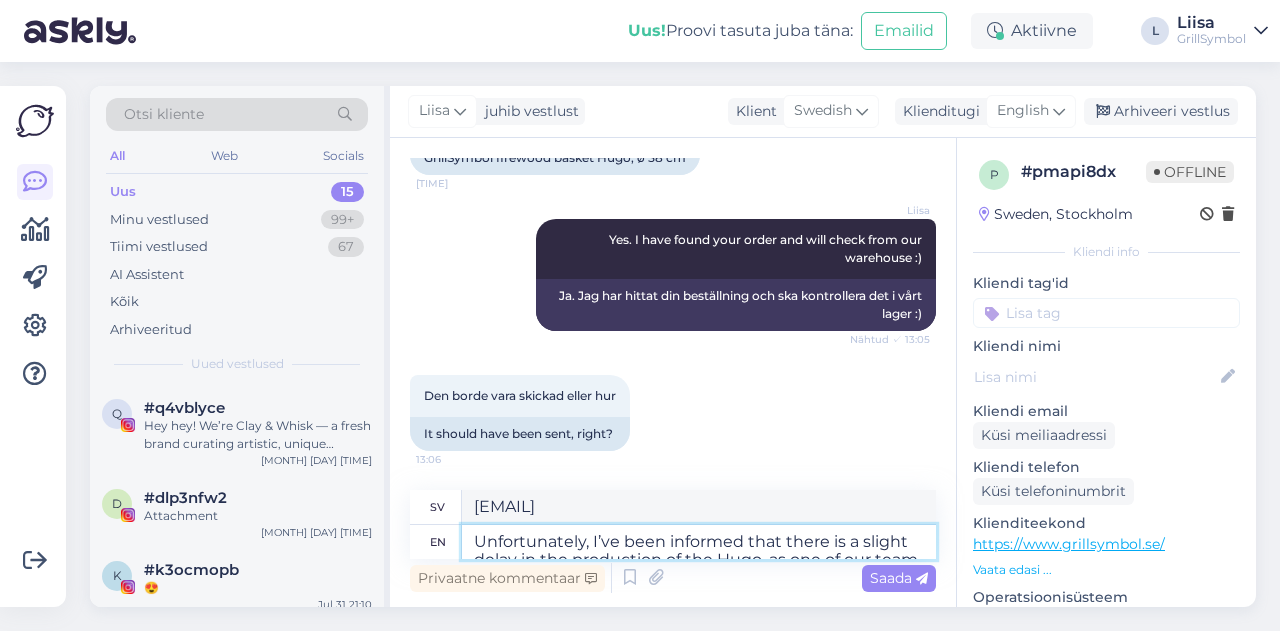 scroll, scrollTop: 62, scrollLeft: 0, axis: vertical 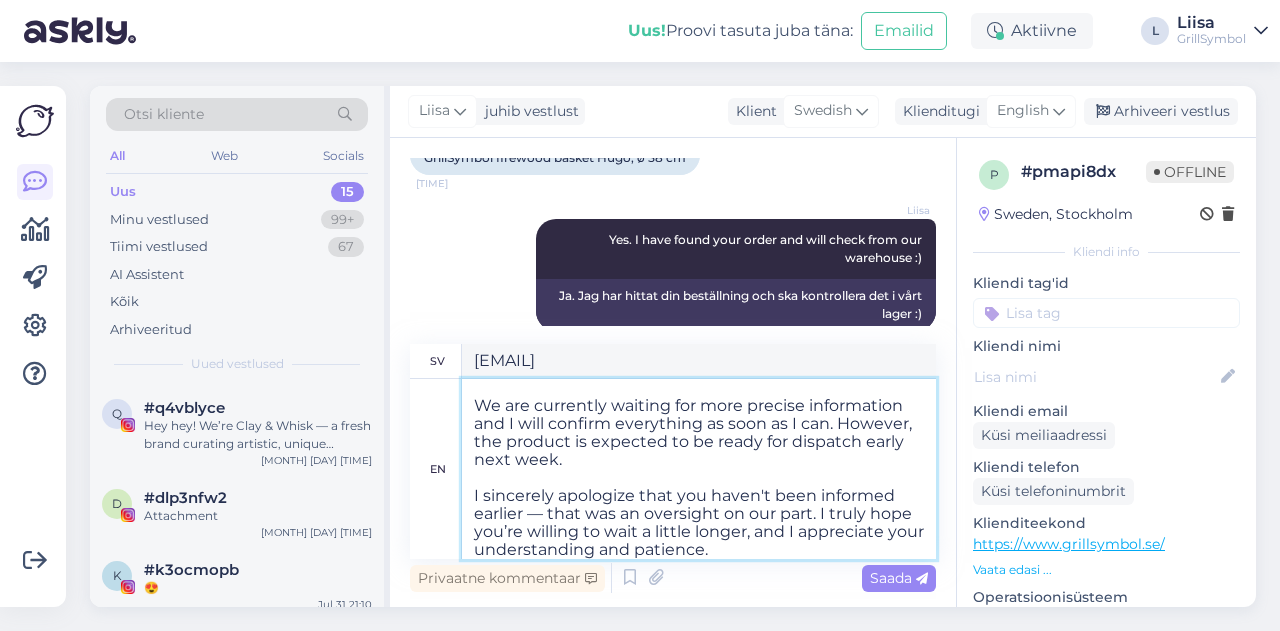 type on "Tyvärr har jag blivit informerad om att det är en liten försening i produktionen av [PRODUCT], eftersom en av våra teammedlemmar för närvarande är sjuk.
Vi väntar för närvarande på mer exakt information och jag kommer att bekräfta allt så snart jag kan. Produkten förväntas dock vara klar för leverans i början av nästa vecka.
Jag ber uppriktigt om ursäkt för att du inte har informerats tidigare – det var ett misstag från vår sida. Jag hoppas verkligen att du är villig att vänta lite längre, och jag uppskattar din förståelse och ditt tålamod." 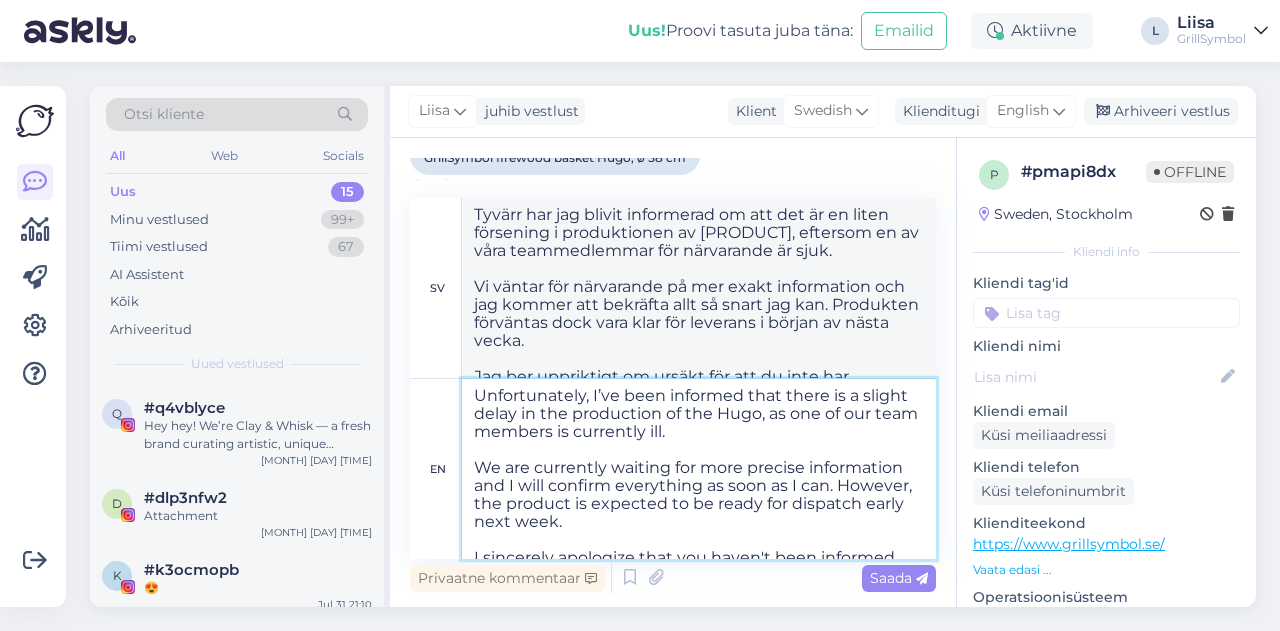 scroll, scrollTop: 70, scrollLeft: 0, axis: vertical 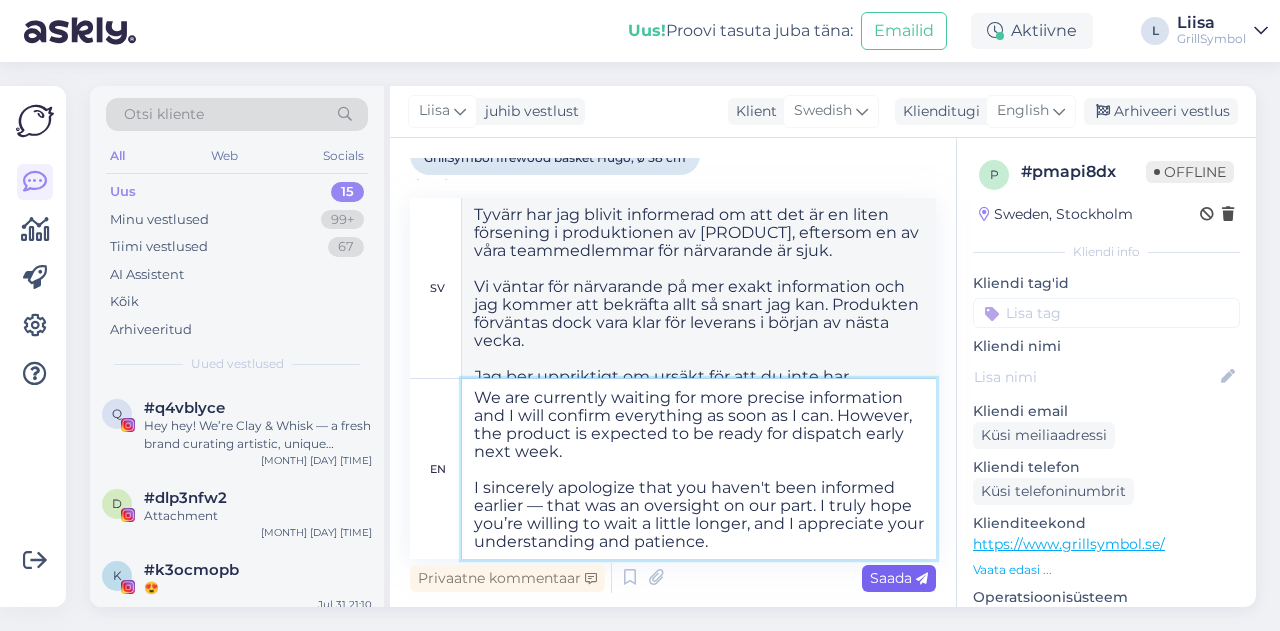 type on "Unfortunately, I’ve been informed that there is a slight delay in the production of the Hugo, as one of our team members is currently ill.
We are currently waiting for more precise information and I will confirm everything as soon as I can. However, the product is expected to be ready for dispatch early next week.
I sincerely apologize that you haven't been informed earlier — that was an oversight on our part. I truly hope you’re willing to wait a little longer, and I appreciate your understanding and patience." 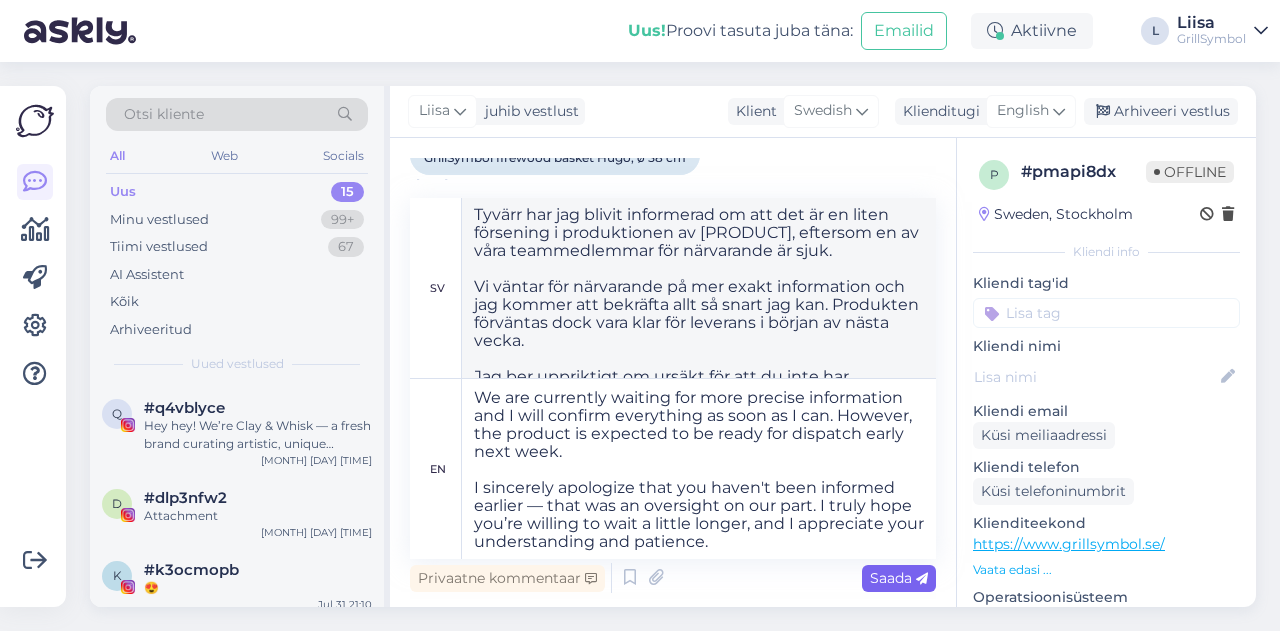 click on "Saada" at bounding box center [899, 578] 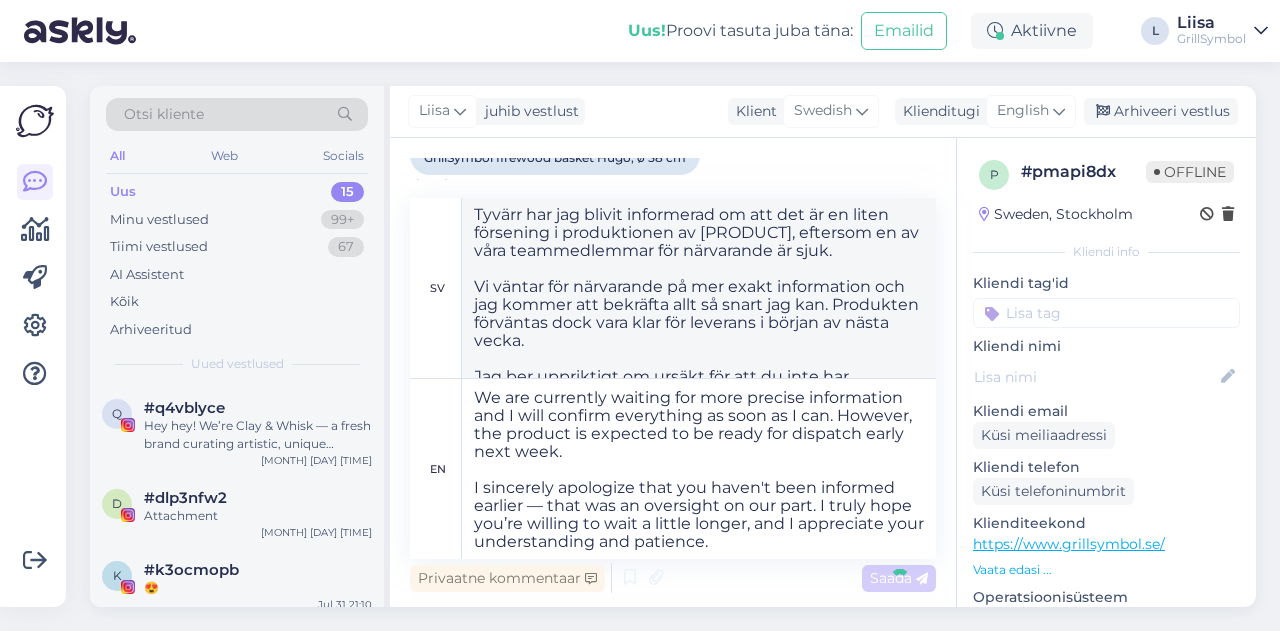 type 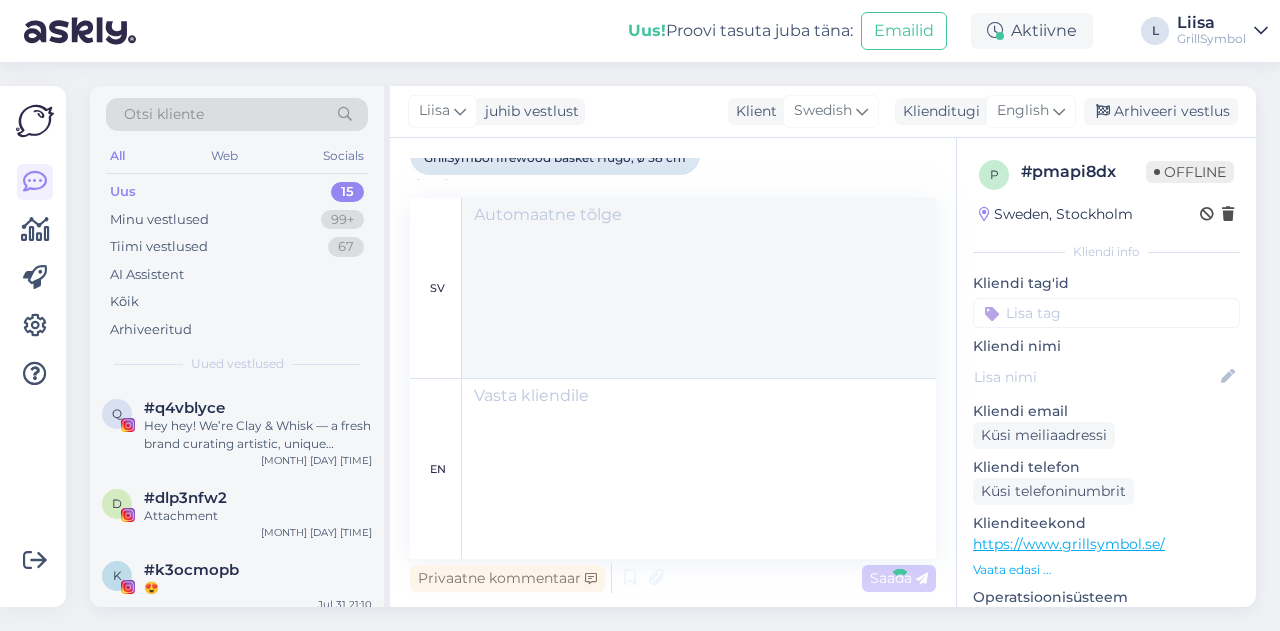 scroll, scrollTop: 1521, scrollLeft: 0, axis: vertical 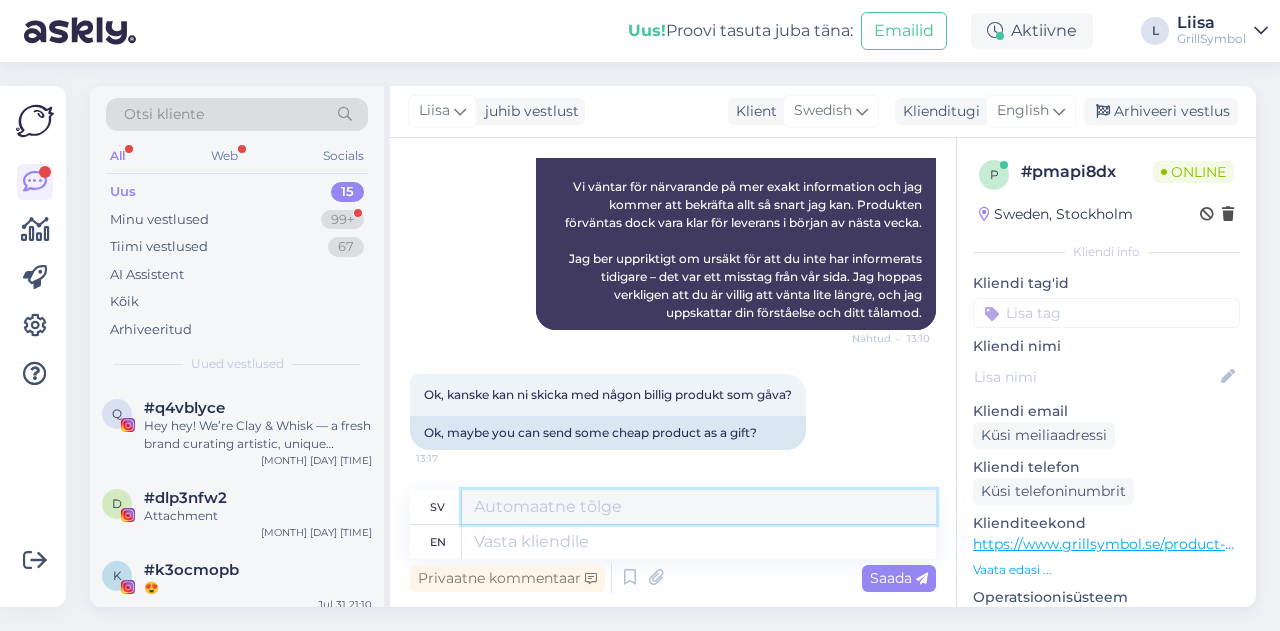 click at bounding box center (699, 507) 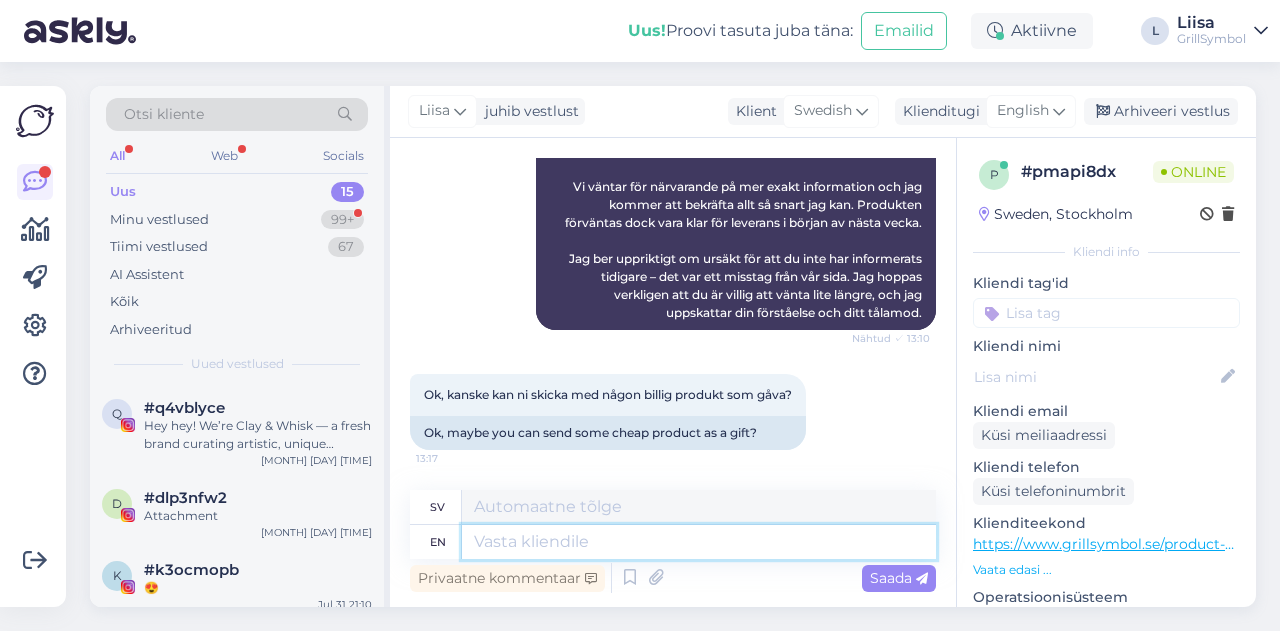 click at bounding box center (699, 542) 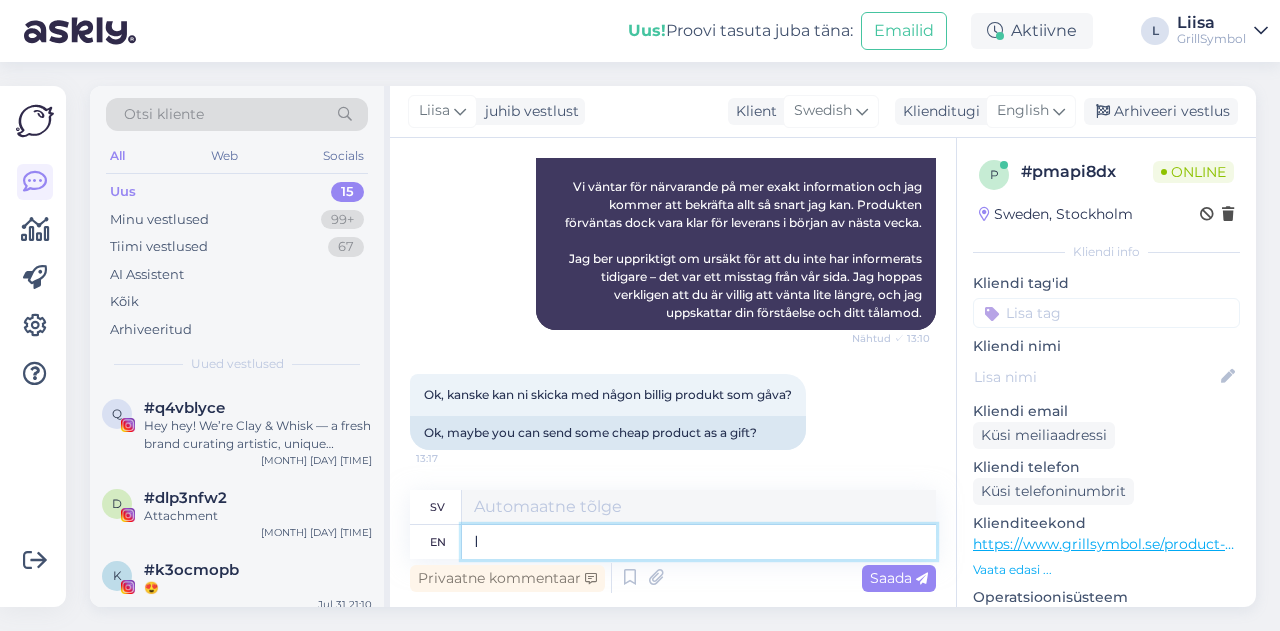type on "I a" 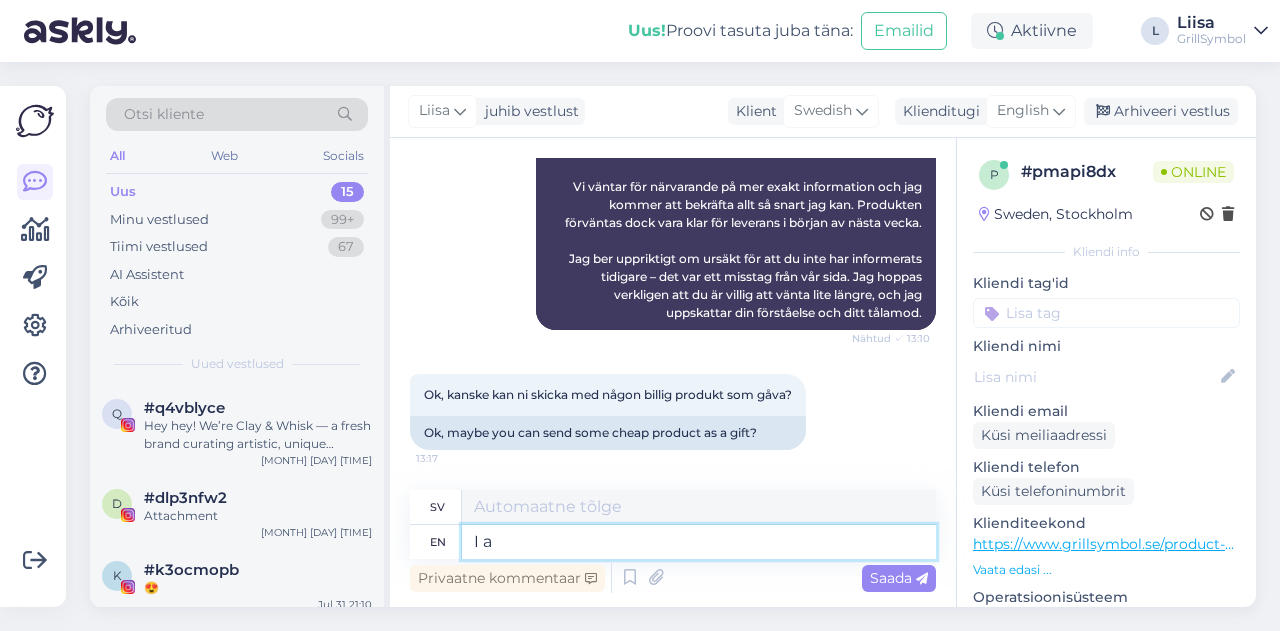 type on "Jag" 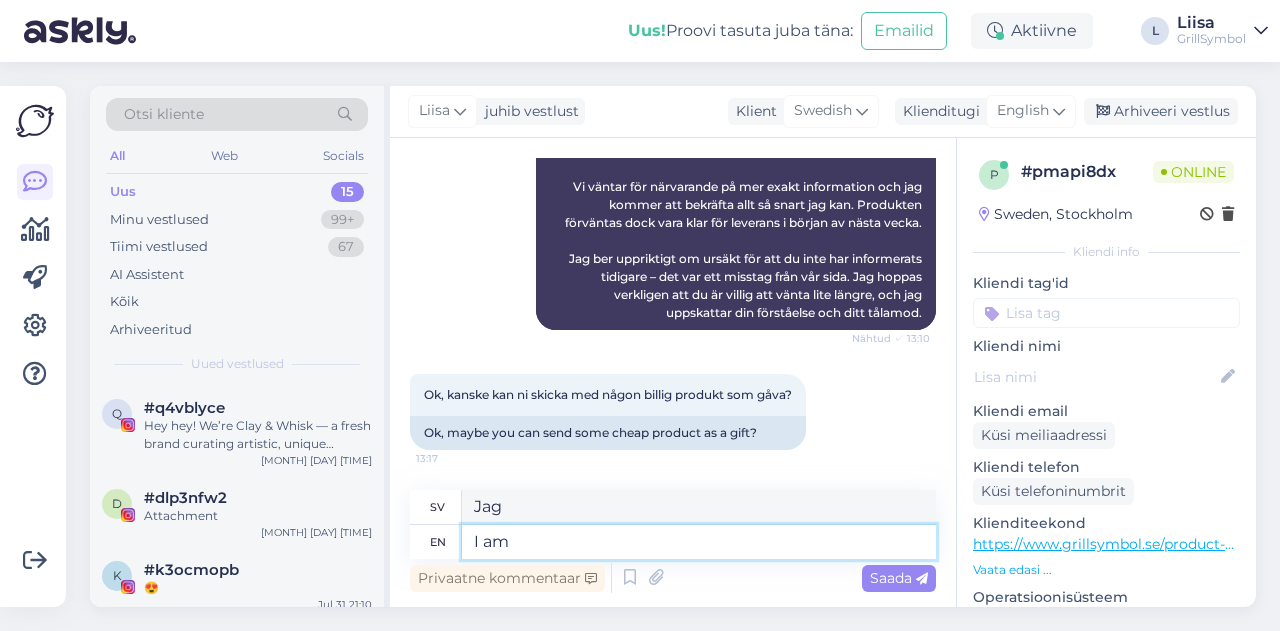 type on "I am" 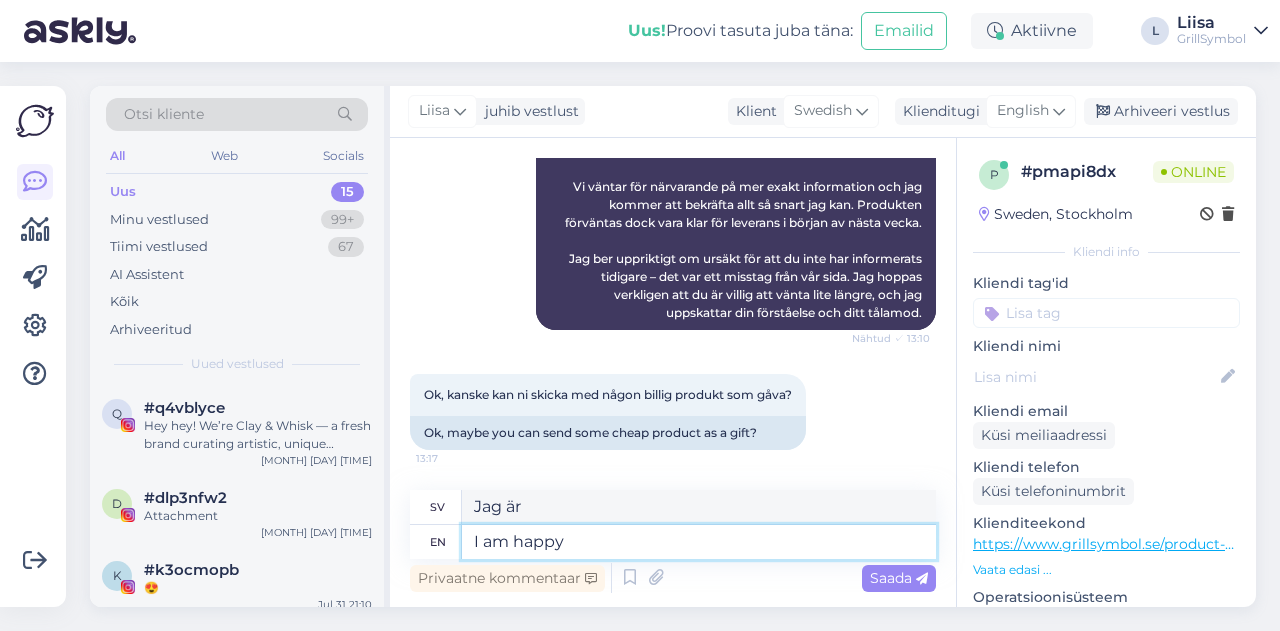 type on "I am happy t" 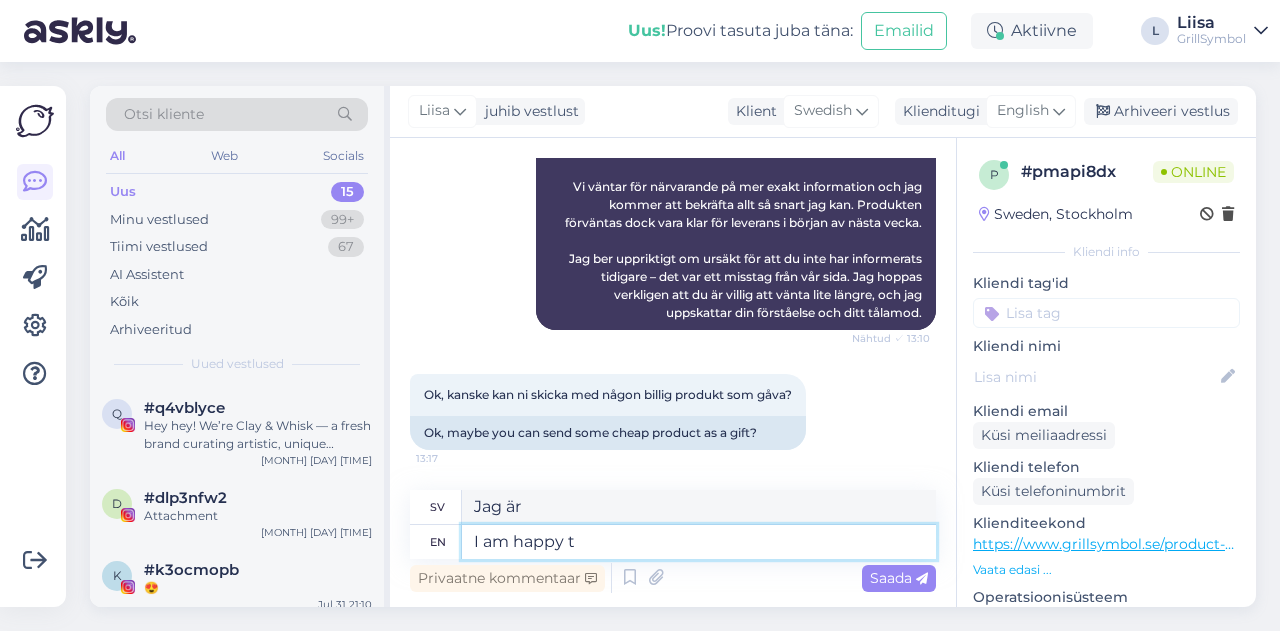 type on "Jag är glad" 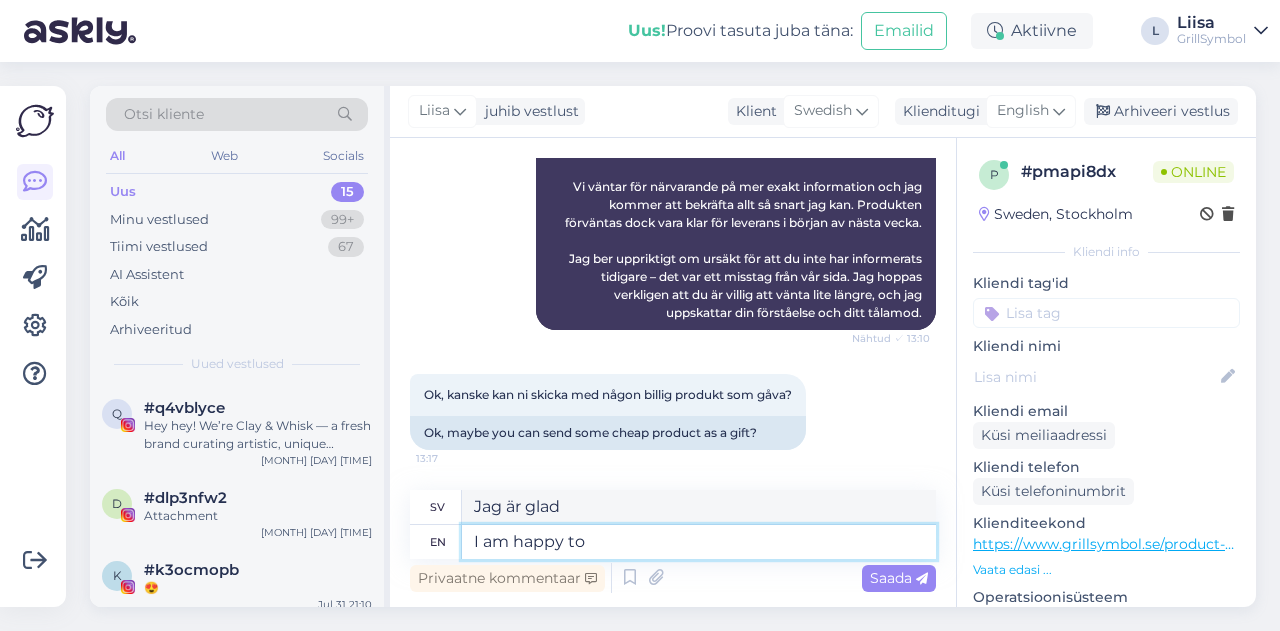 type on "I am happy to" 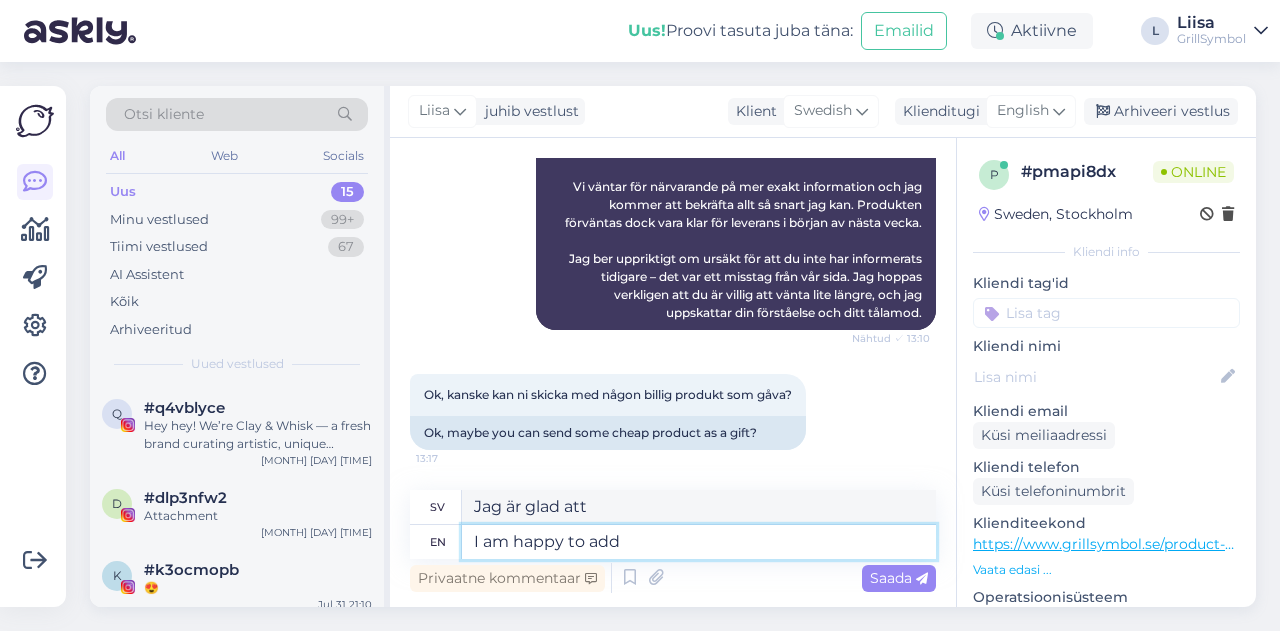type on "I am happy to add a" 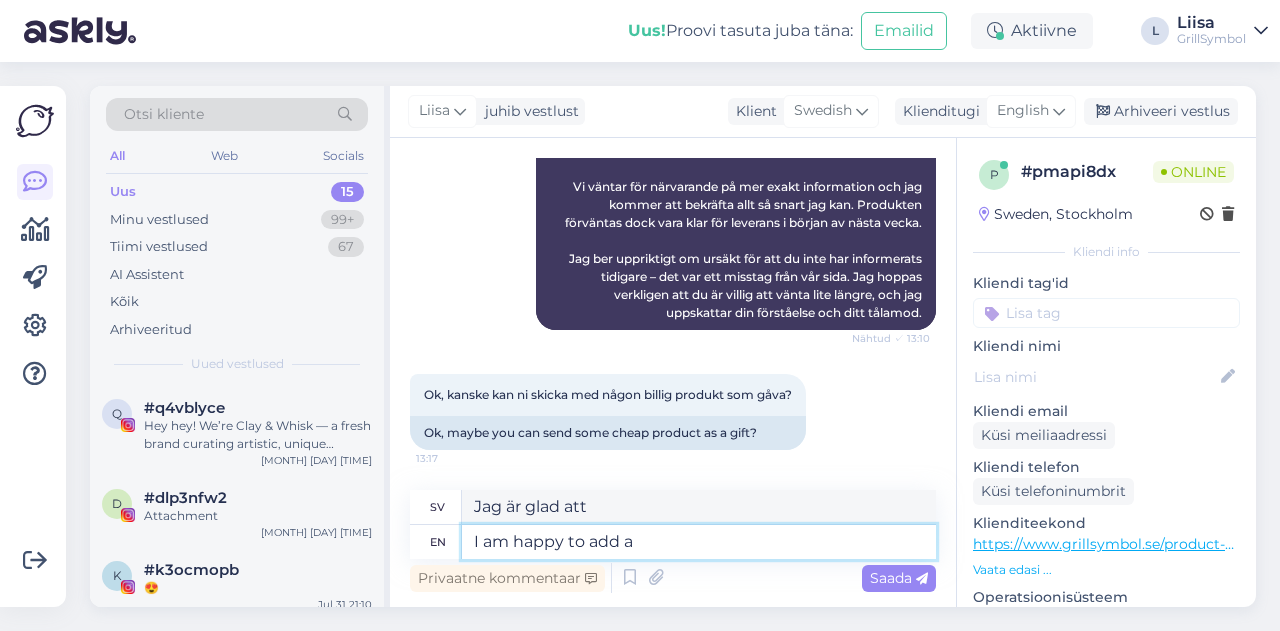 type on "Jag tillägger gärna" 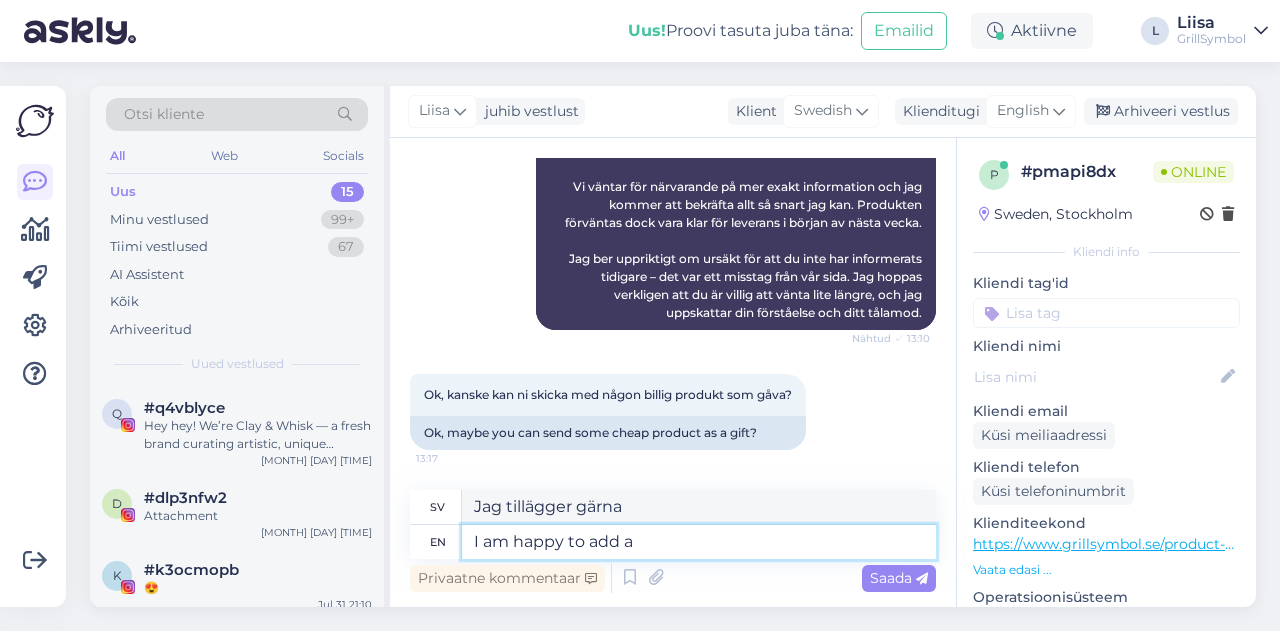 type on "I am happy to add a l" 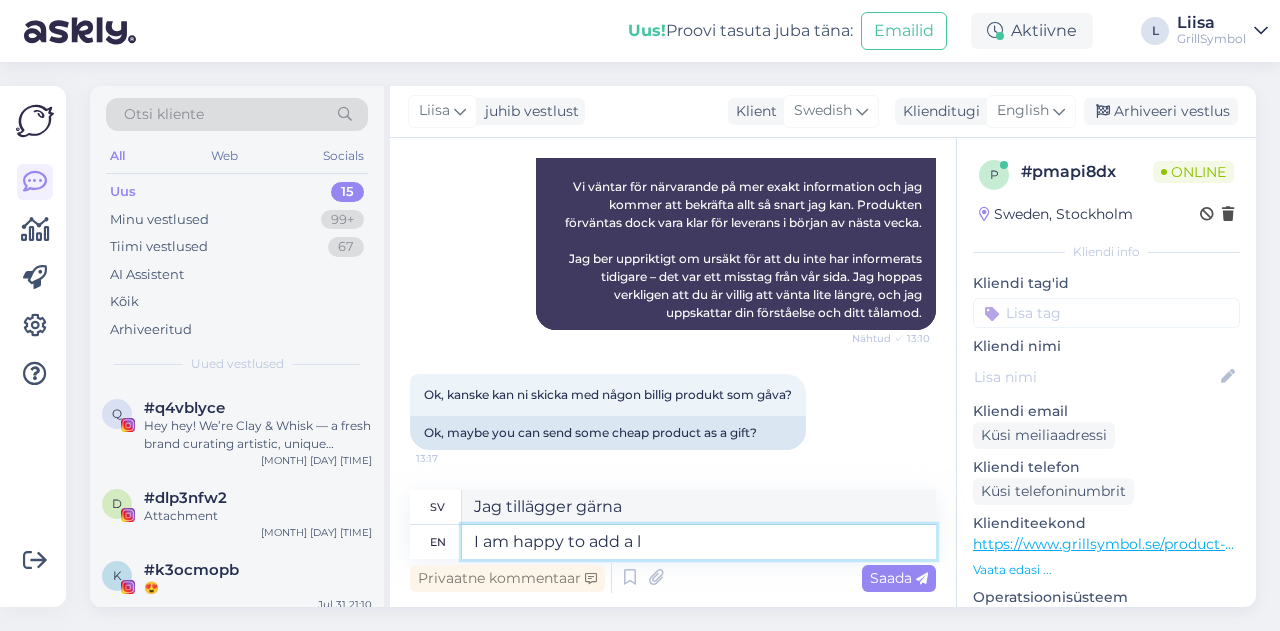 type on "Jag är glad att kunna lägga till en" 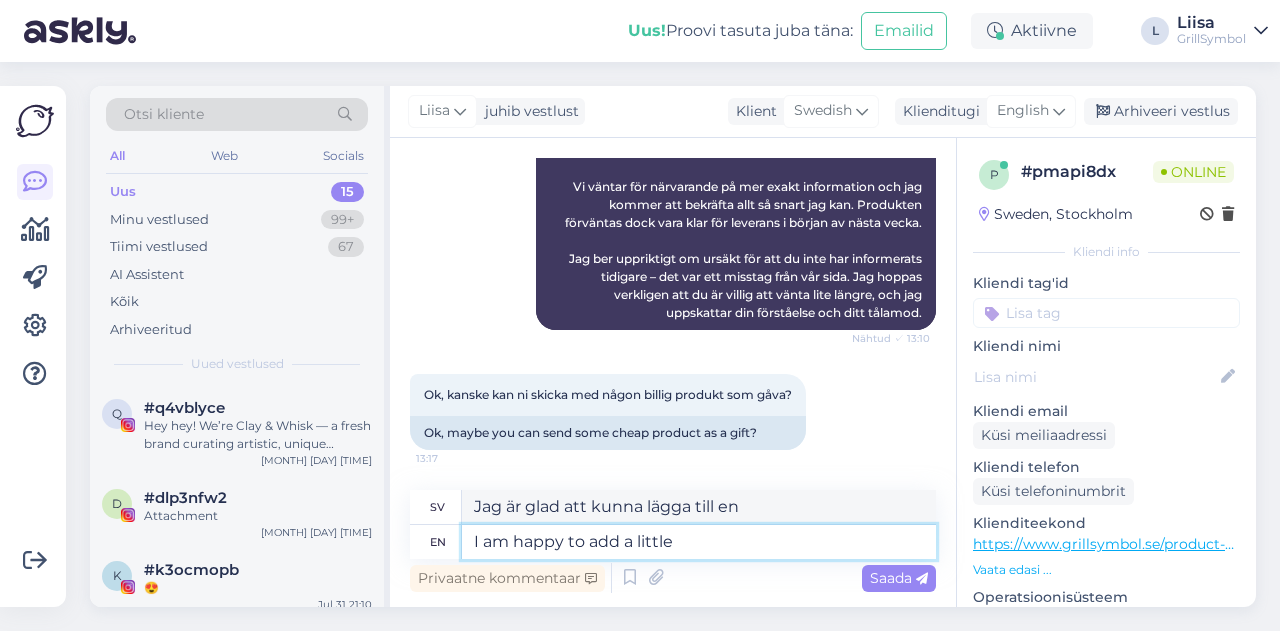 type on "I am happy to add a little" 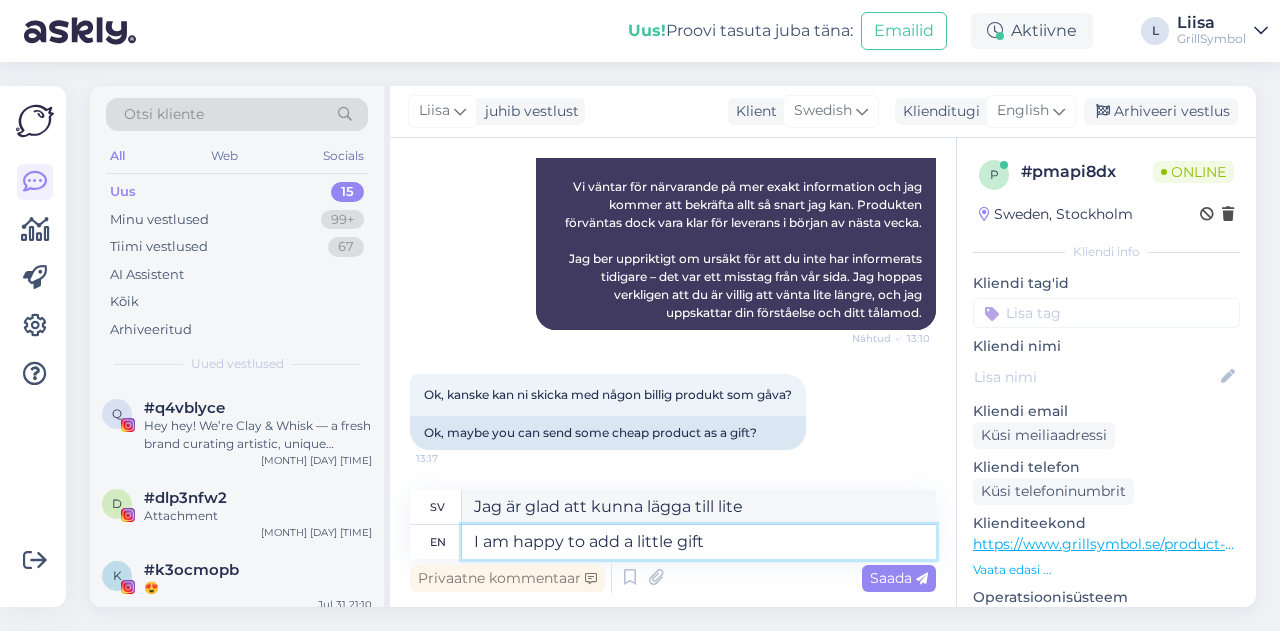 type on "I am happy to add a little gift" 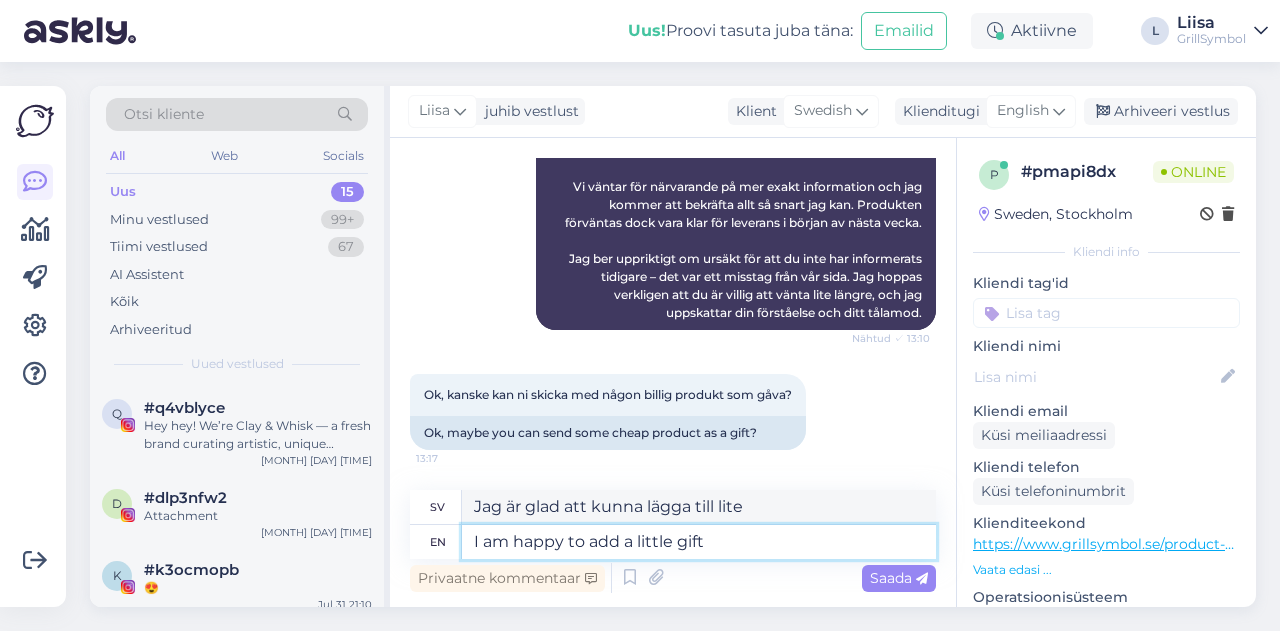 type on "Jag lägger gärna till en liten present" 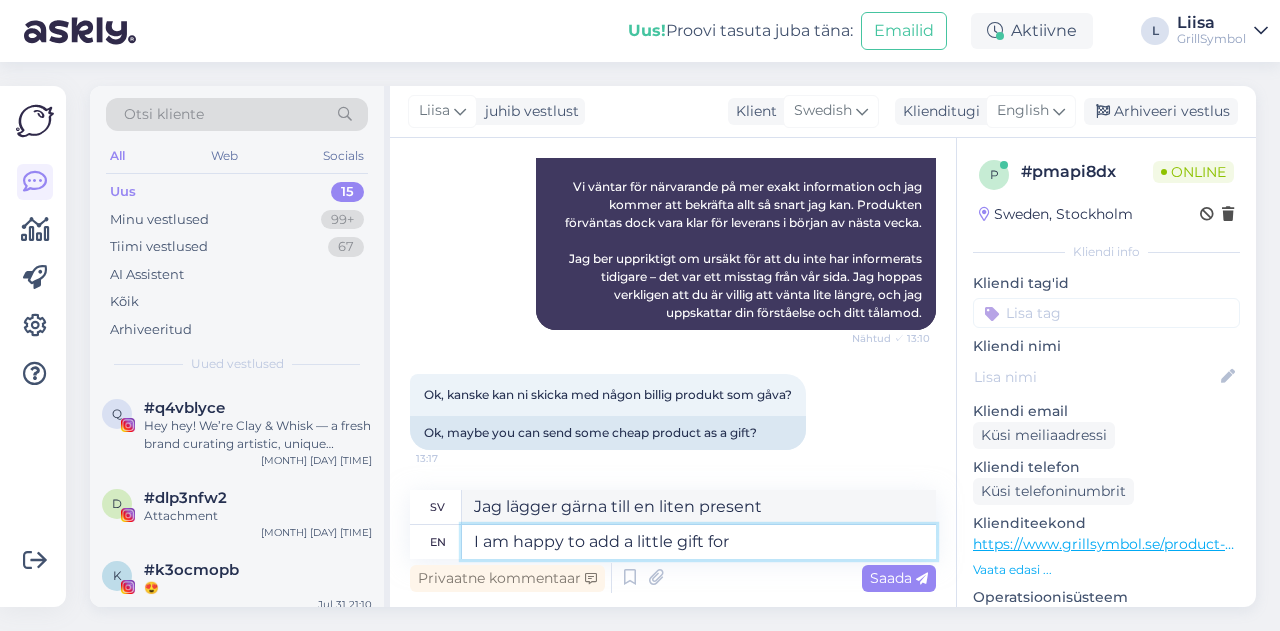 type on "I am happy to add a little gift for t" 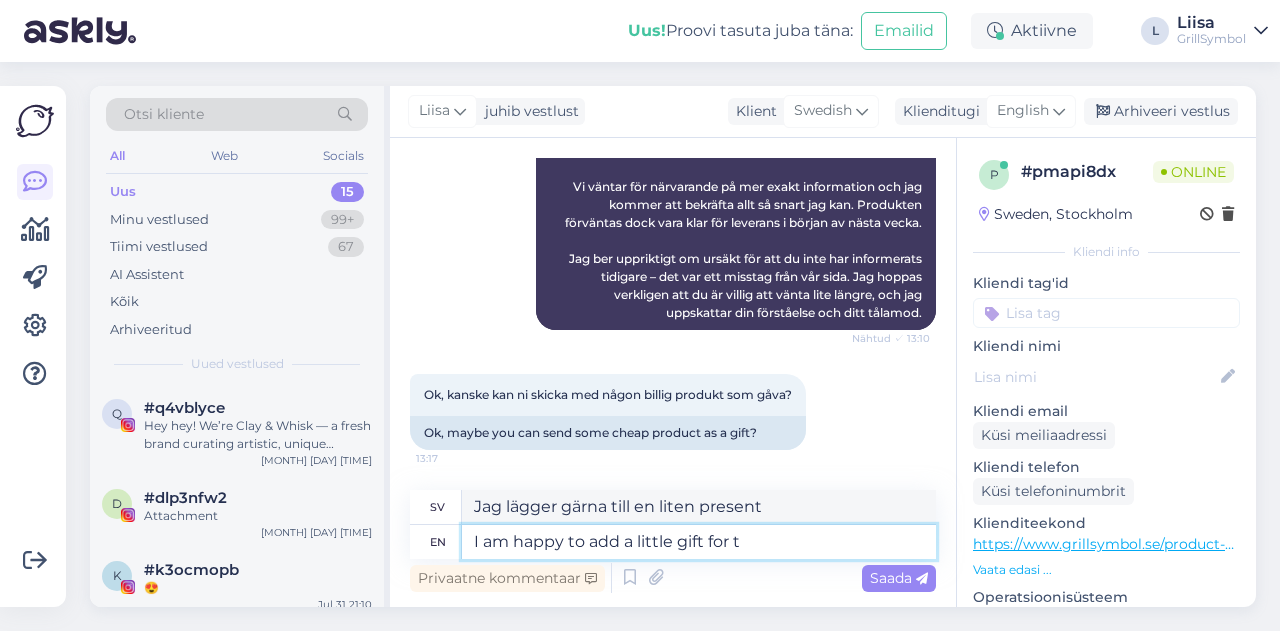 type on "Jag lägger gärna till en liten present till" 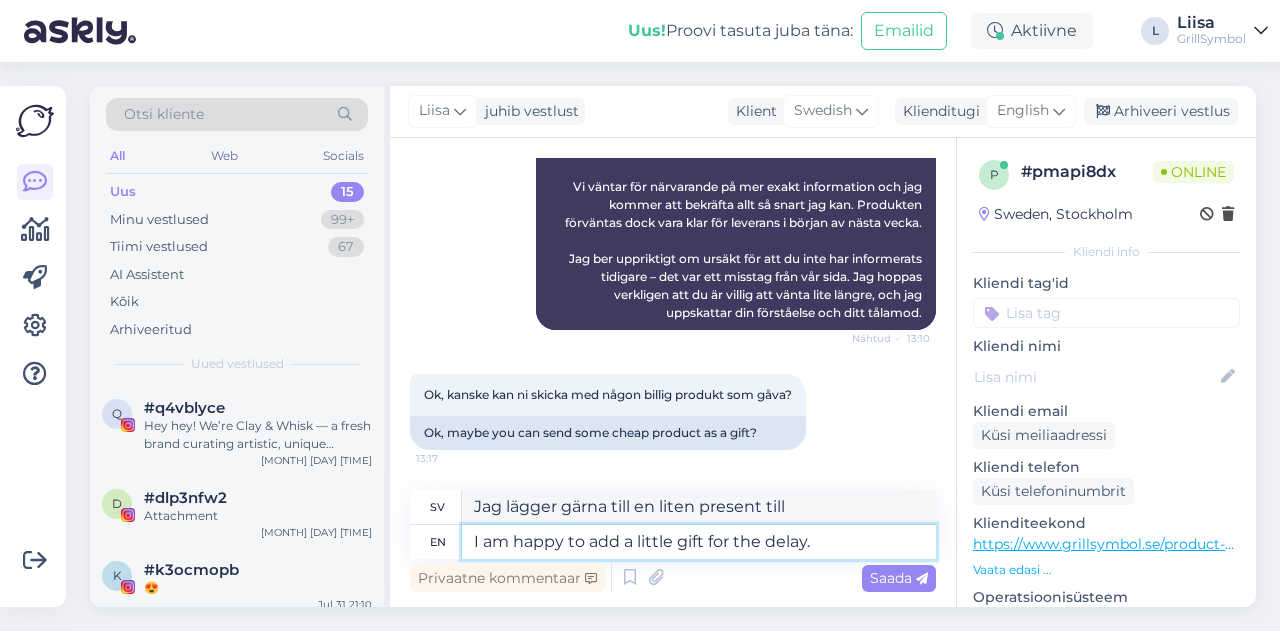 type on "I am happy to add a little gift for the delay." 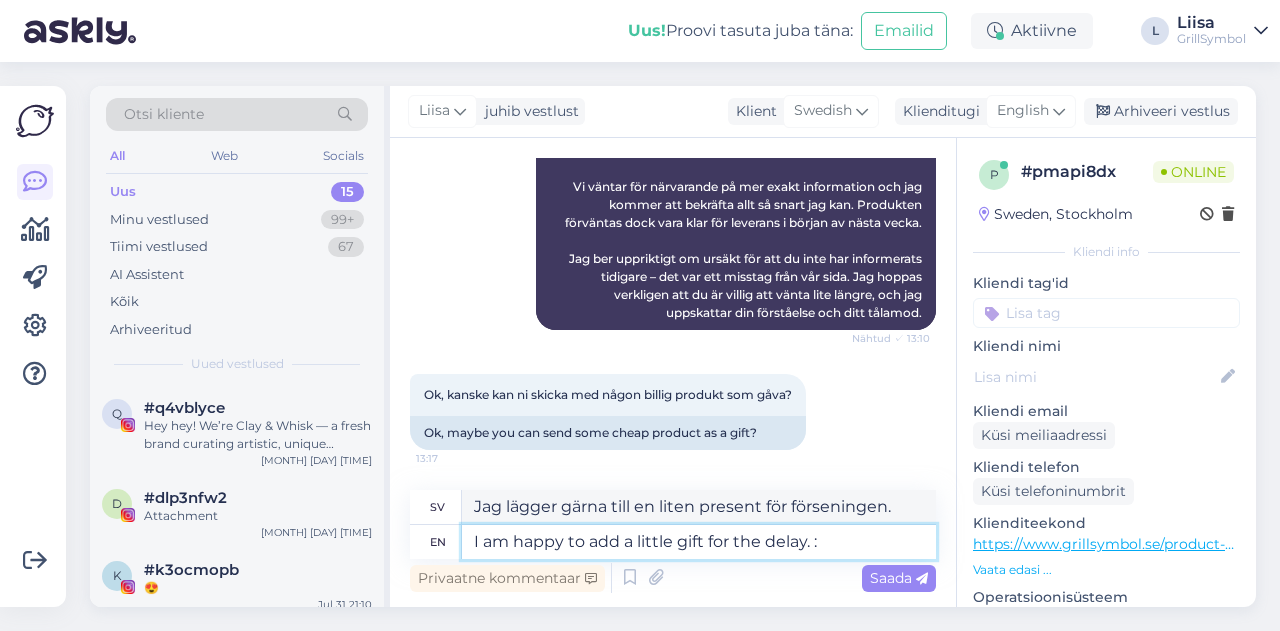 type on "I am happy to add a little gift for the delay. :)" 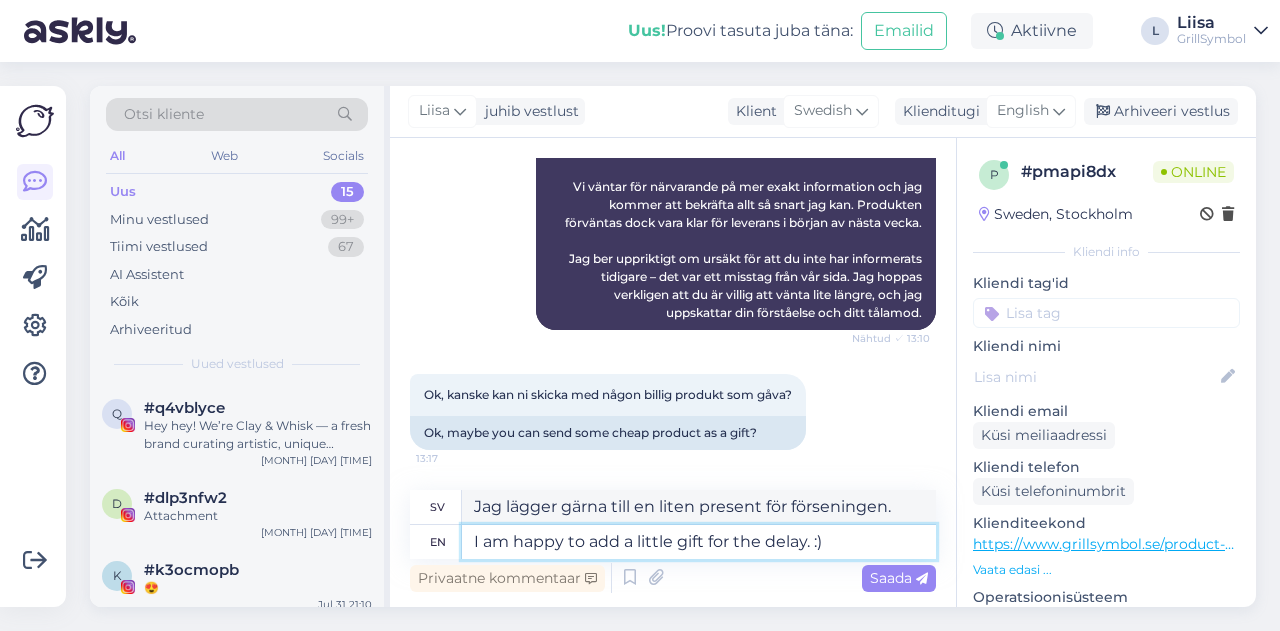 type on "Jag lägger gärna till en liten present för förseningen. :)" 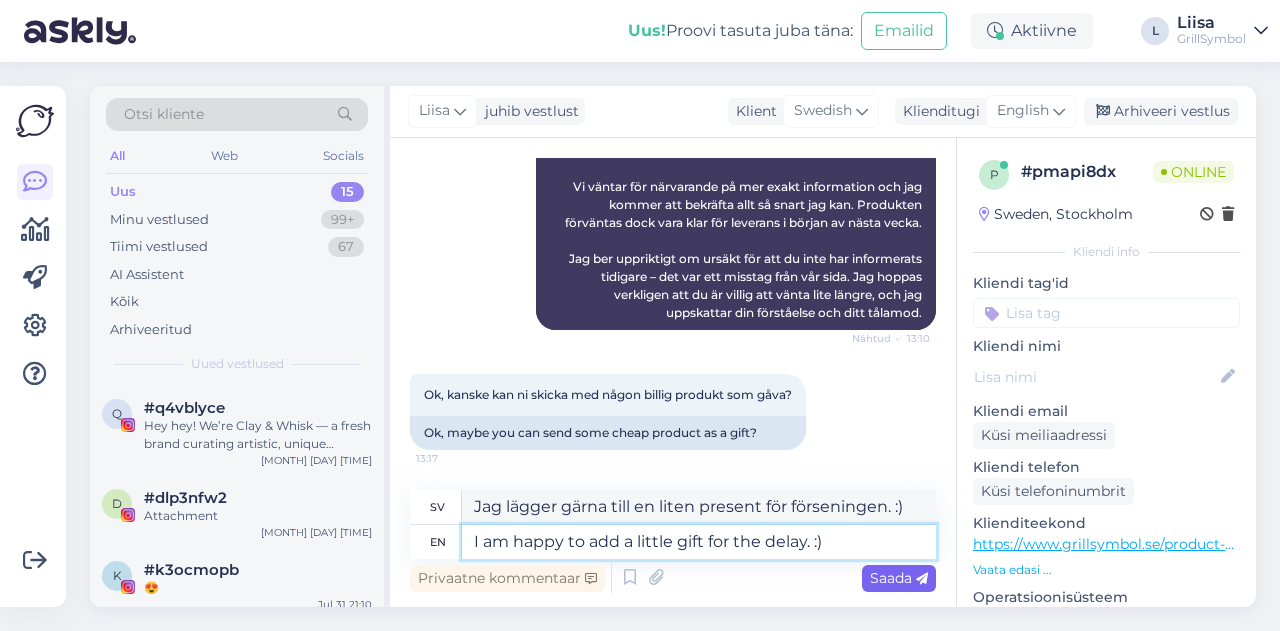 type on "I am happy to add a little gift for the delay. :)" 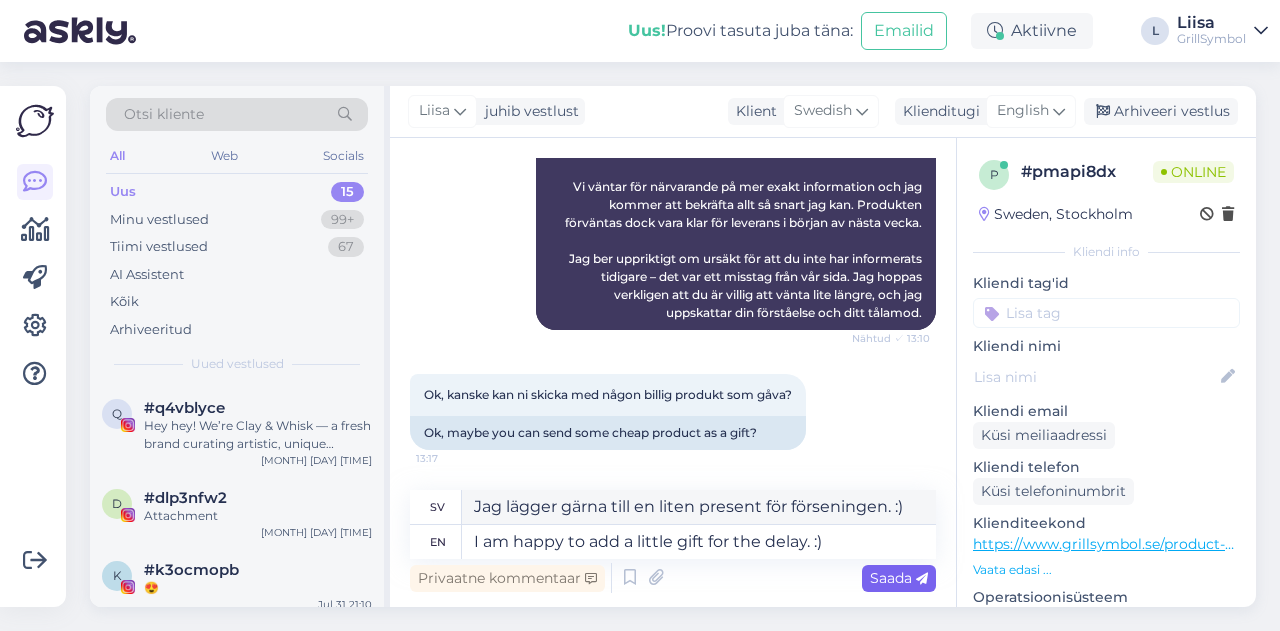 click on "Saada" at bounding box center (899, 578) 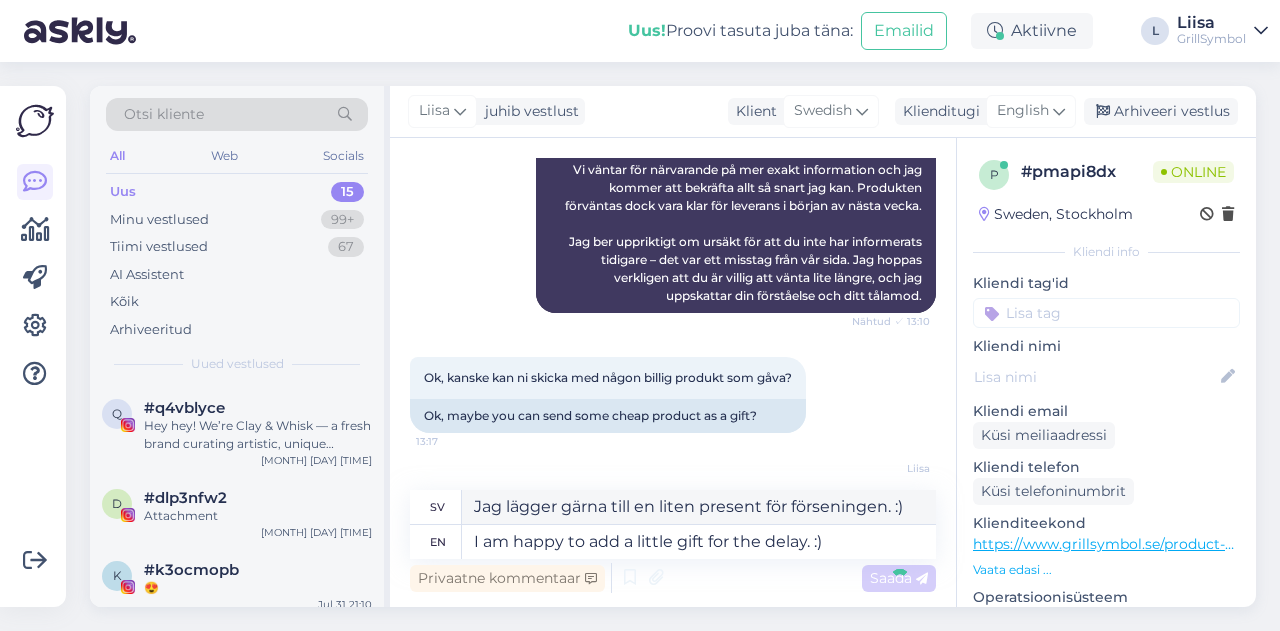 type 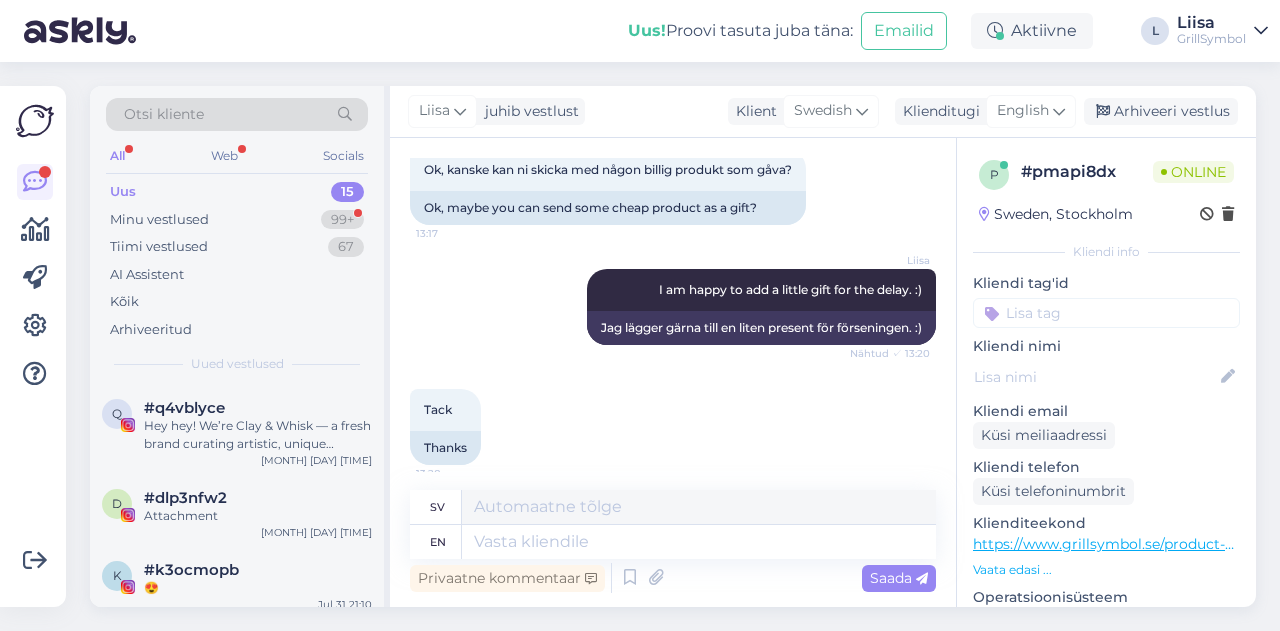 scroll, scrollTop: 1899, scrollLeft: 0, axis: vertical 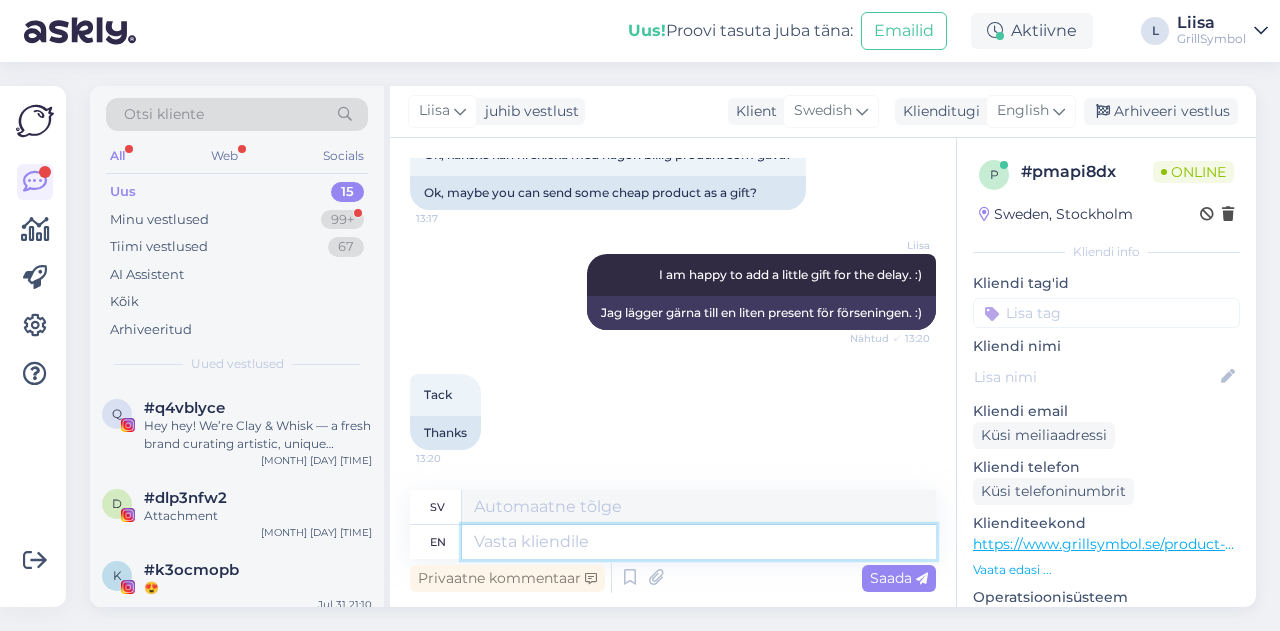 click at bounding box center [699, 542] 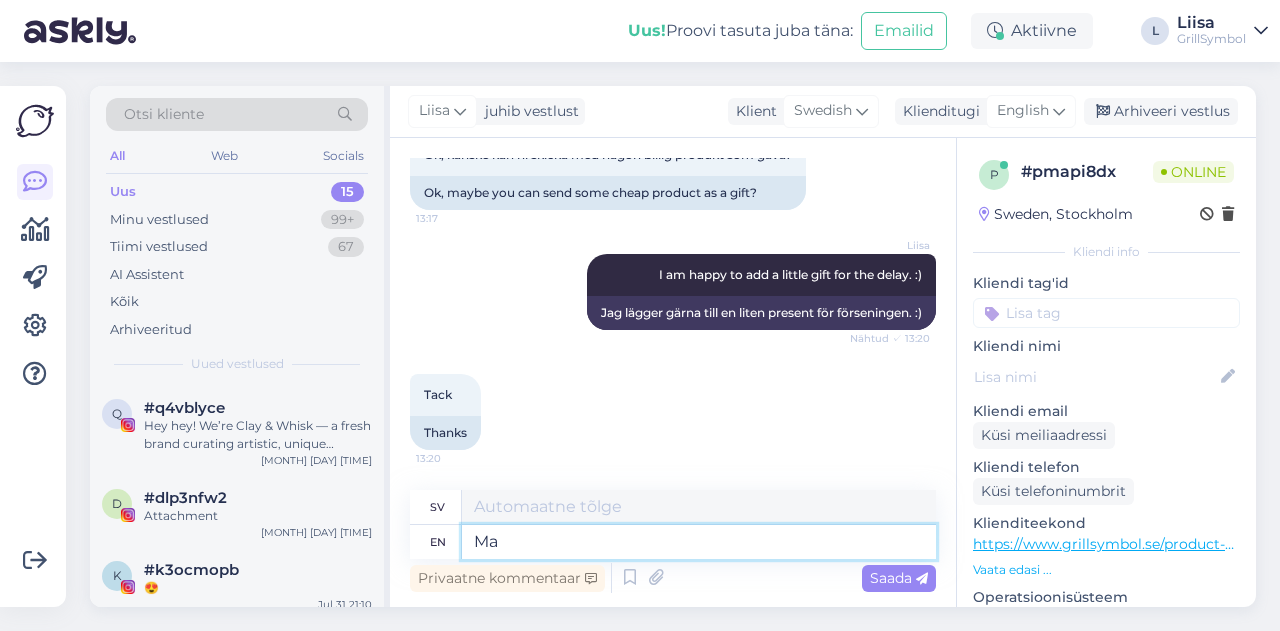 type on "Ma a" 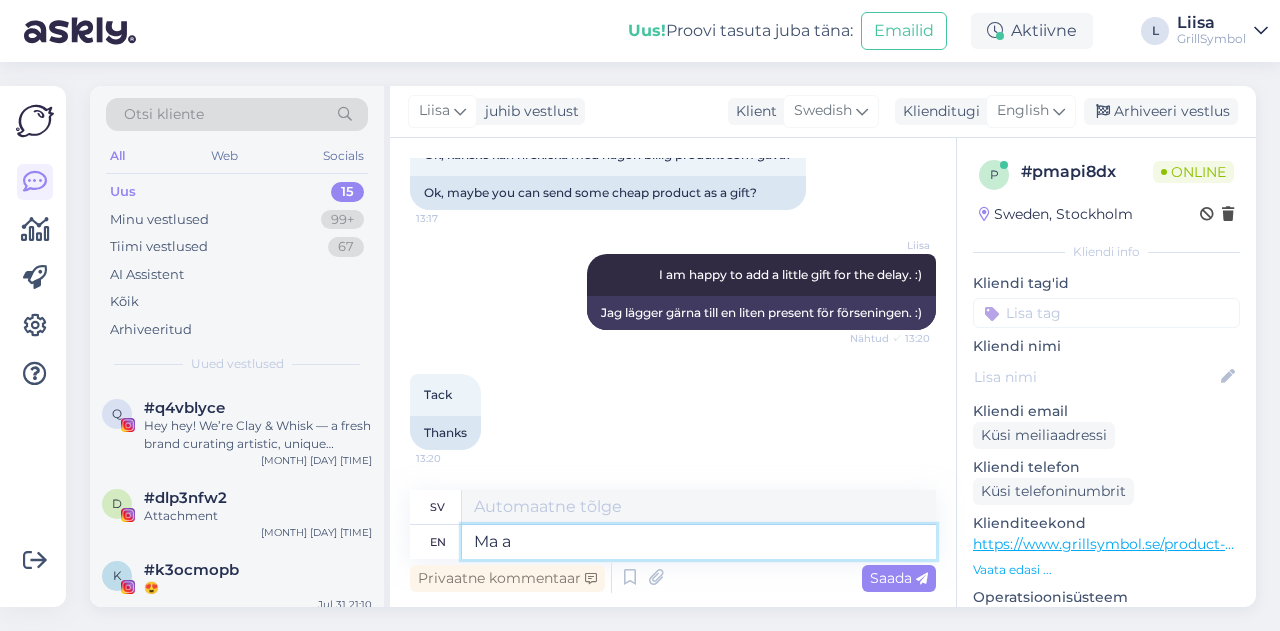 type on "Mamma" 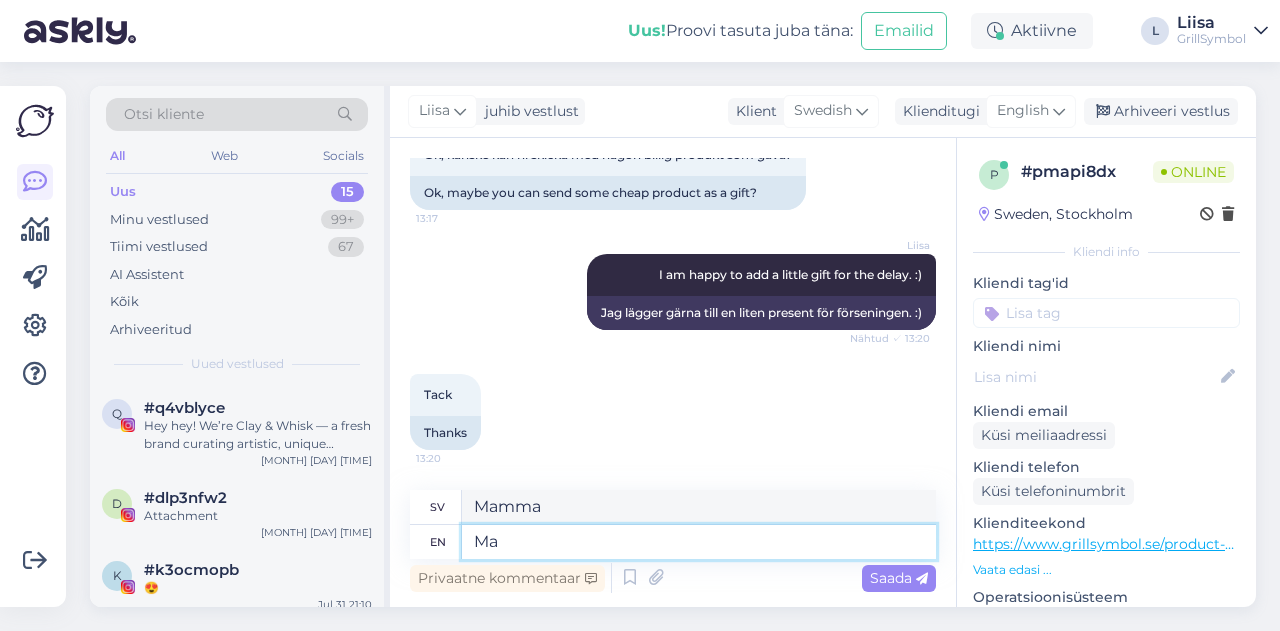 type on "M" 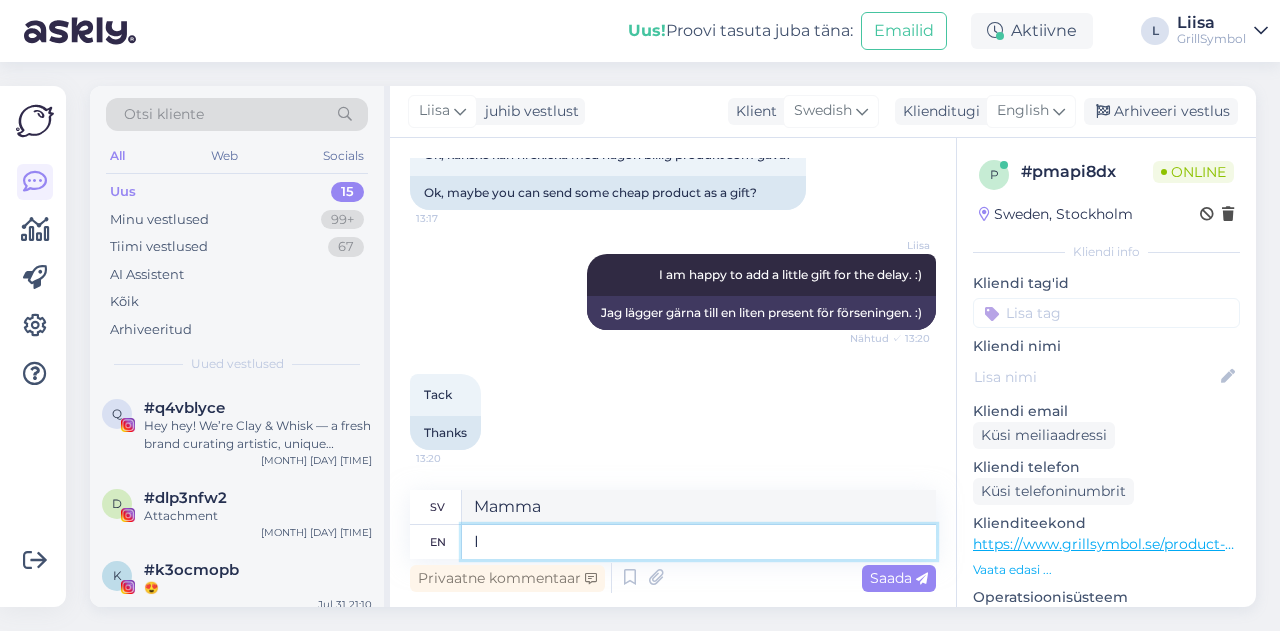 type on "I" 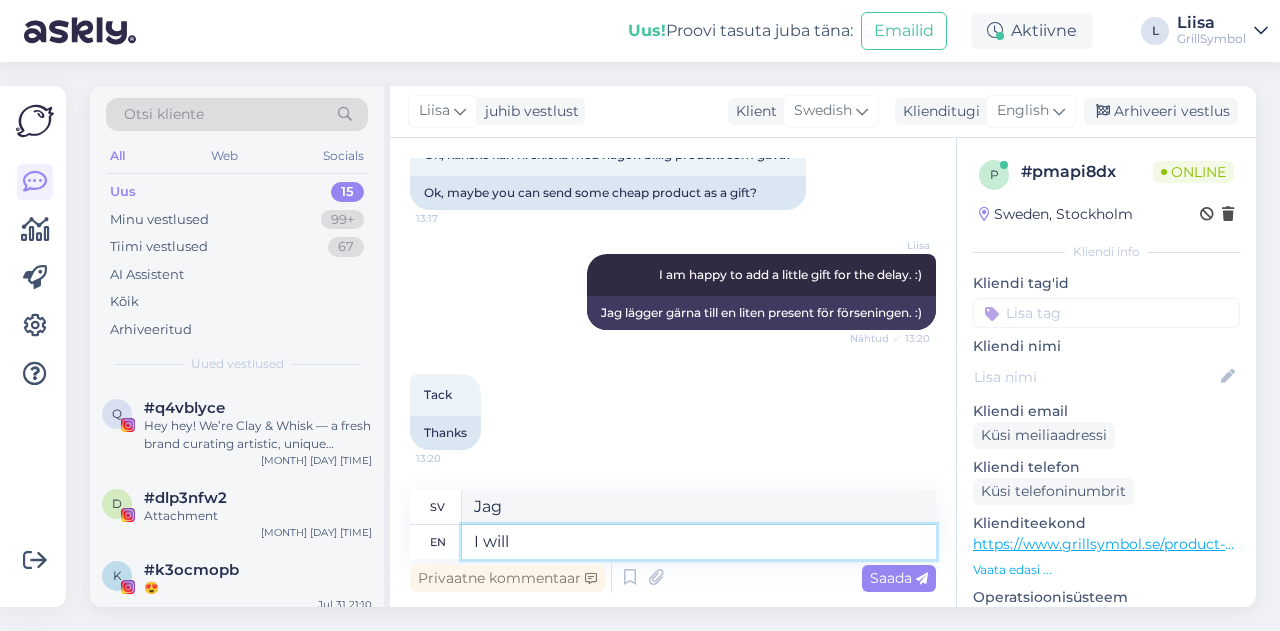 type on "I will u" 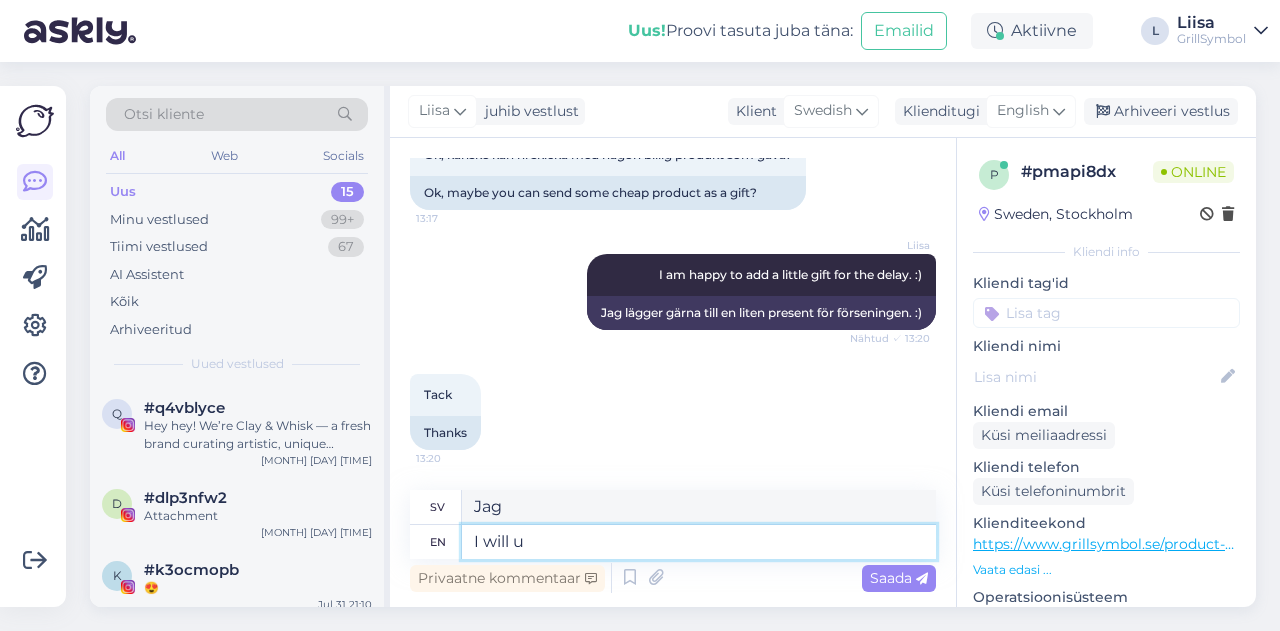 type on "Jag kommer att" 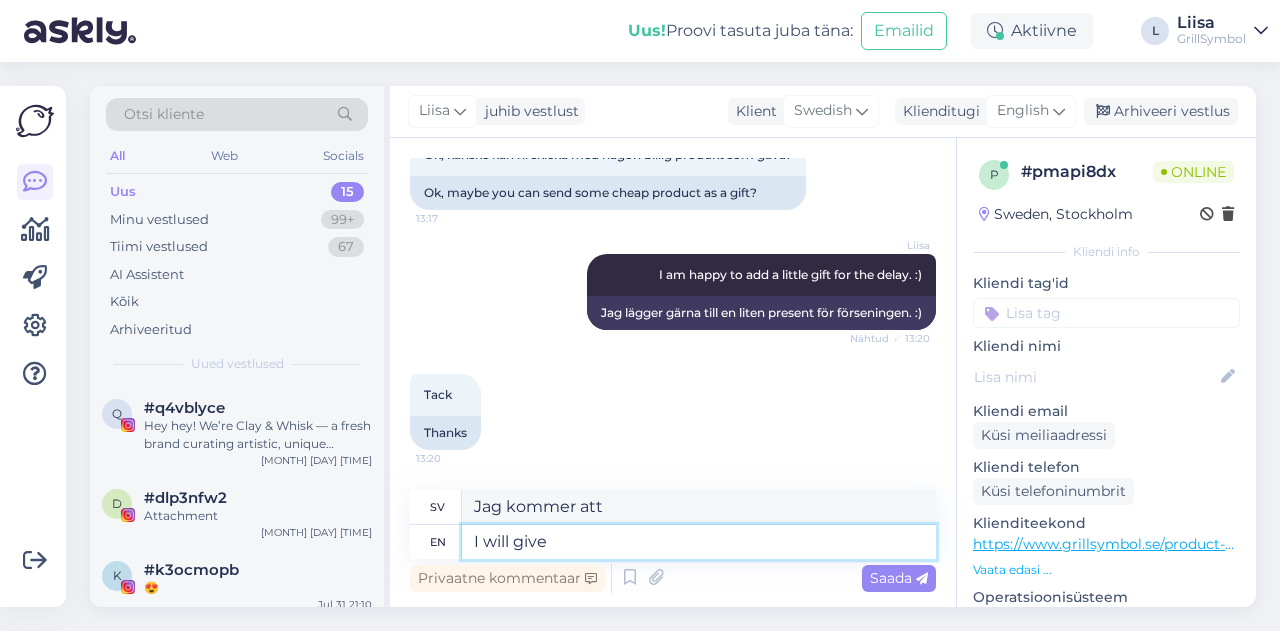type on "I will give" 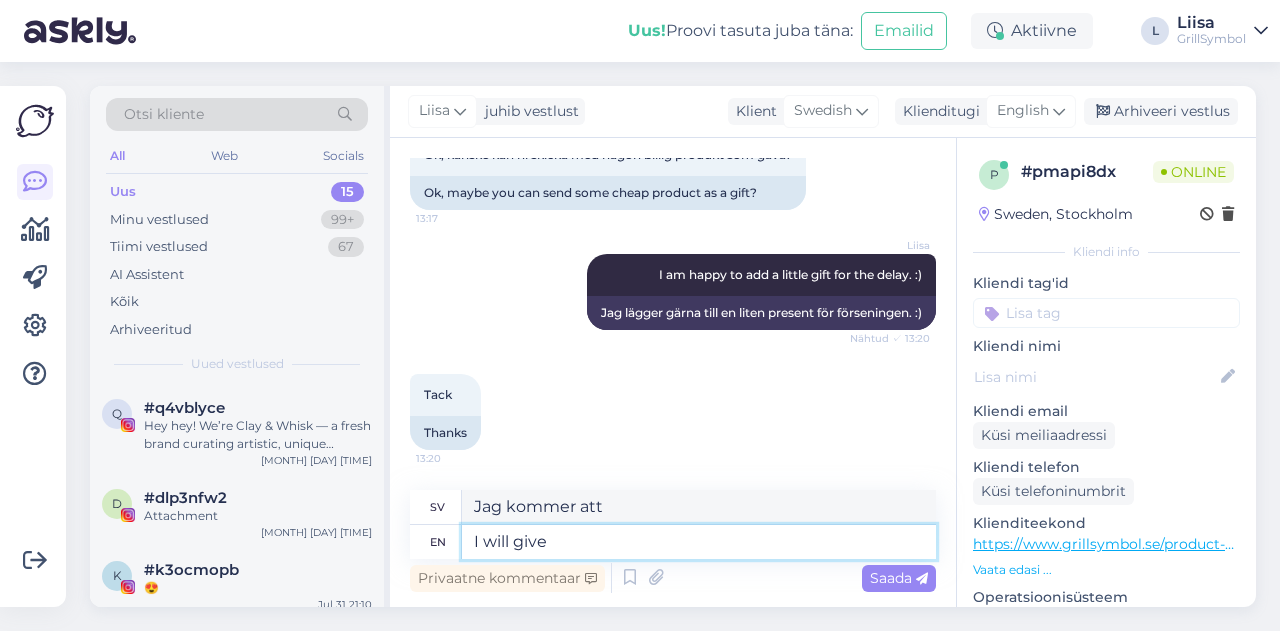 type on "Jag kommer att ge" 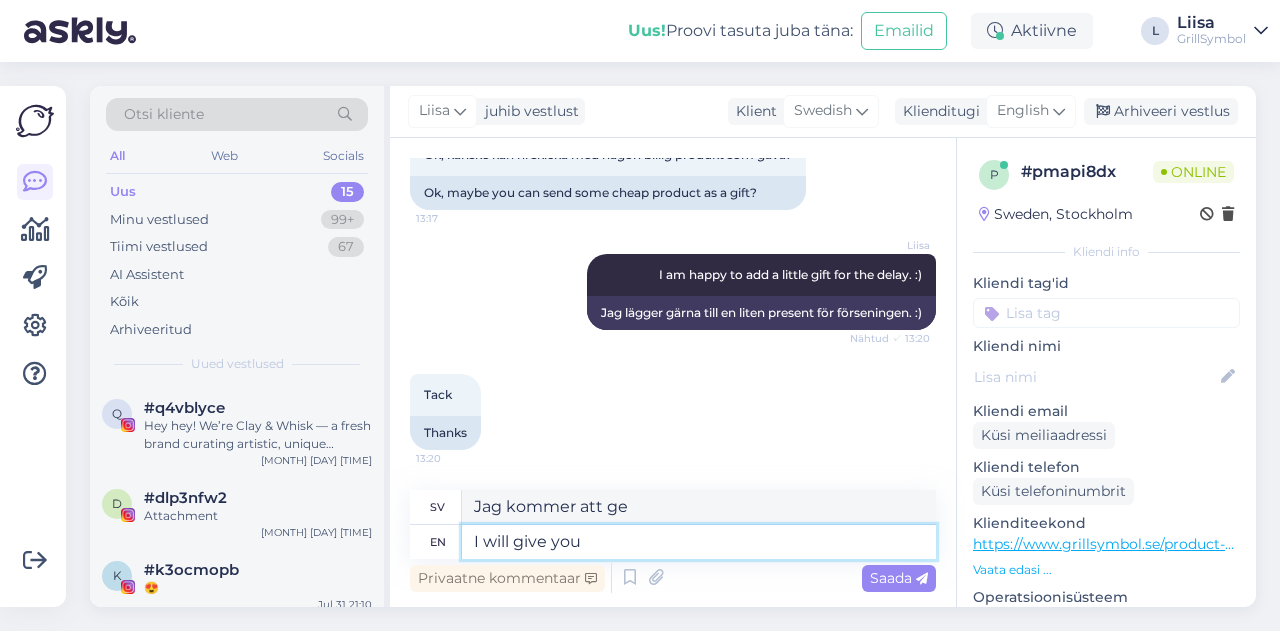 type on "I will give you a" 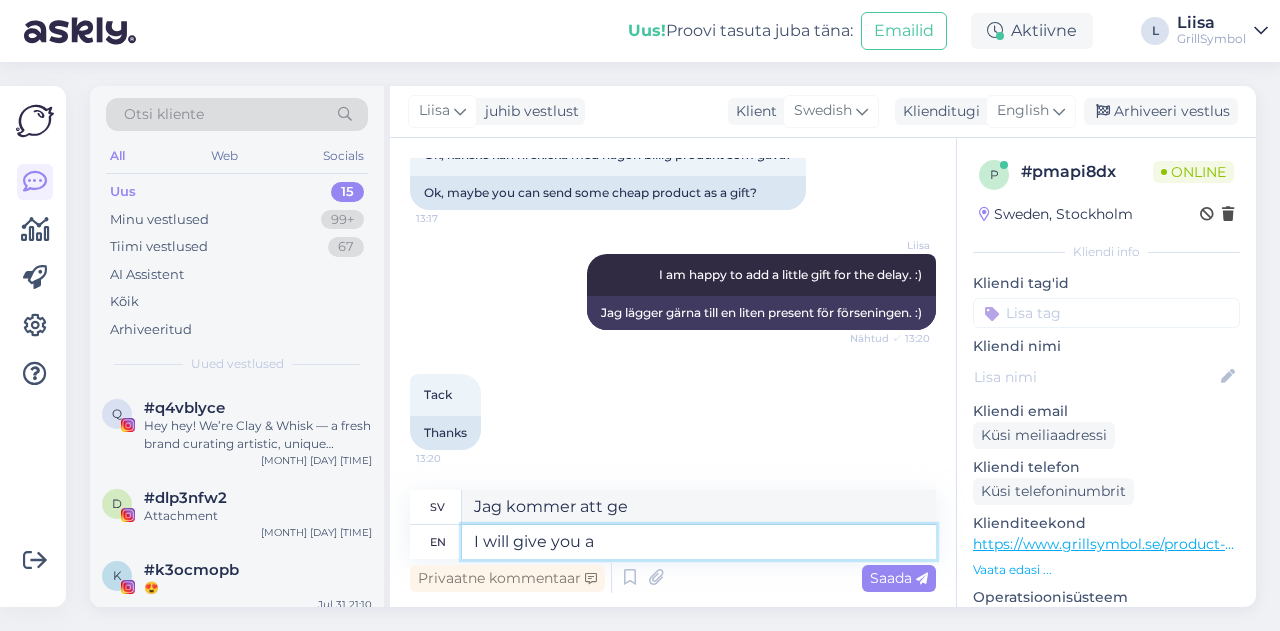type on "Jag ska ge dig" 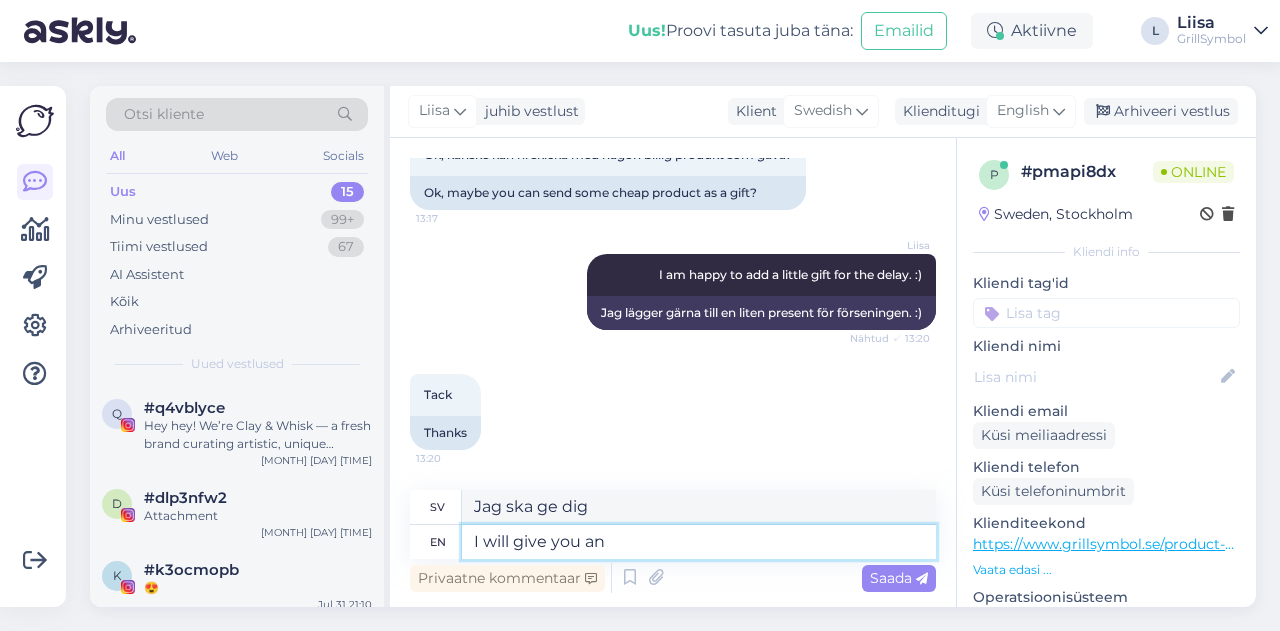 type on "I will give you an" 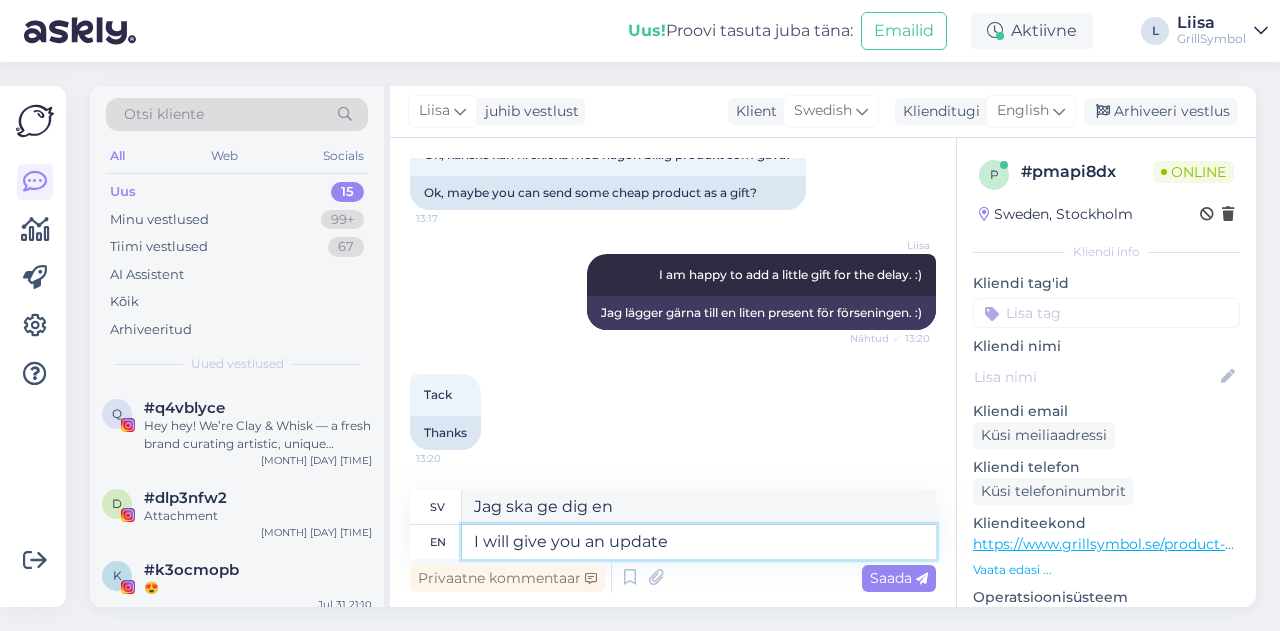 type on "I will give you an update o" 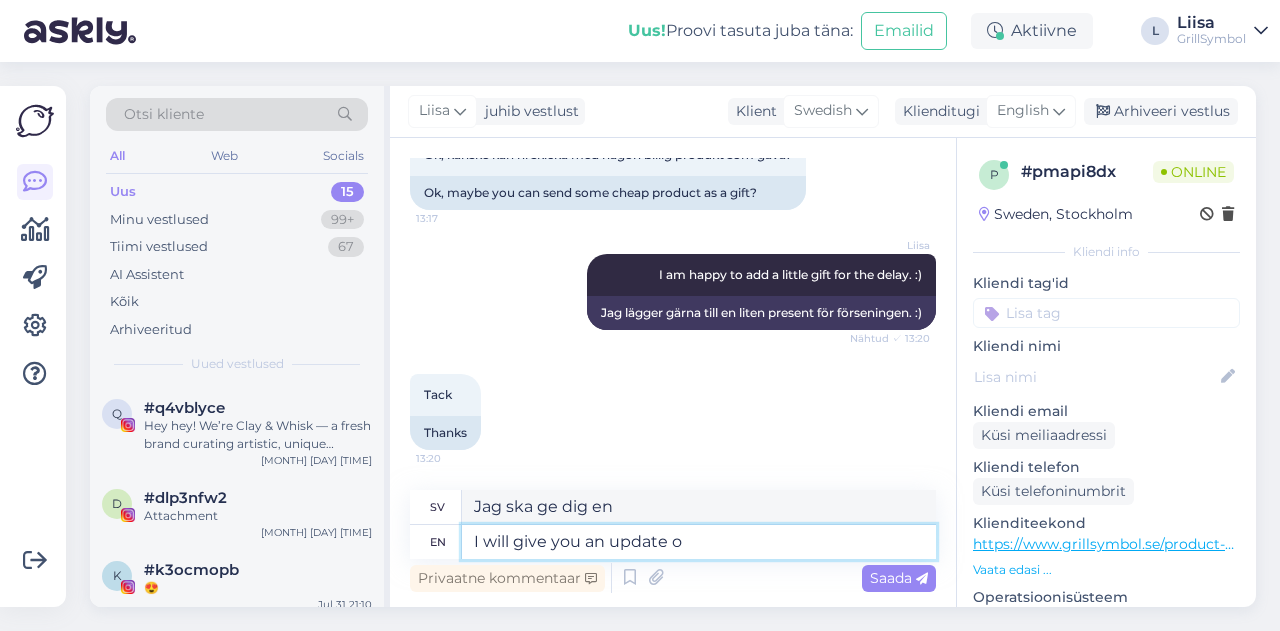 type on "Jag kommer att ge dig en uppdatering" 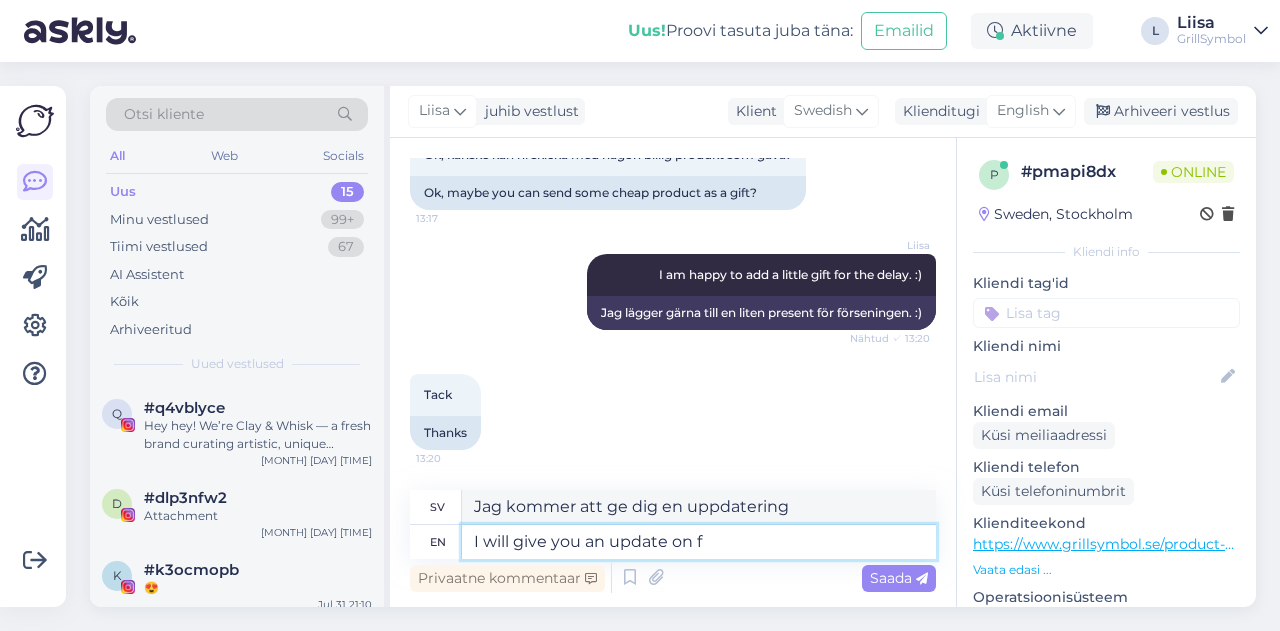 type on "I will give you an update on fth" 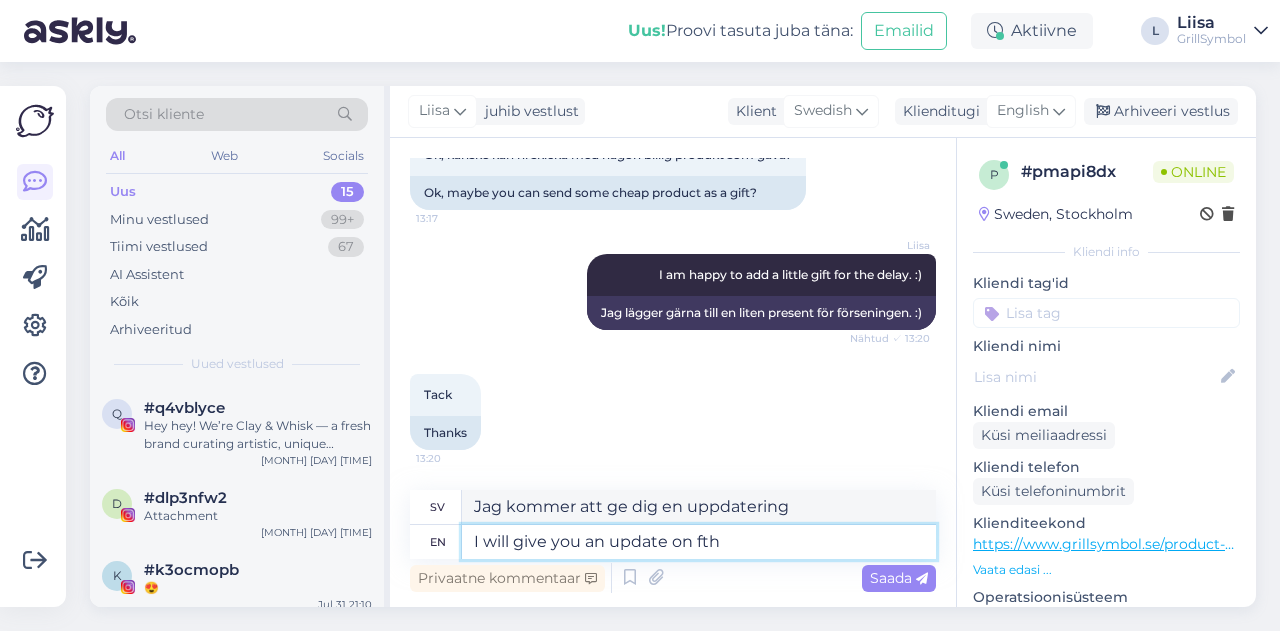 type on "Jag kommer att ge dig en uppdatering om" 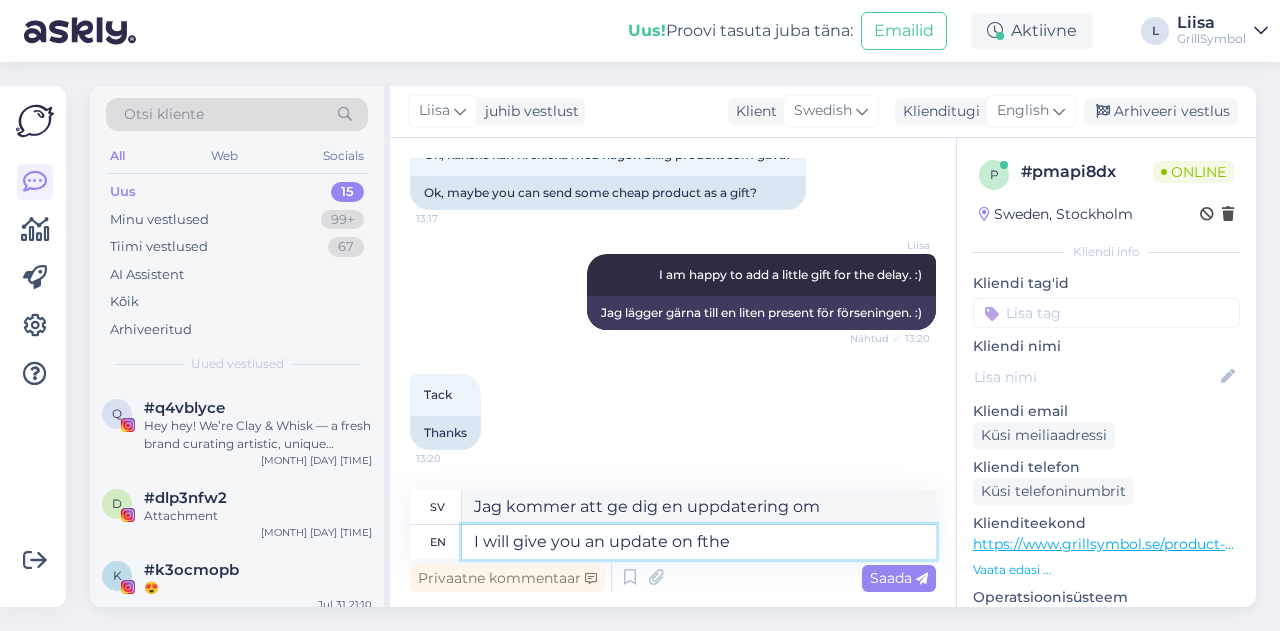 type on "I will give you an update on fthe" 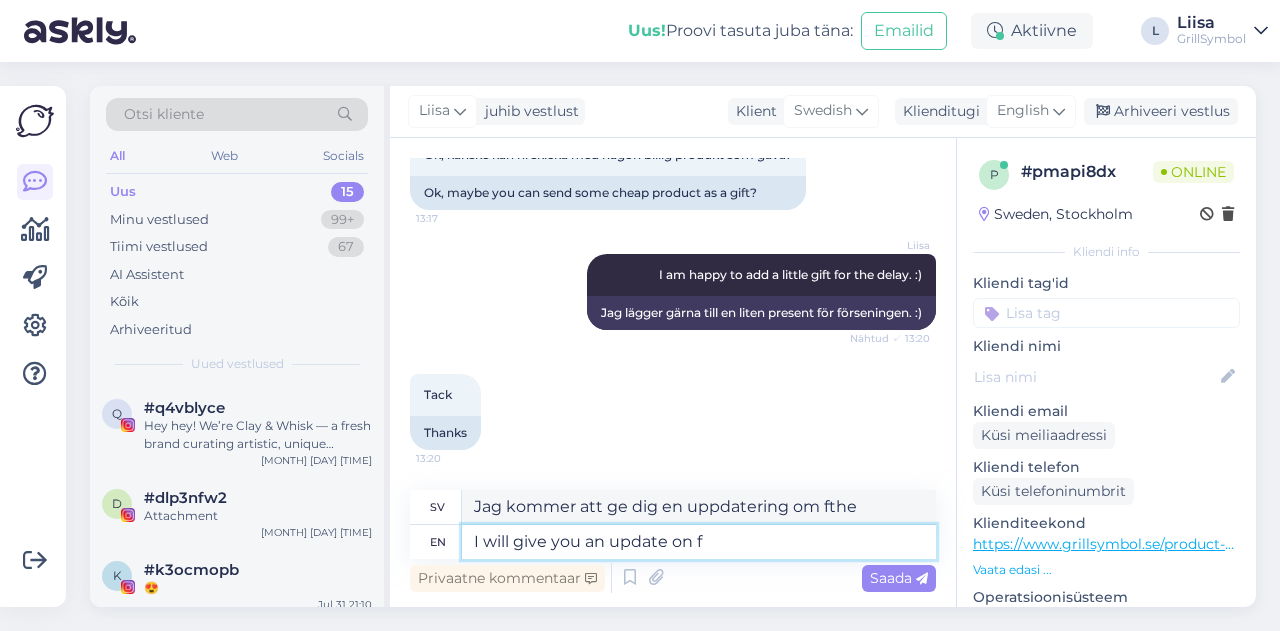 type on "I will give you an update on" 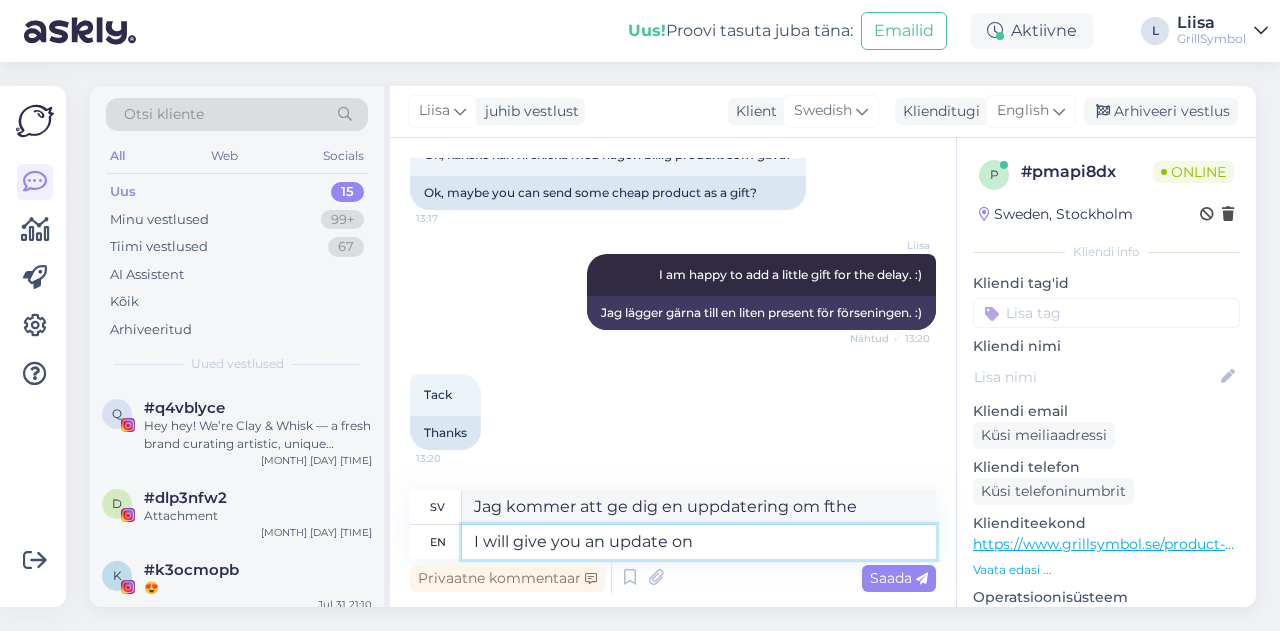 type on "Jag kommer att ge dig en uppdatering om" 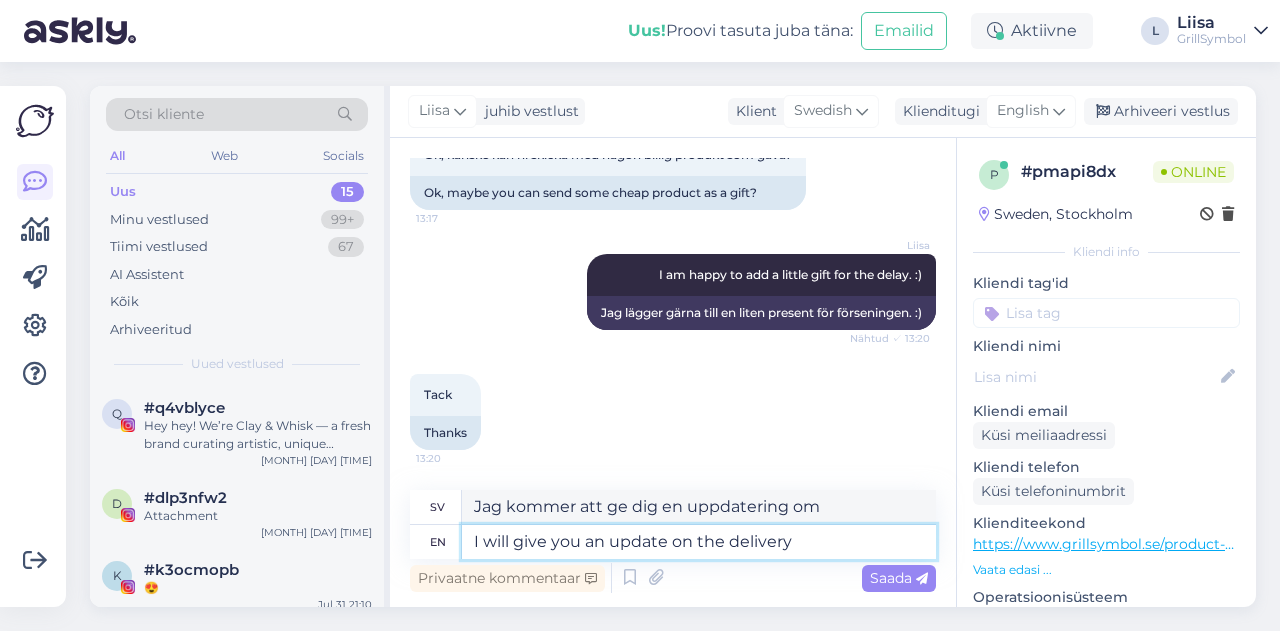 type on "I will give you an update on the delivery t" 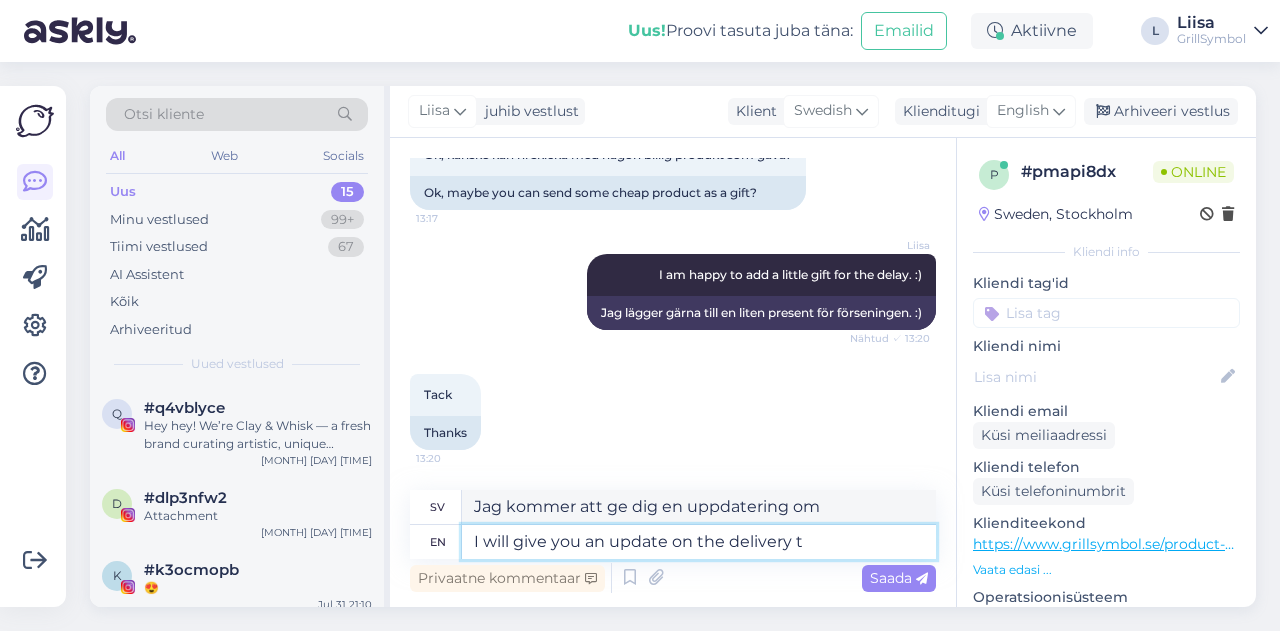 type on "Jag kommer att ge dig en uppdatering om leveransen" 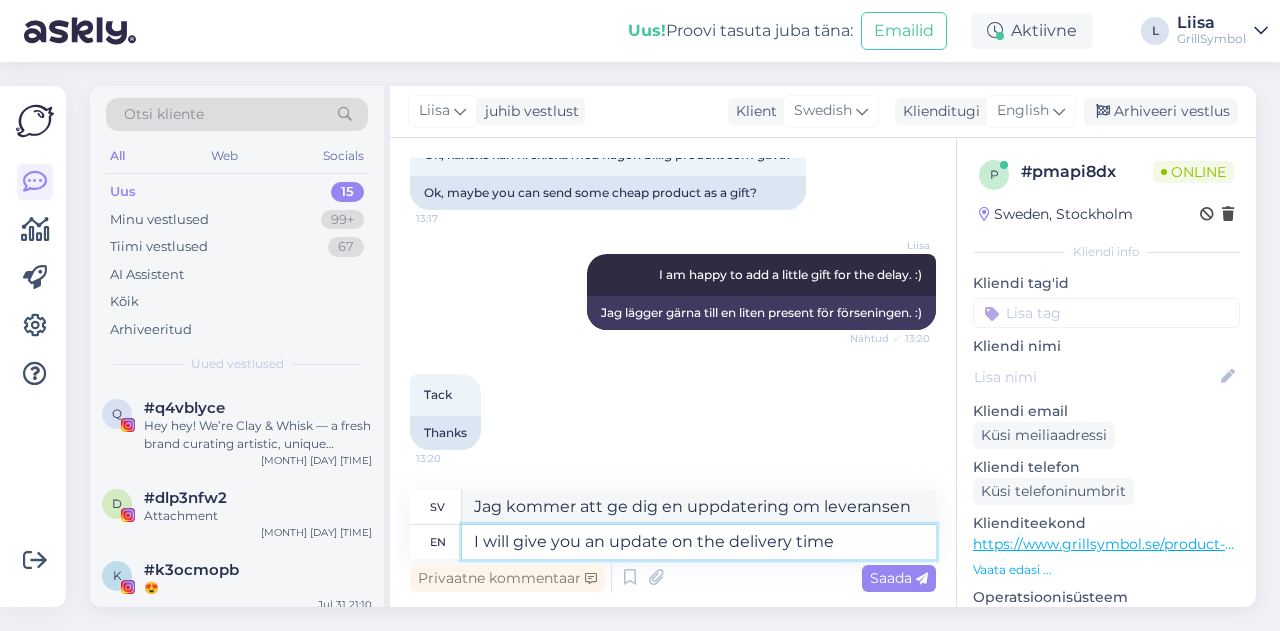 type on "I will give you an update on the delivery time a" 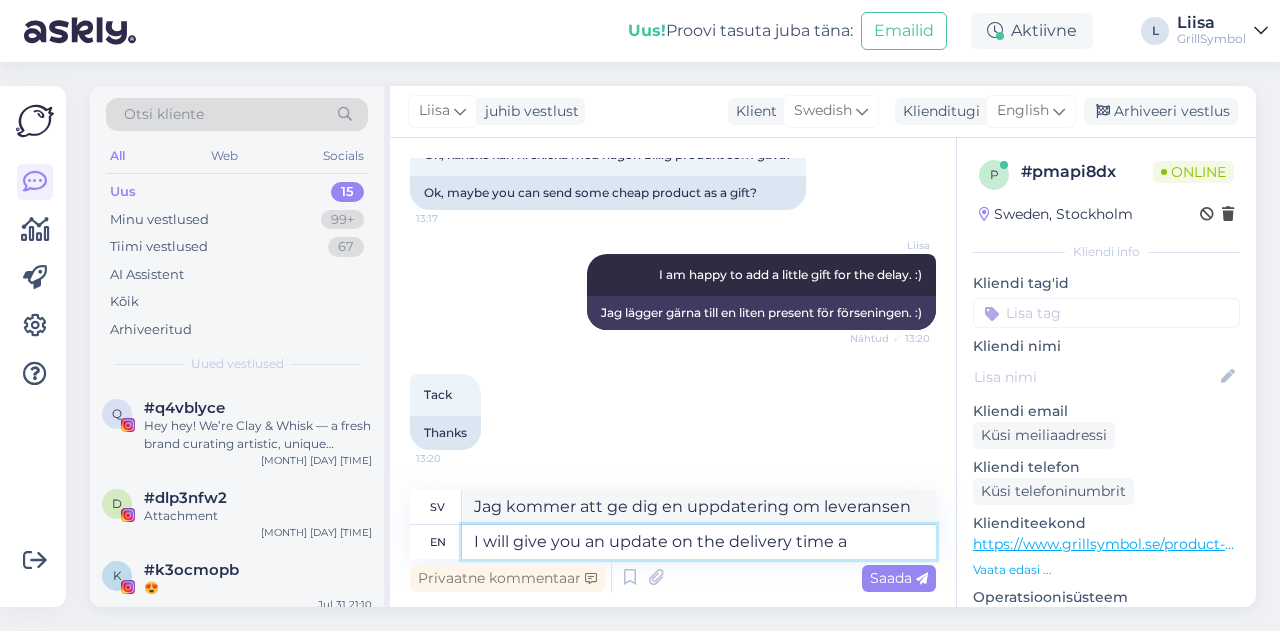 type on "Jag kommer att ge dig en uppdatering om leveranstiden" 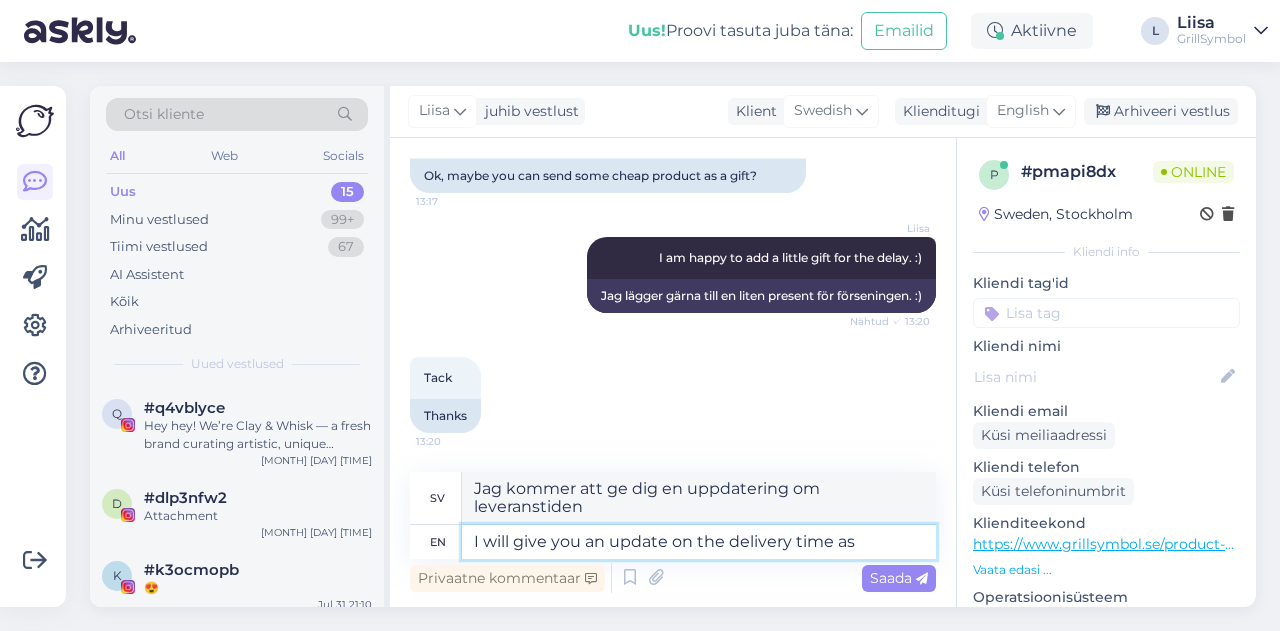 type on "I will give you an update on the delivery time as s" 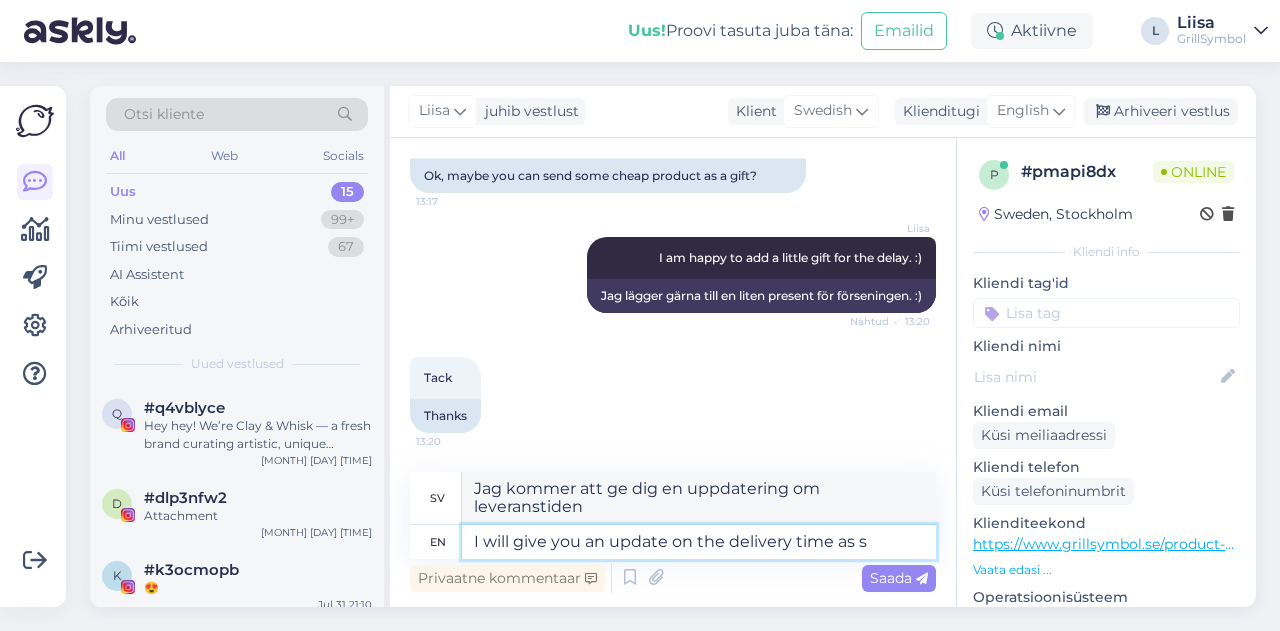 type on "Jag kommer att ge dig en uppdatering om leveranstiden så fort" 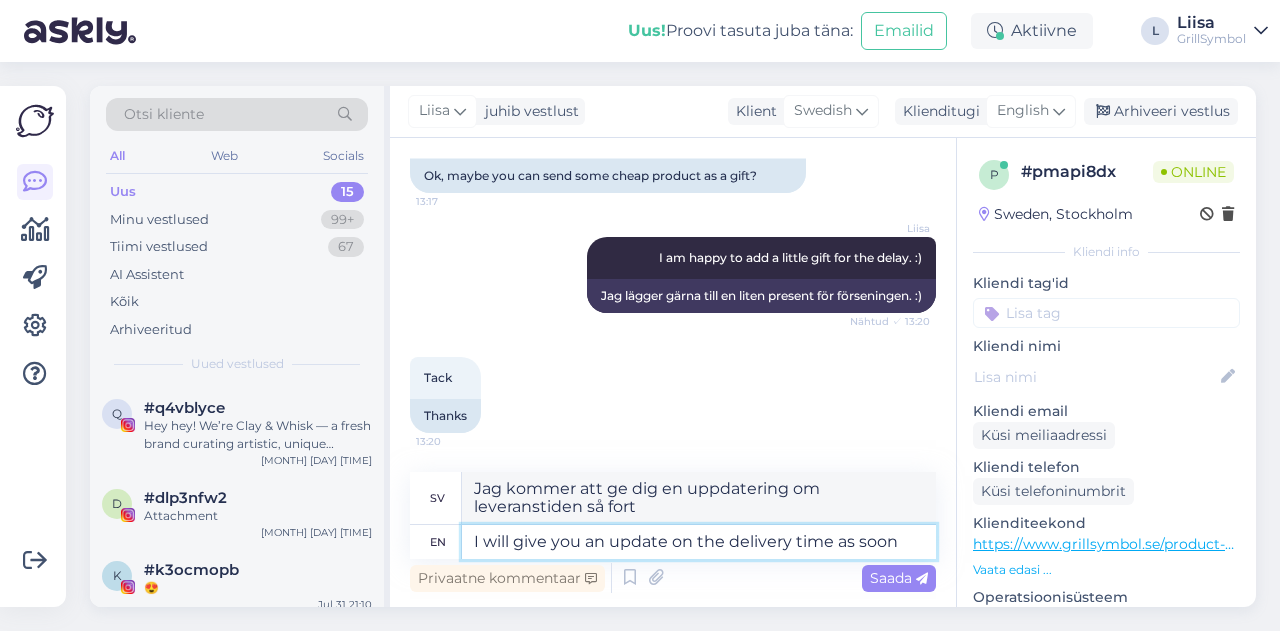 type on "I will give you an update on the delivery time as soon a" 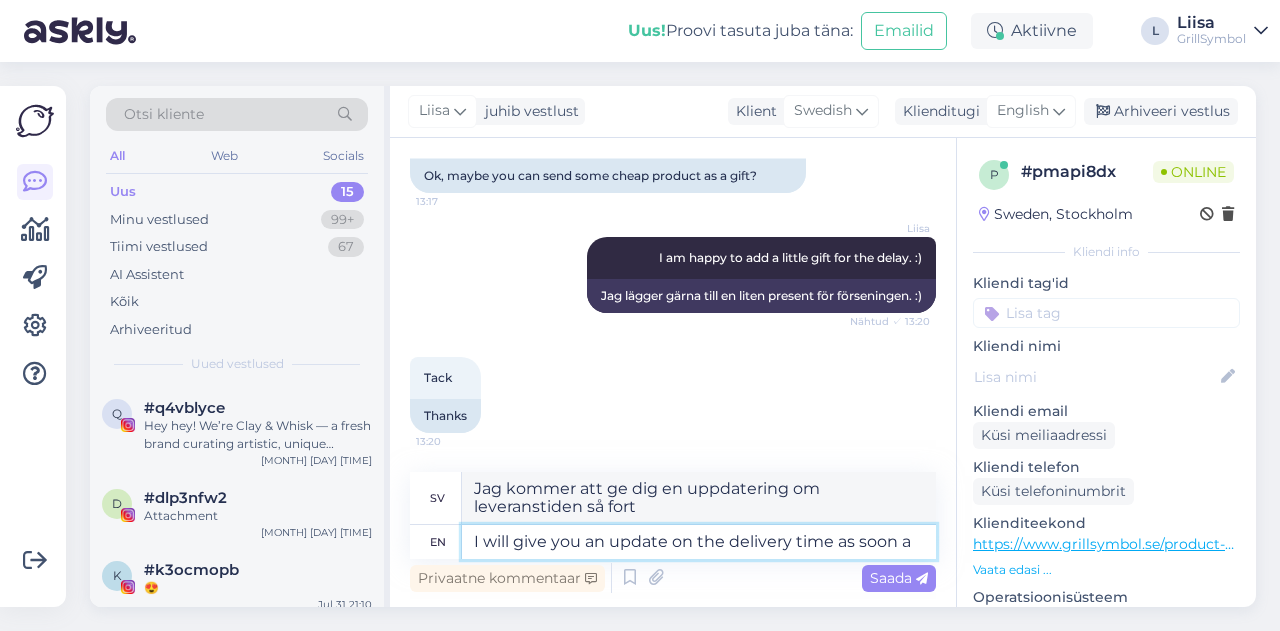 type on "Jag återkommer med en uppdatering om leveranstiden så snart som möjligt" 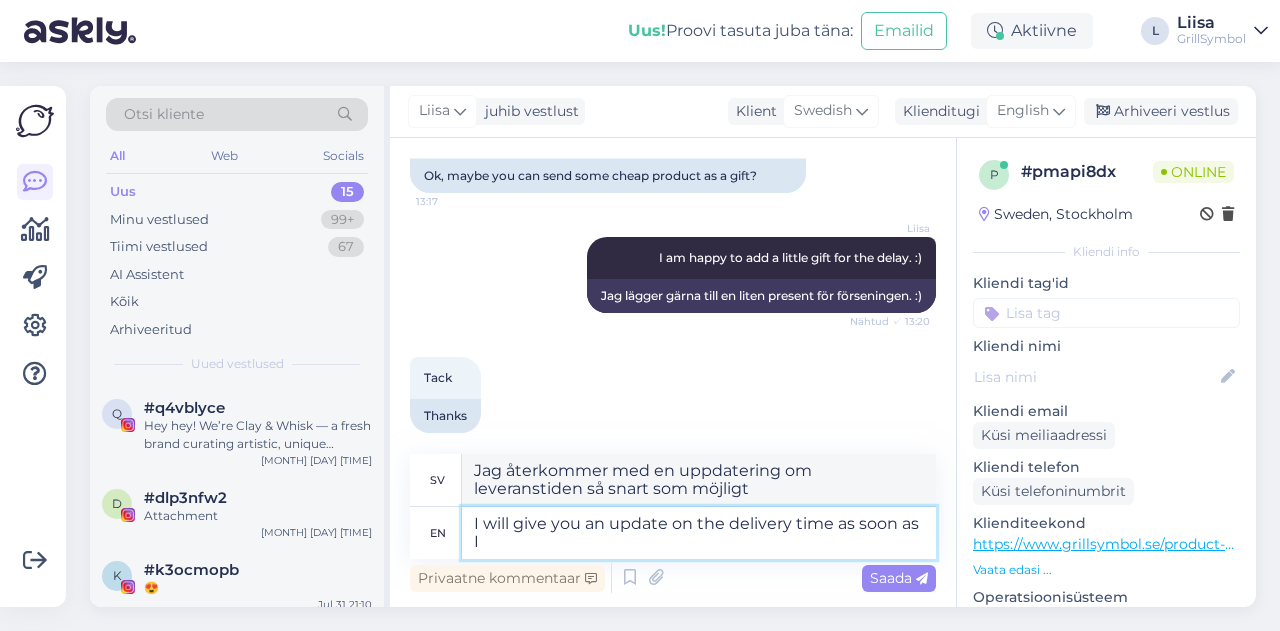 type on "I will give you an update on the delivery time as soon as I" 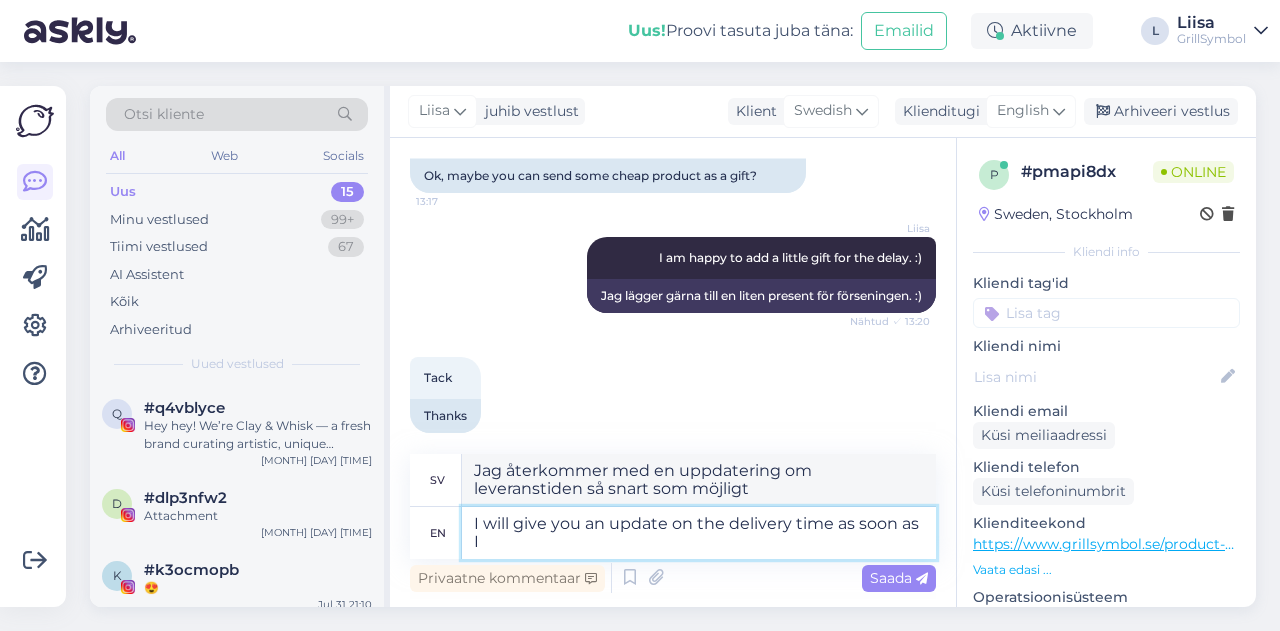 type on "Jag återkommer med en uppdatering om leveranstiden så snart jag" 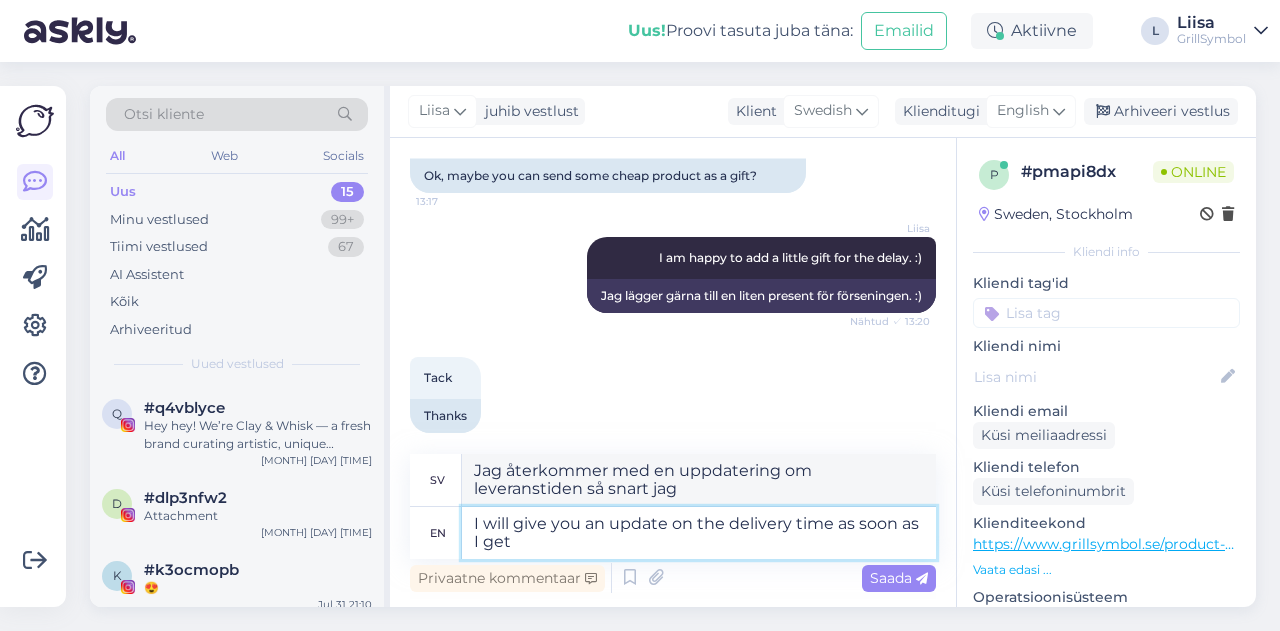 type on "I will give you an update on the delivery time as soon as I get m" 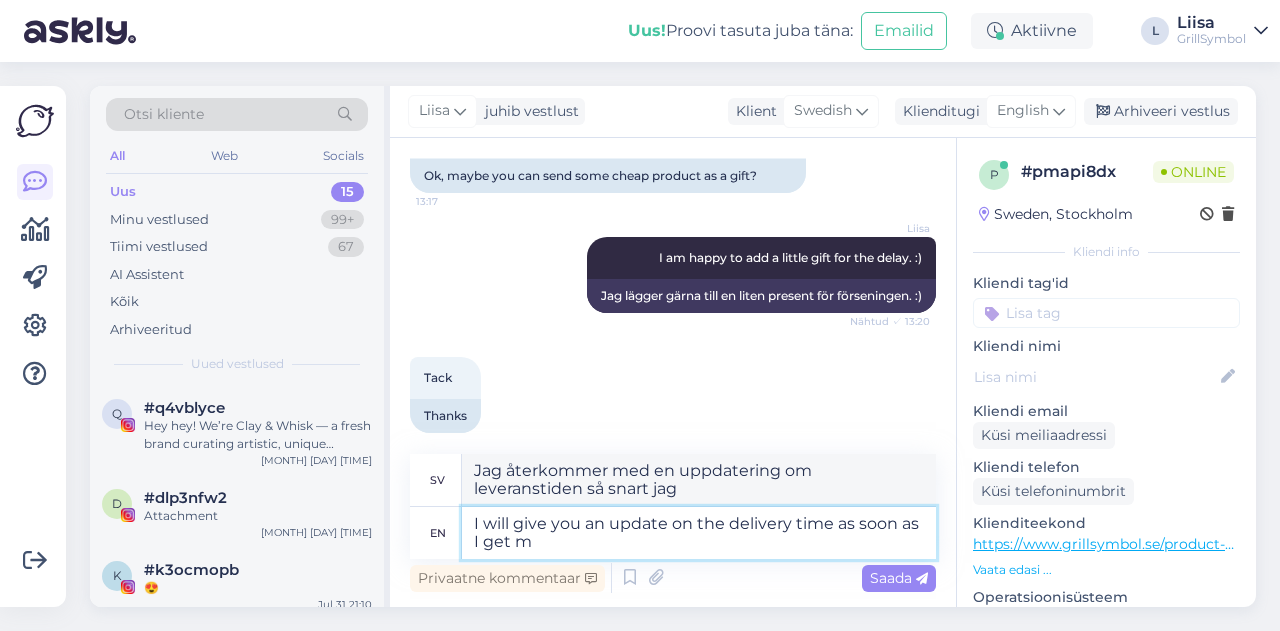 type on "Jag återkommer med en uppdatering om leveranstiden så snart jag får den" 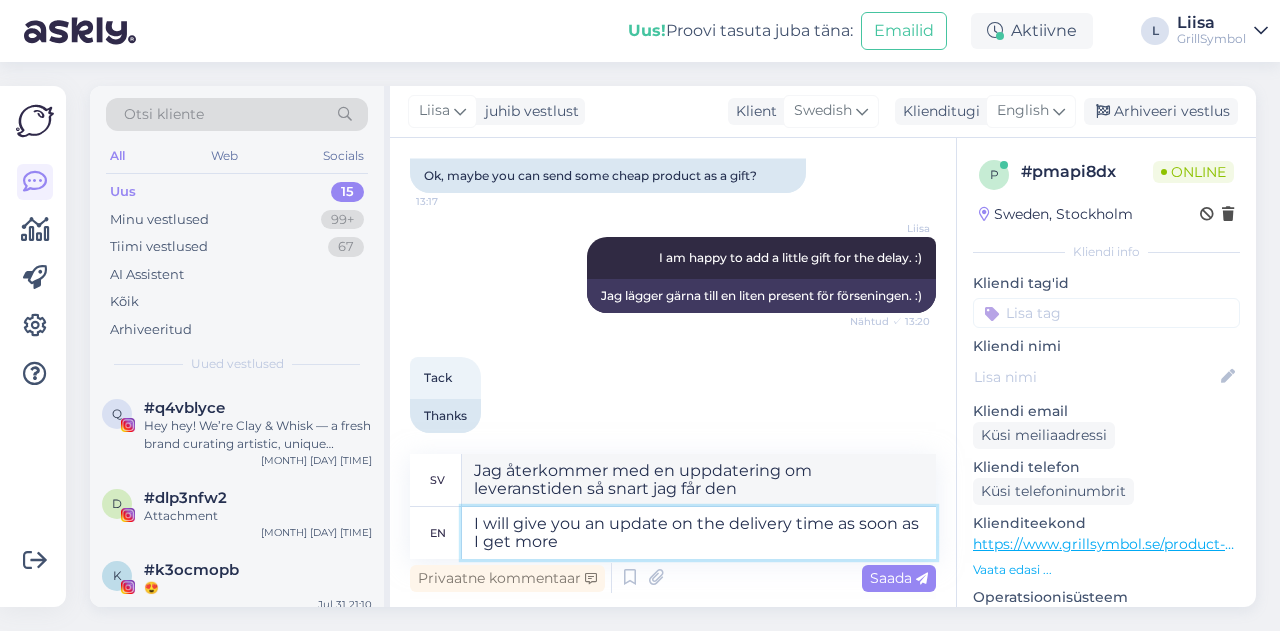 type on "I will give you an update on the delivery time as soon as I get more i" 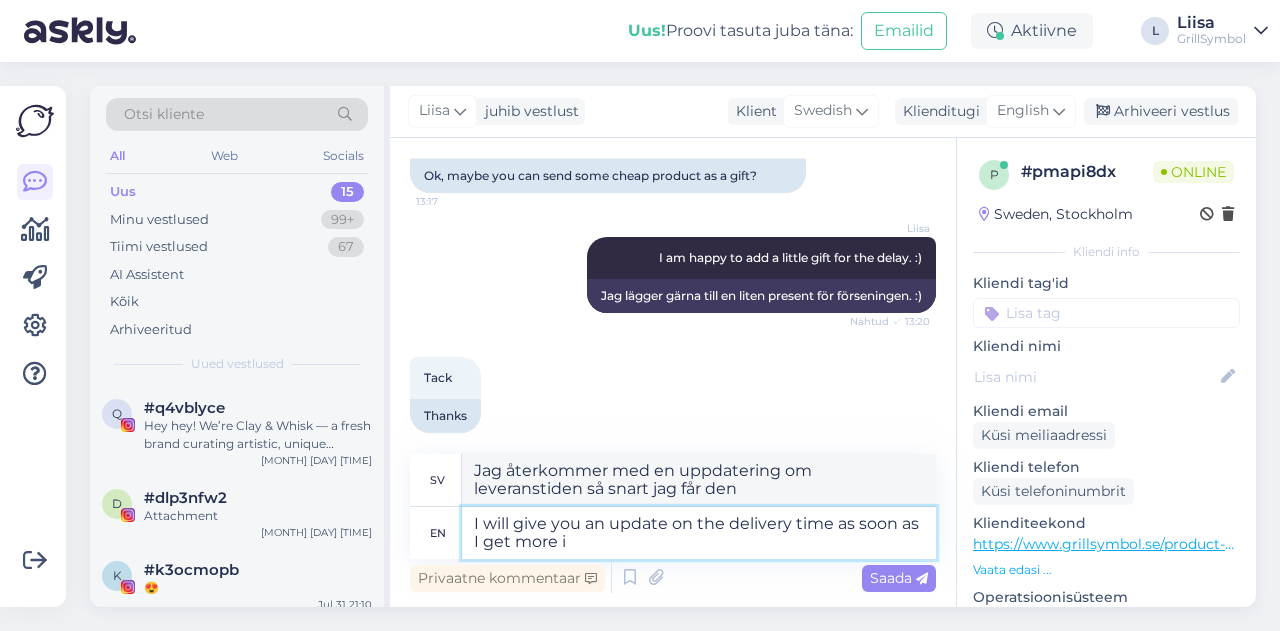 type on "Jag återkommer med en uppdatering om leveranstiden så snart jag får mer information." 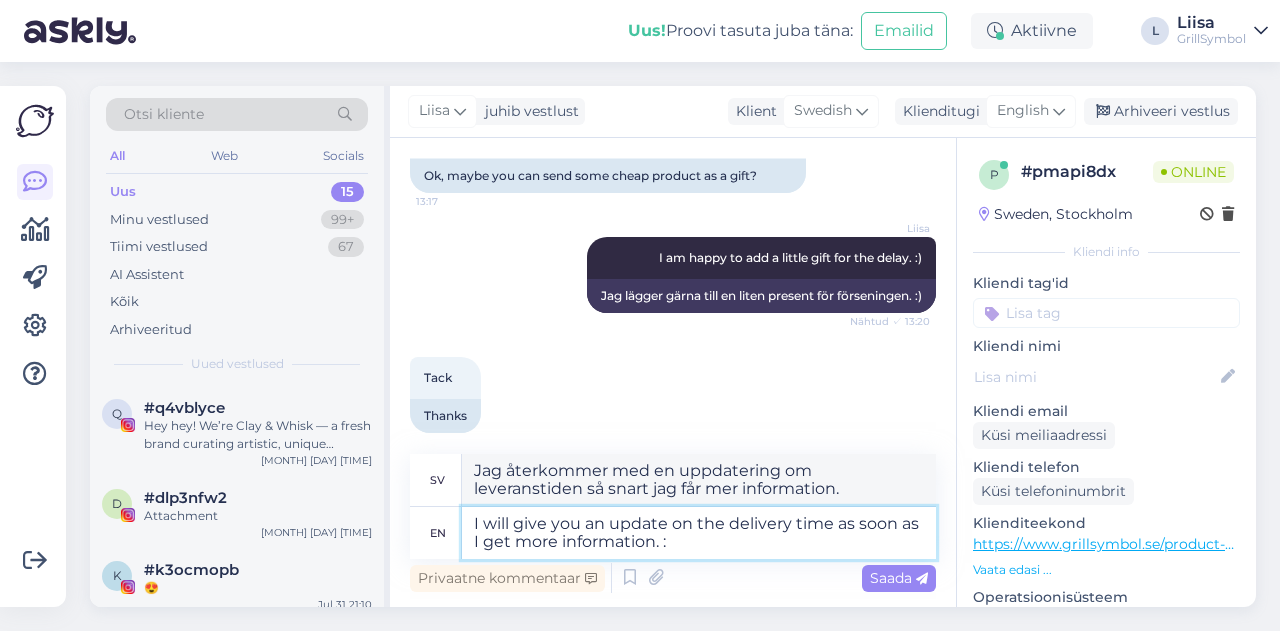 type on "I will give you an update on the delivery time as soon as I get more information. :)" 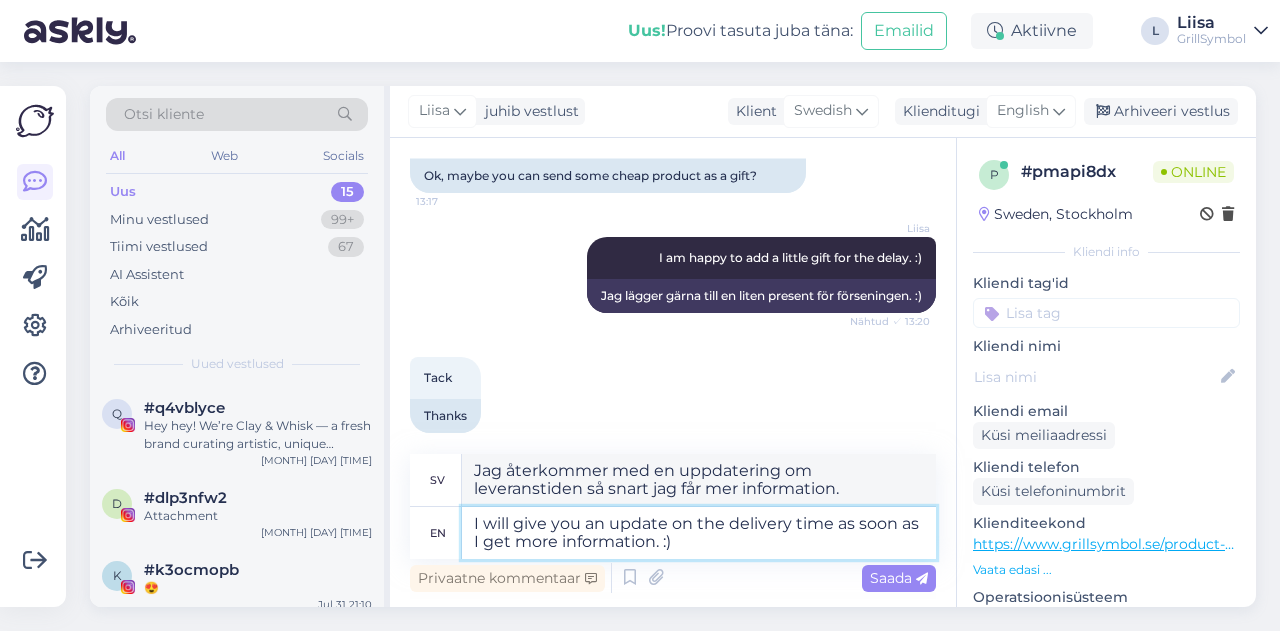 type on "Jag återkommer med mer information om leveranstiden så snart jag har mer information. :)" 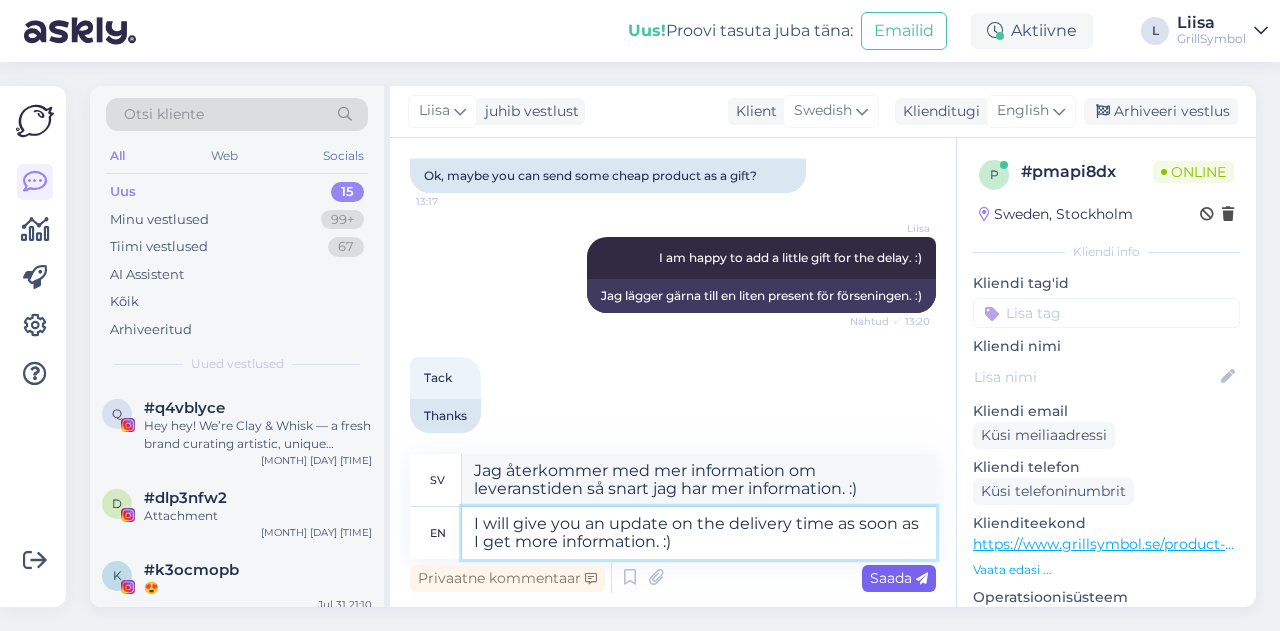 type on "I will give you an update on the delivery time as soon as I get more information. :)" 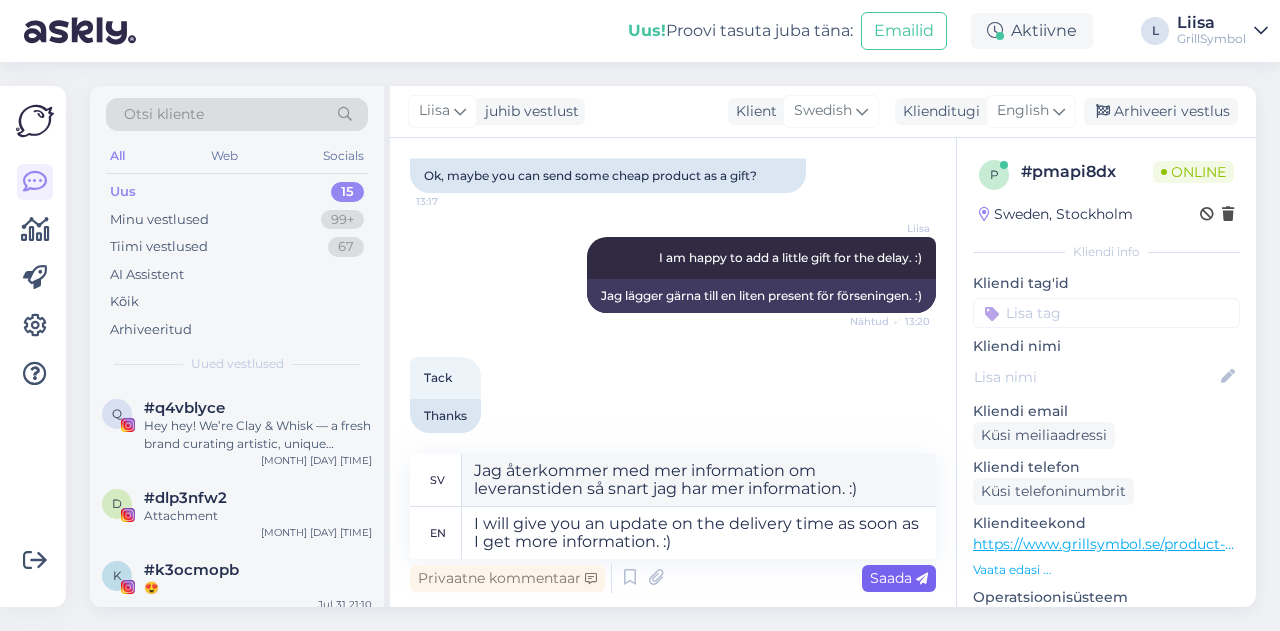 click on "Saada" at bounding box center [899, 578] 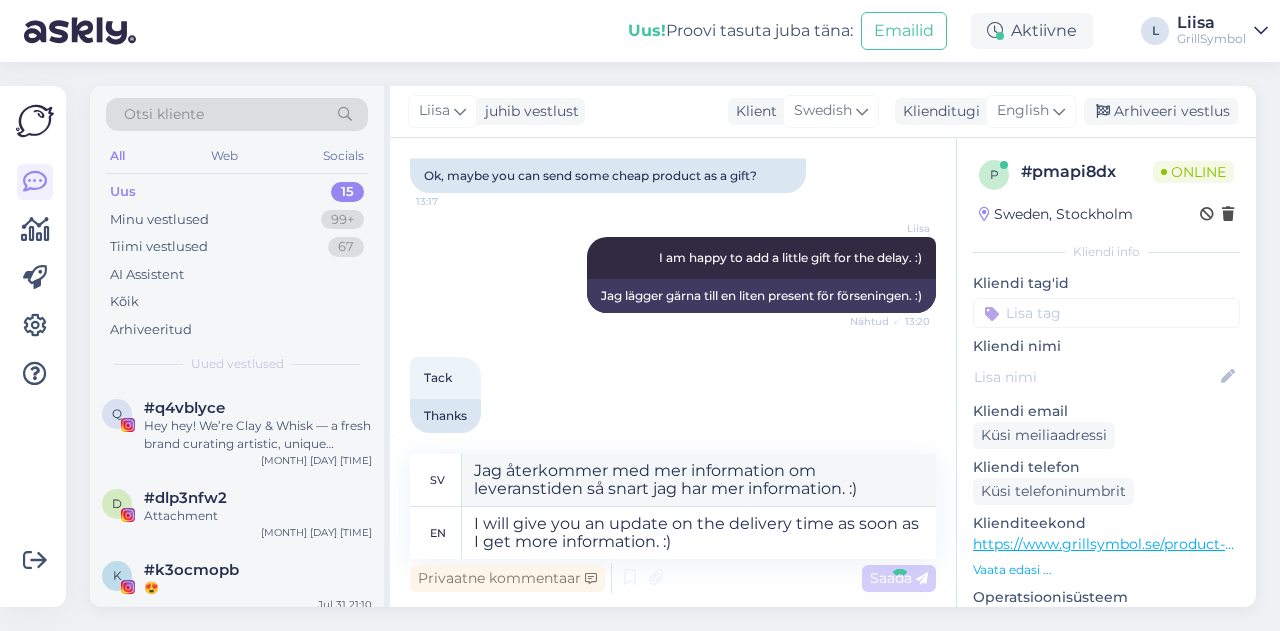 type 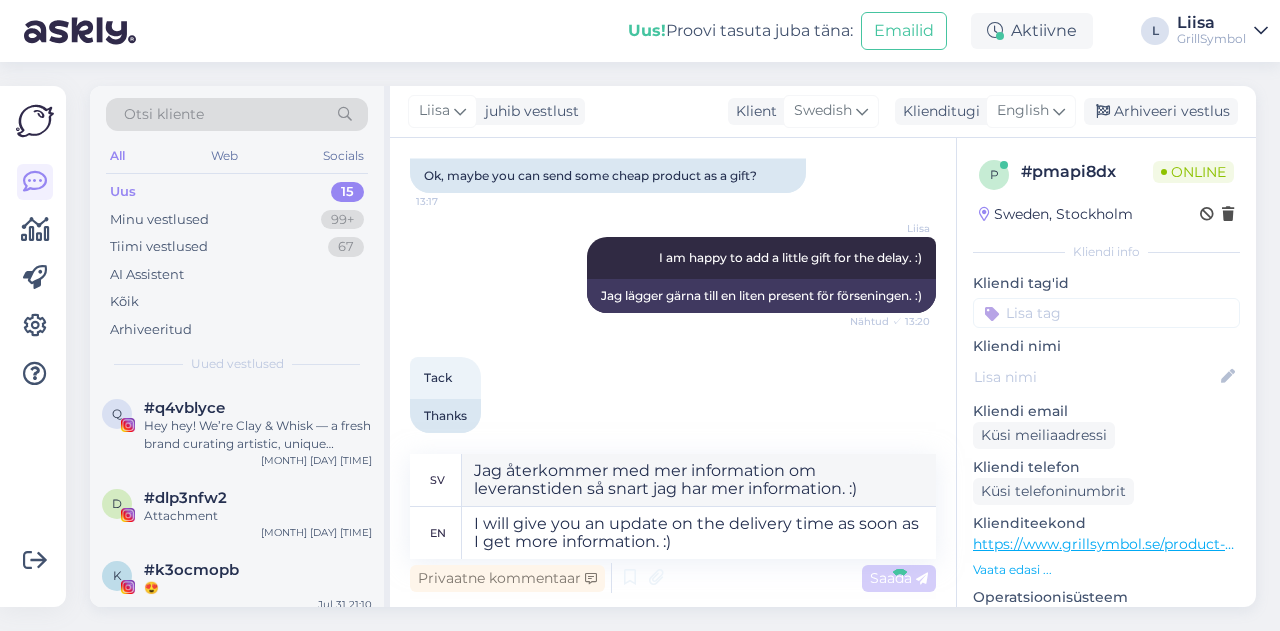 type 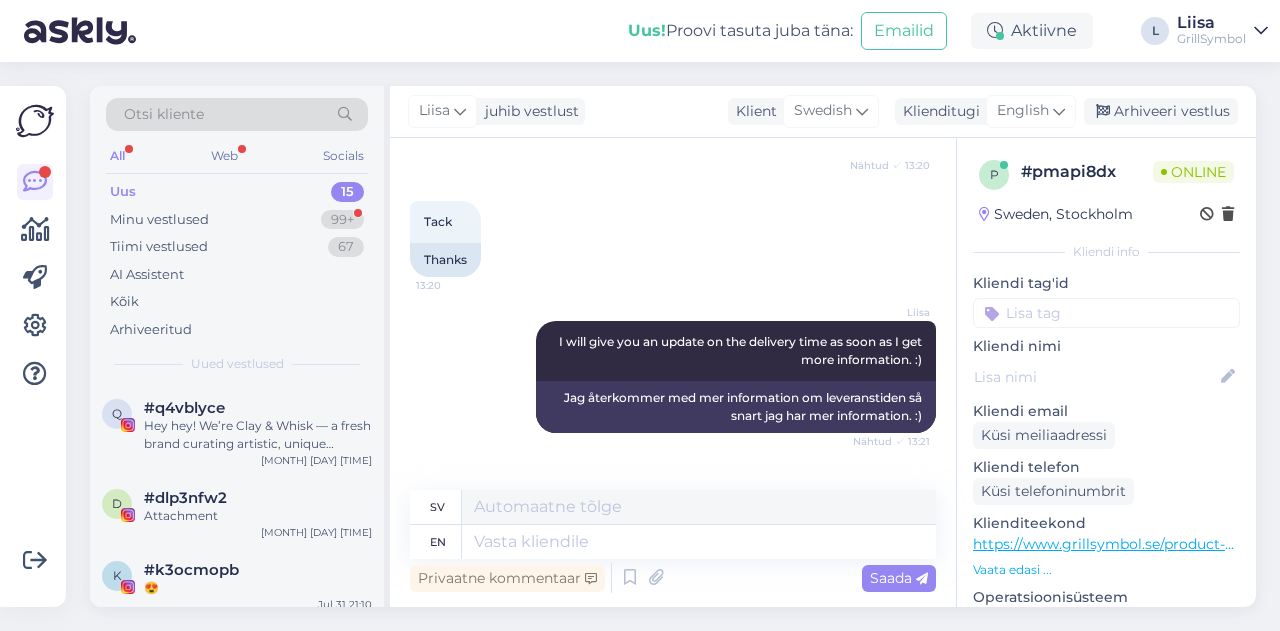 scroll, scrollTop: 2175, scrollLeft: 0, axis: vertical 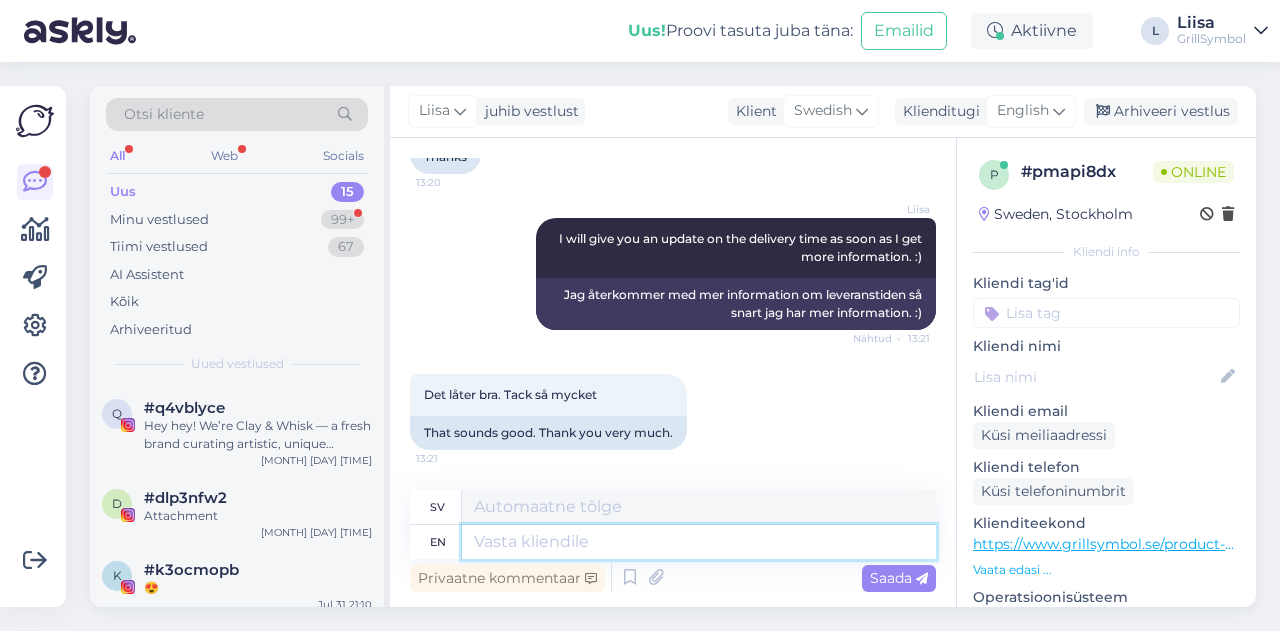click at bounding box center [699, 542] 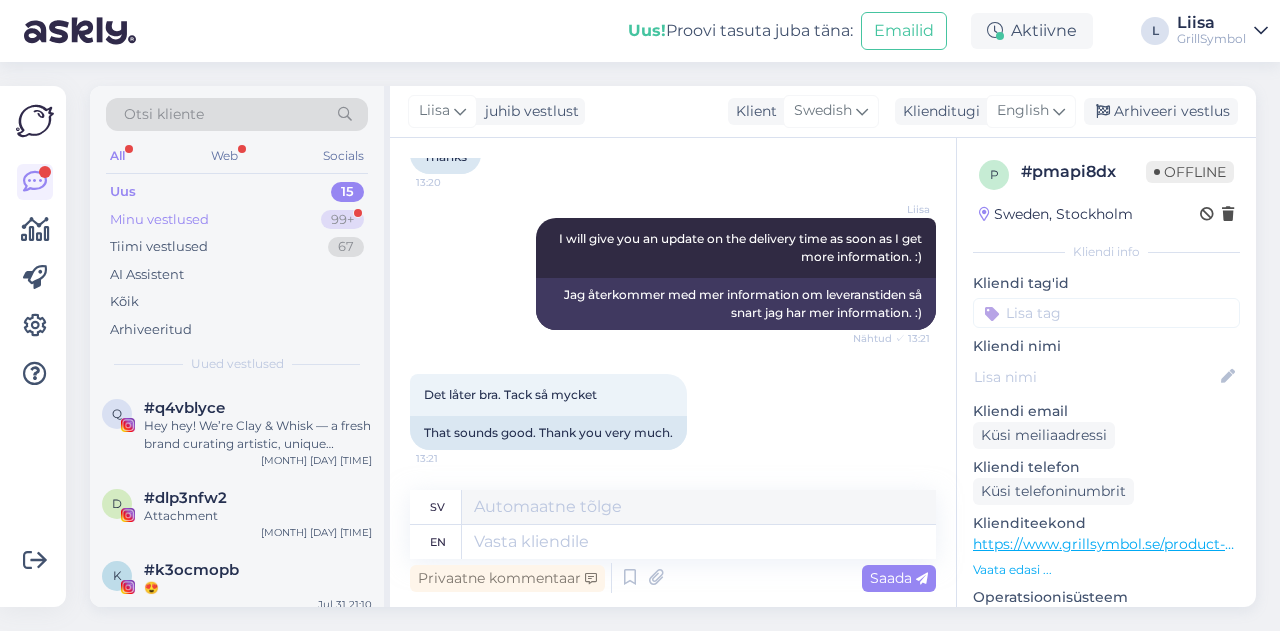 click on "Minu vestlused" at bounding box center (159, 220) 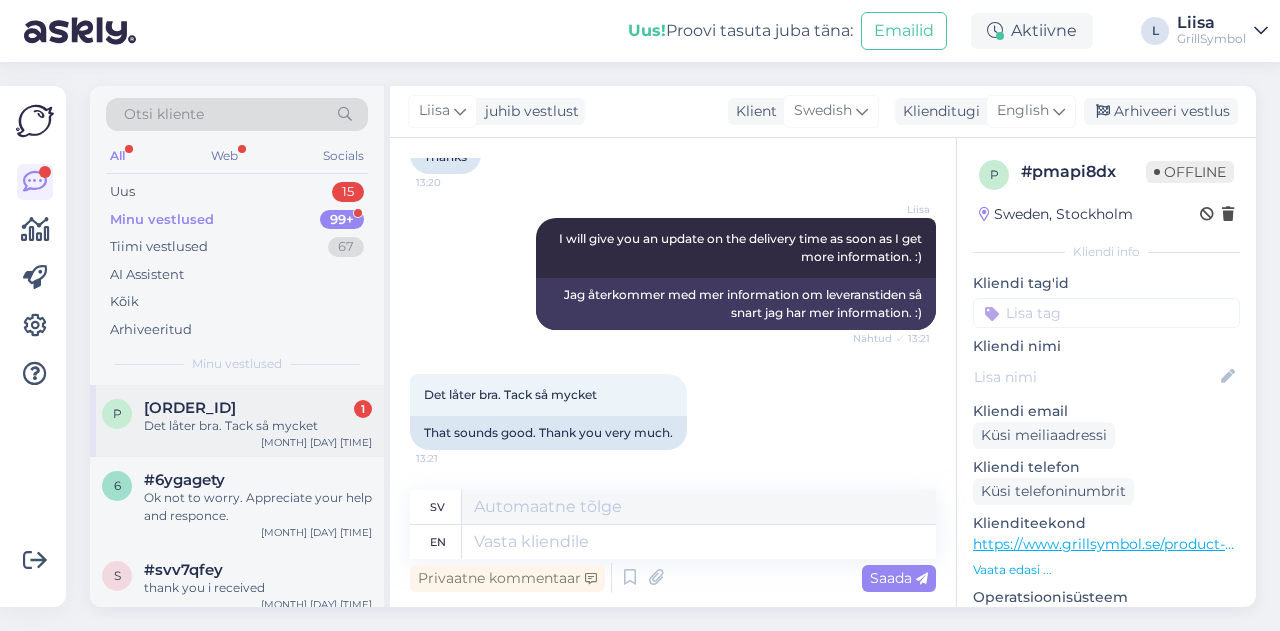 click on "Det låter bra. Tack så mycket" at bounding box center [258, 426] 